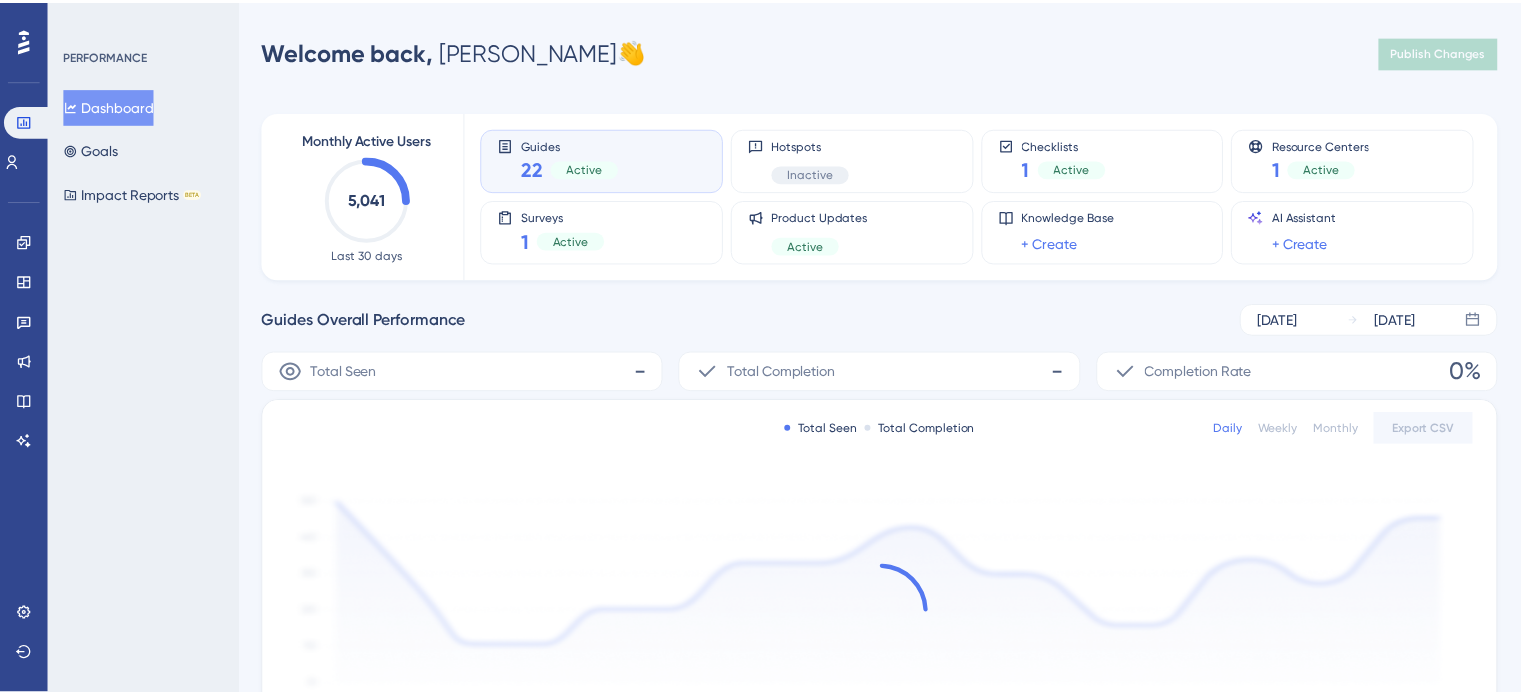 scroll, scrollTop: 0, scrollLeft: 0, axis: both 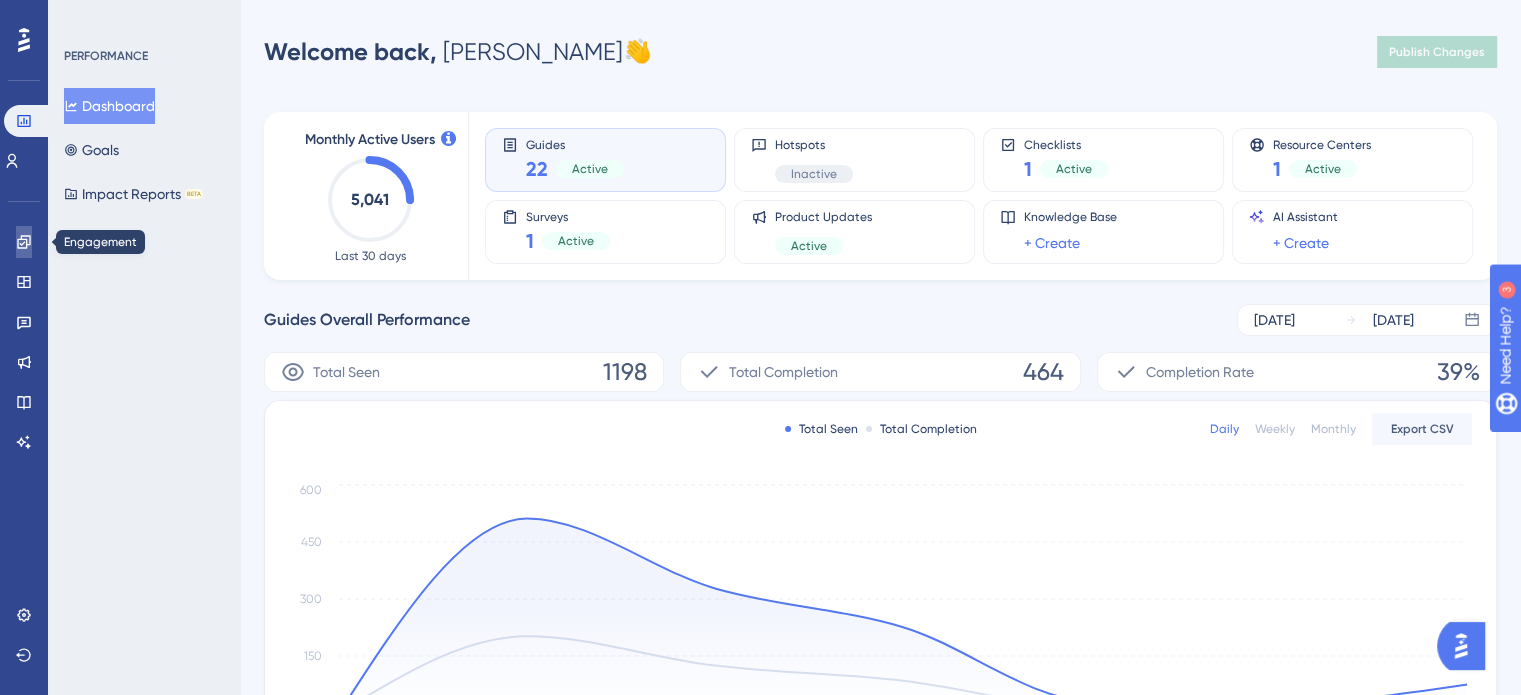 click 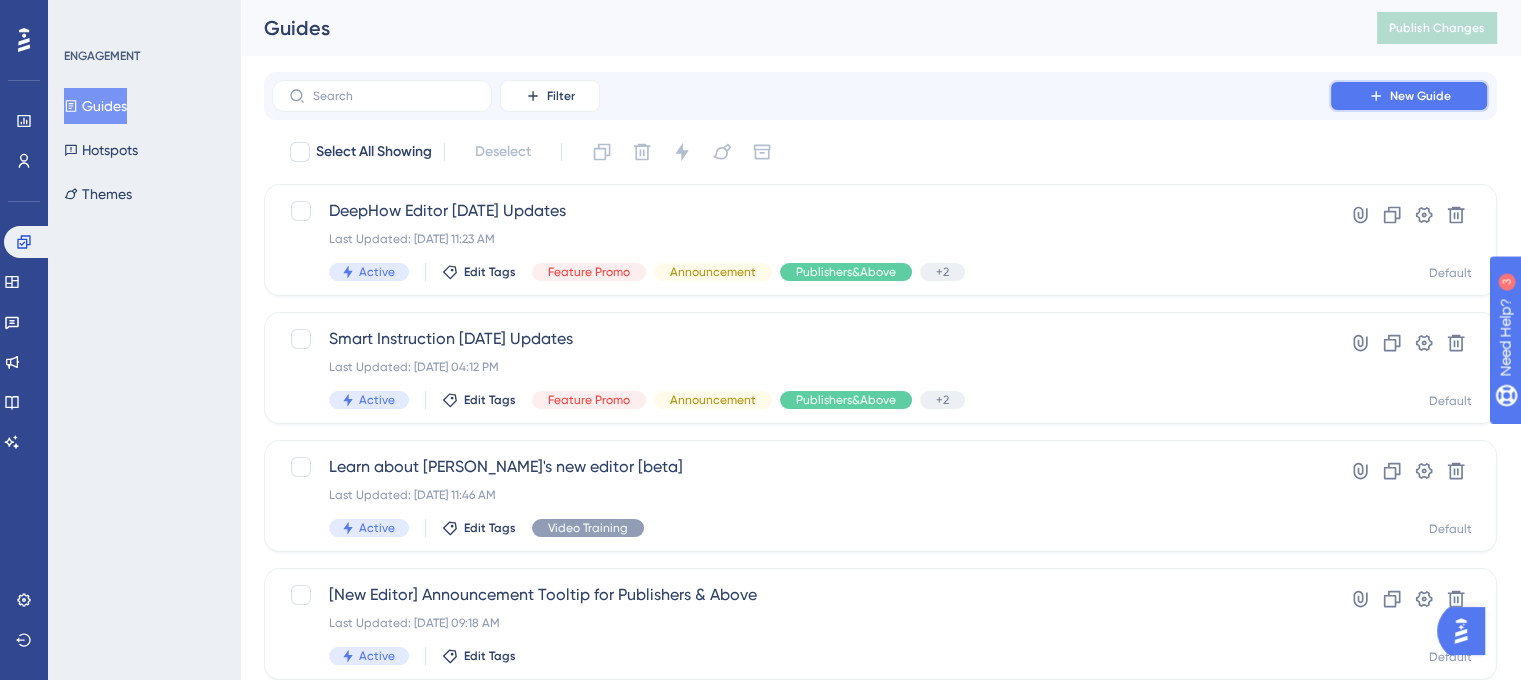 click on "New Guide" at bounding box center (1409, 96) 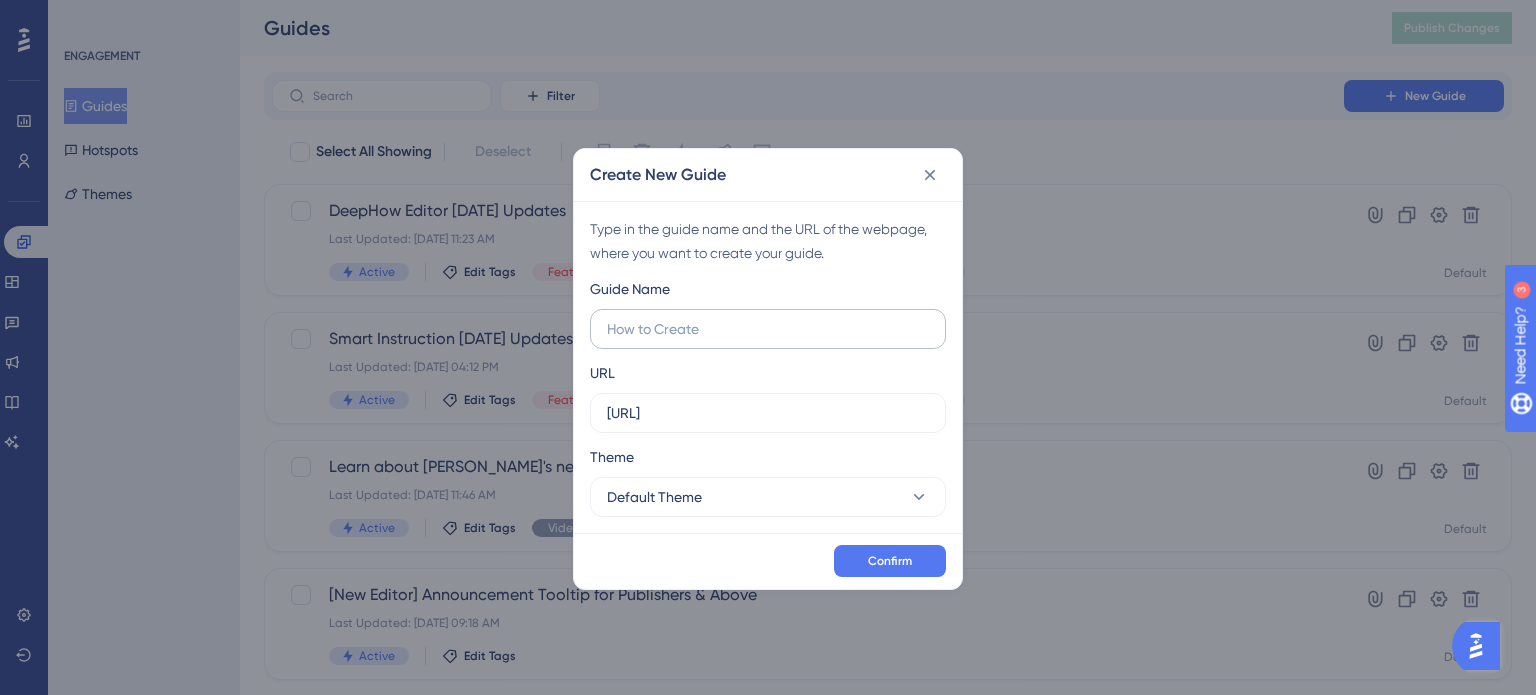 type on "T" 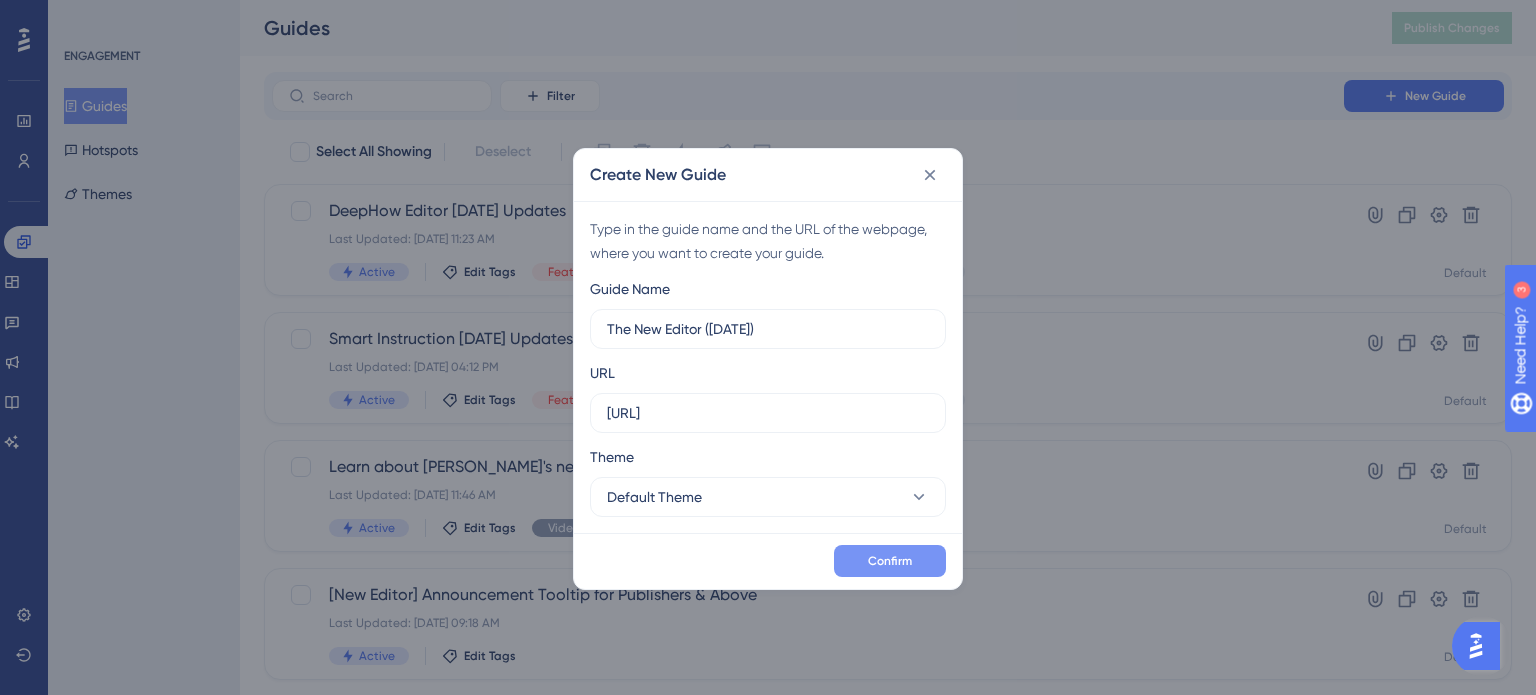 type on "The New Editor (7.22.25)" 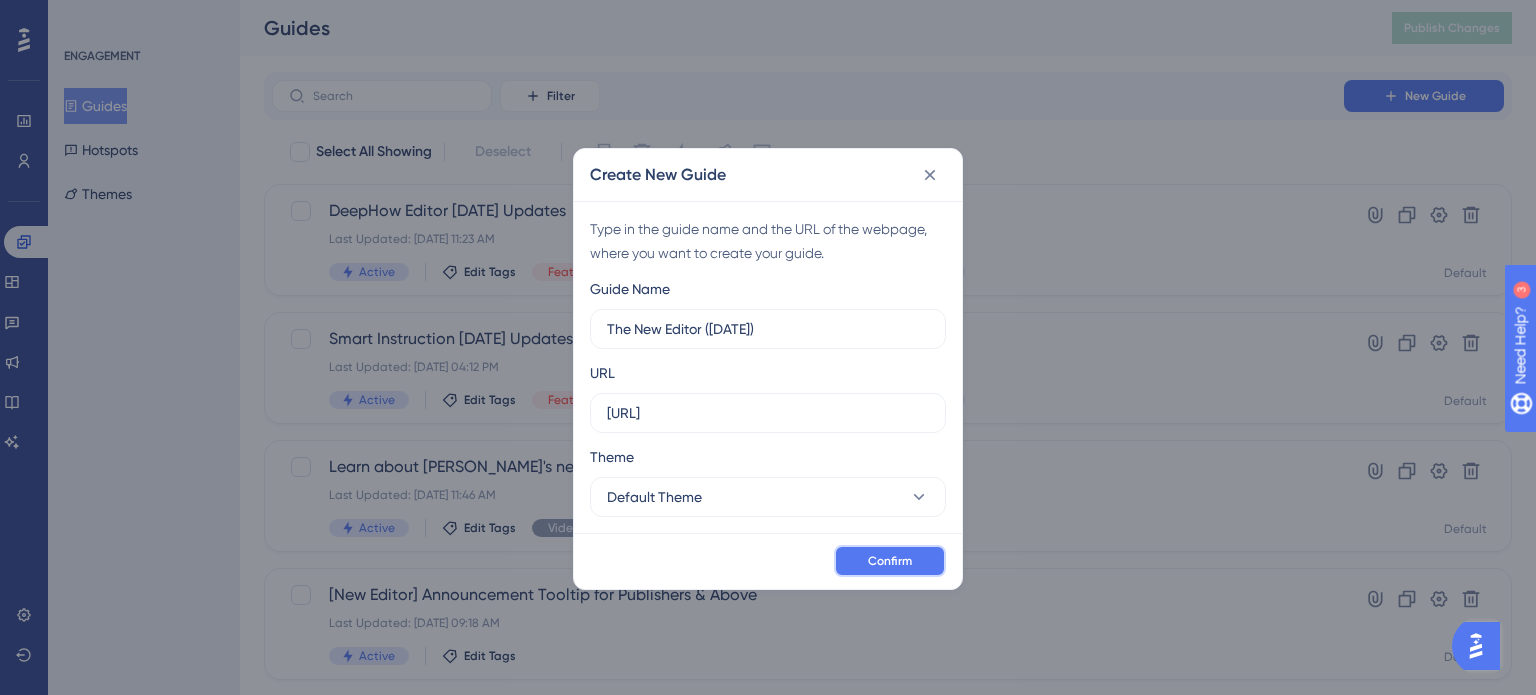 click on "Confirm" at bounding box center (890, 561) 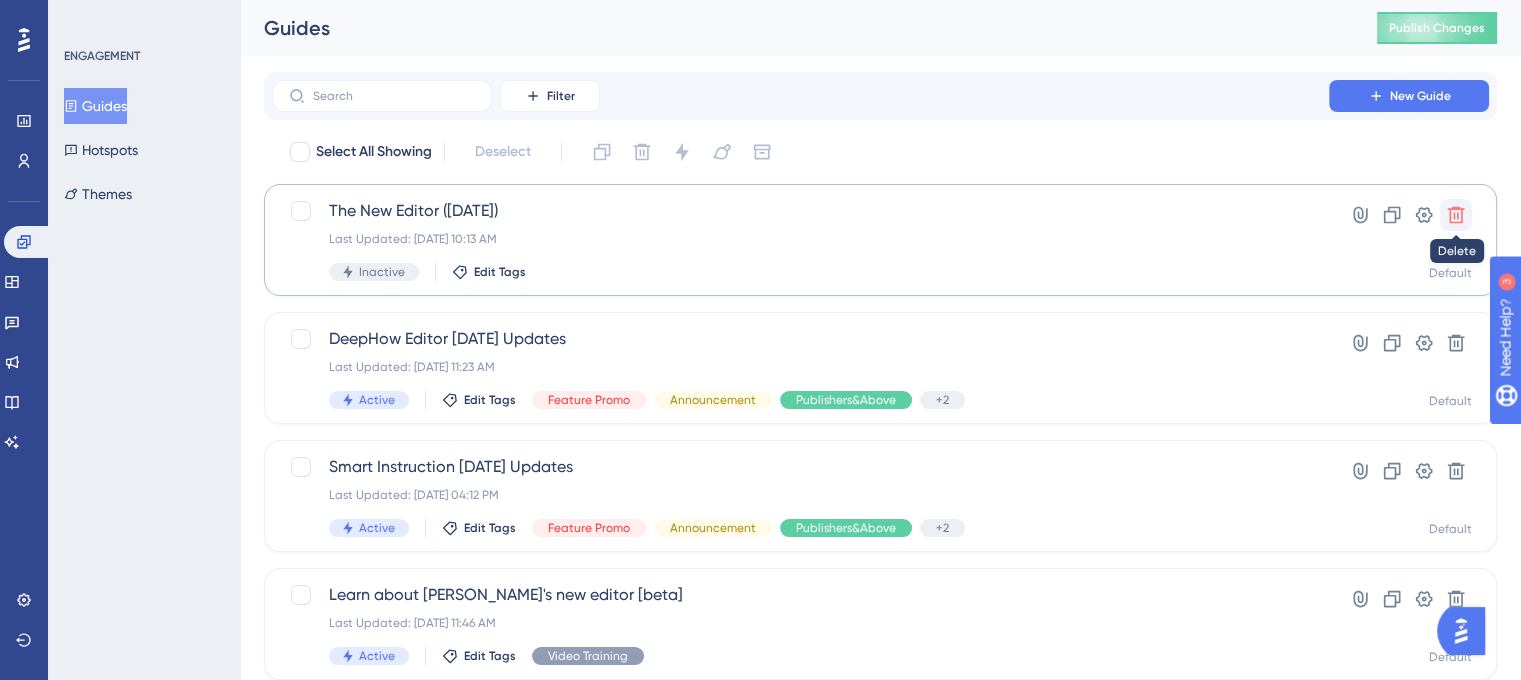 click 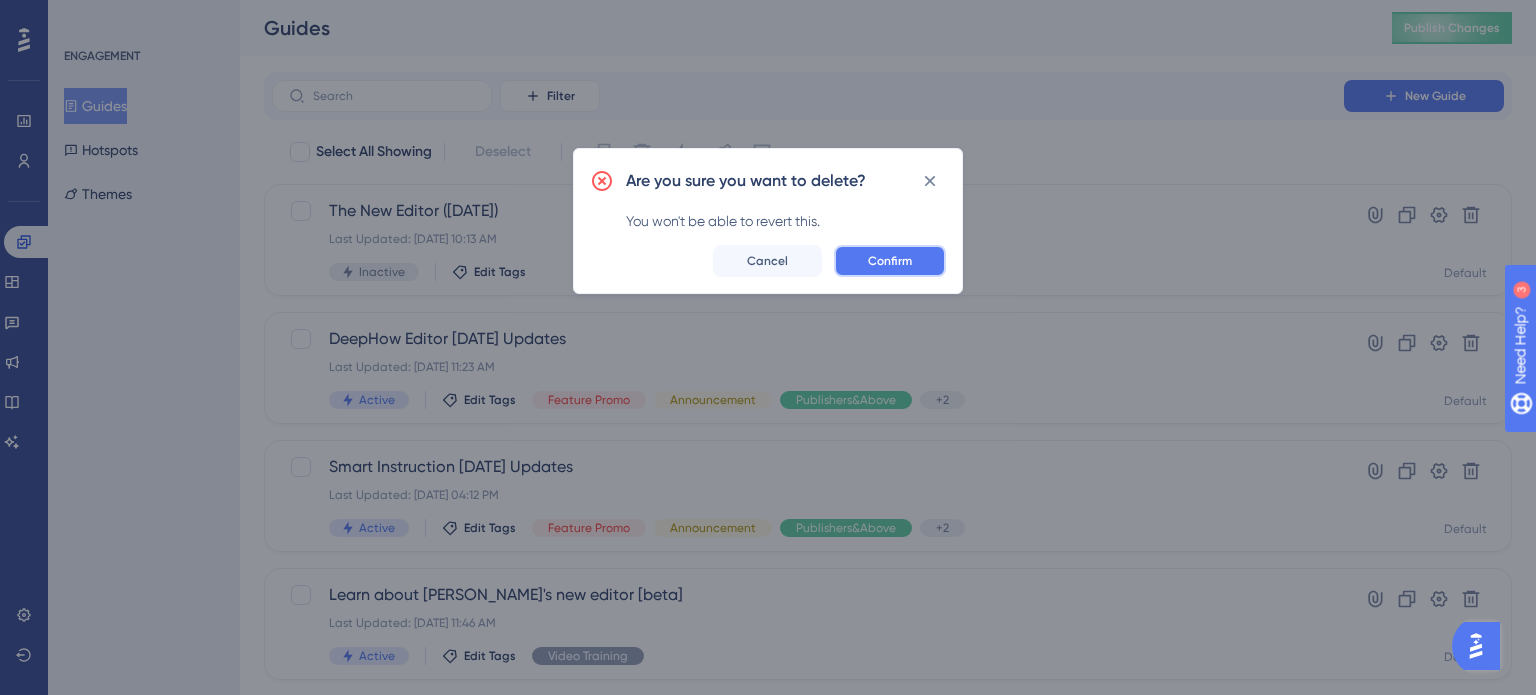 click on "Confirm" at bounding box center [890, 261] 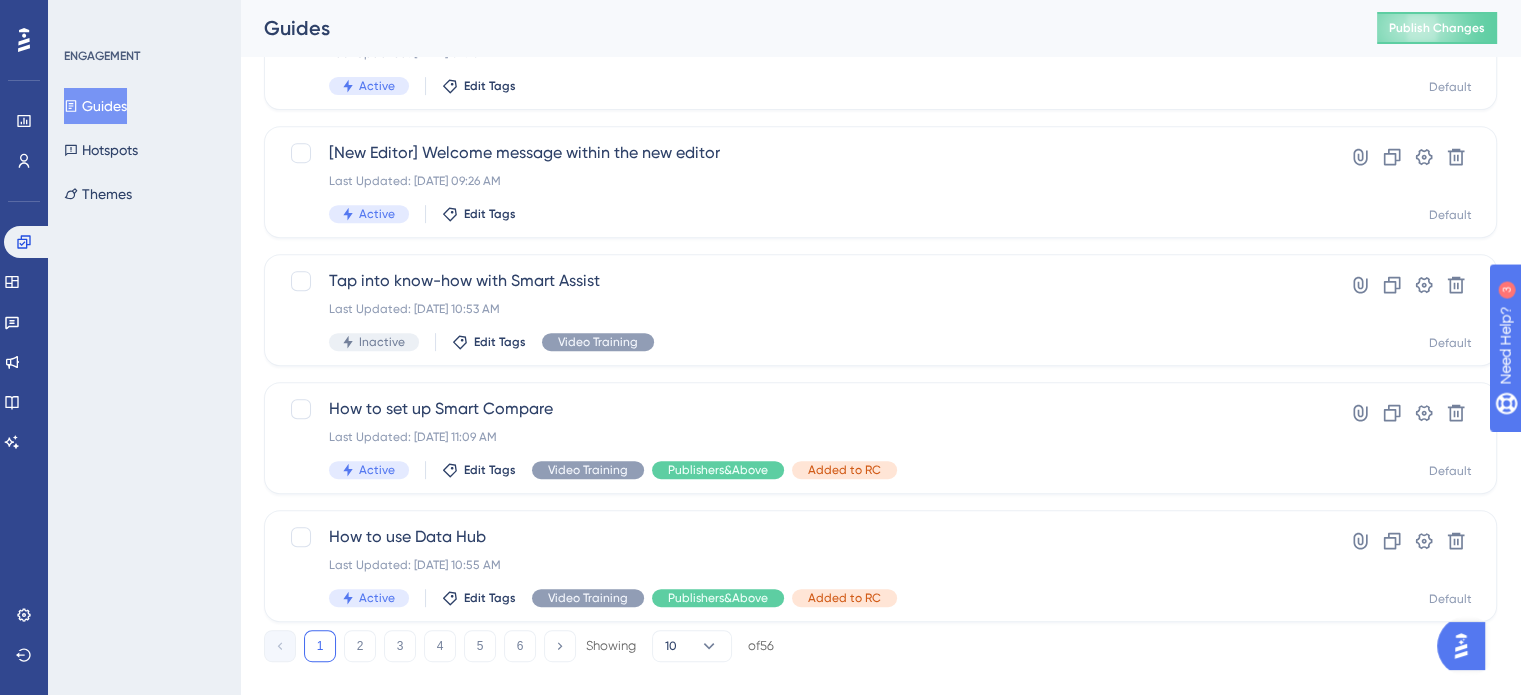 scroll, scrollTop: 856, scrollLeft: 0, axis: vertical 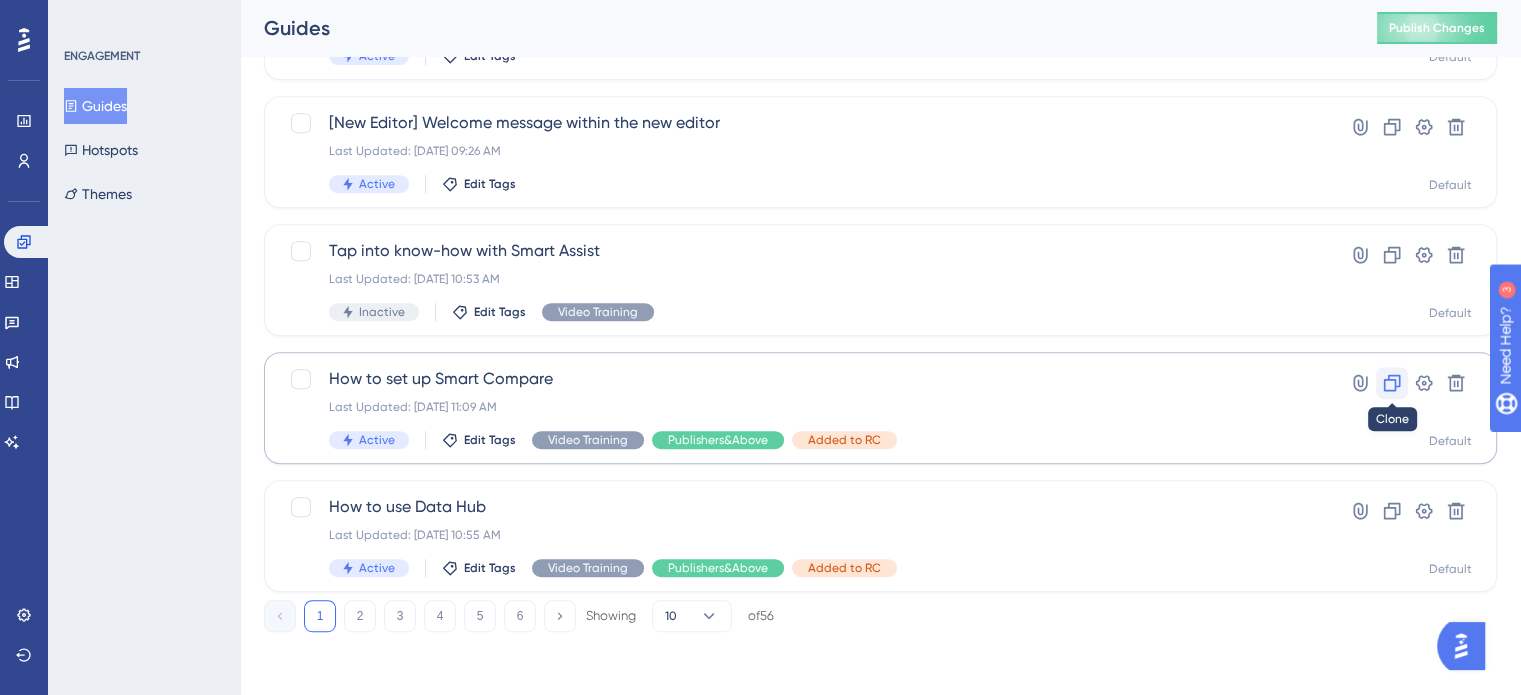 click at bounding box center [1392, 383] 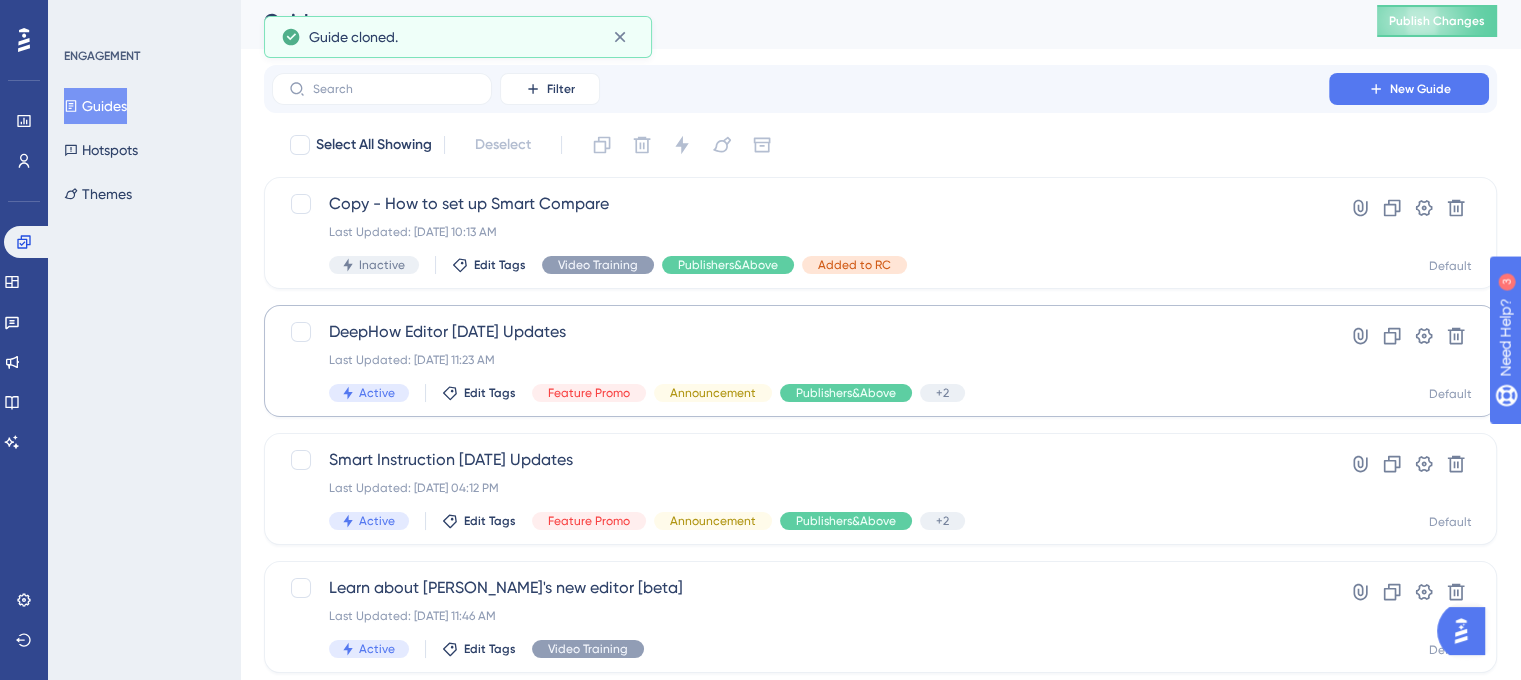 scroll, scrollTop: 0, scrollLeft: 0, axis: both 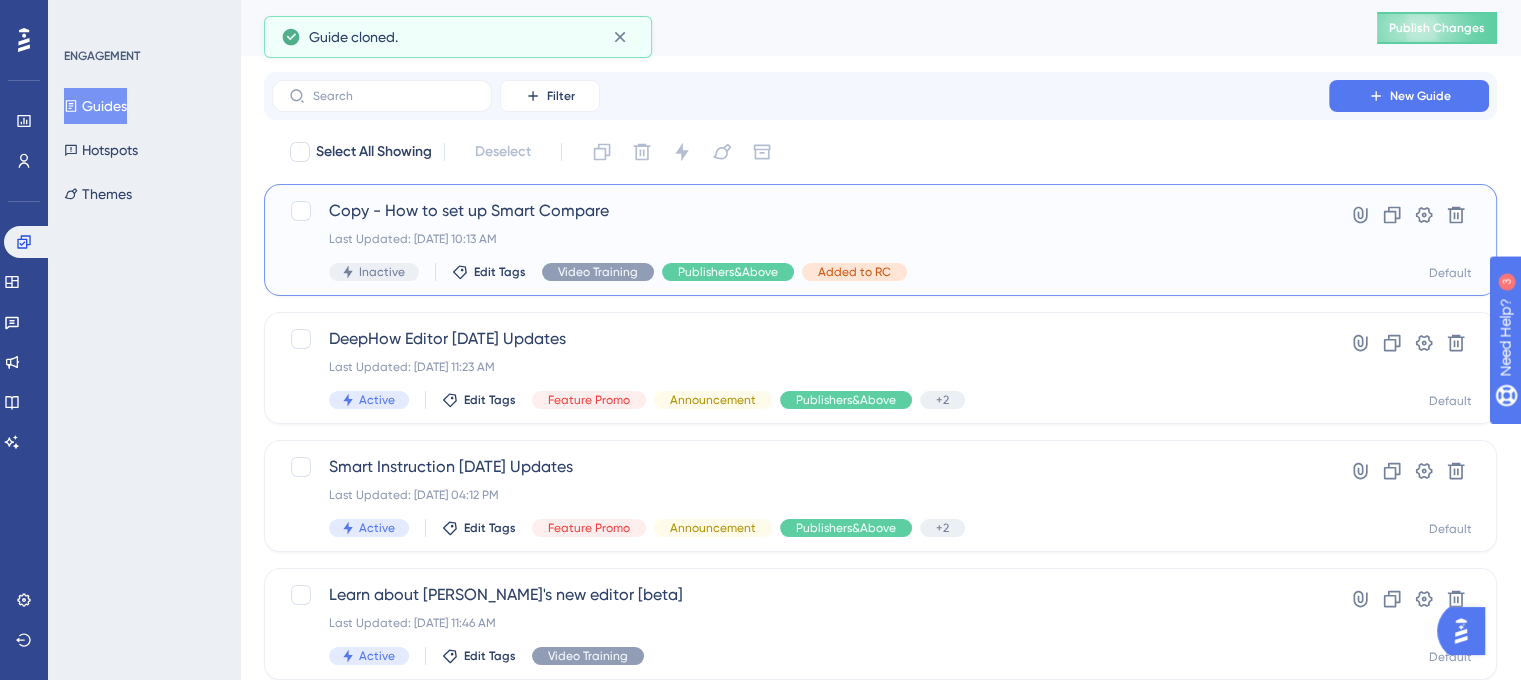 click on "Copy - How to set up Smart Compare" at bounding box center (800, 211) 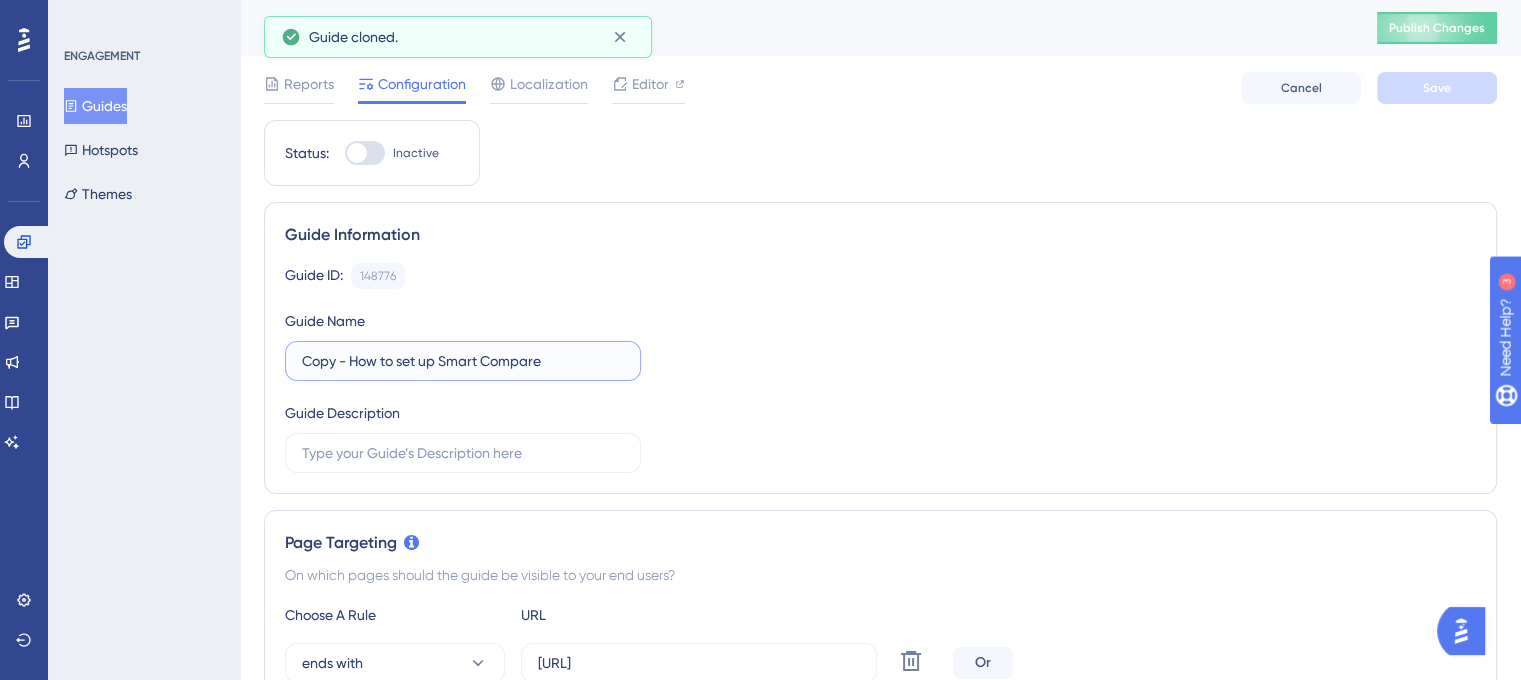 click on "Copy - How to set up Smart Compare" at bounding box center [463, 361] 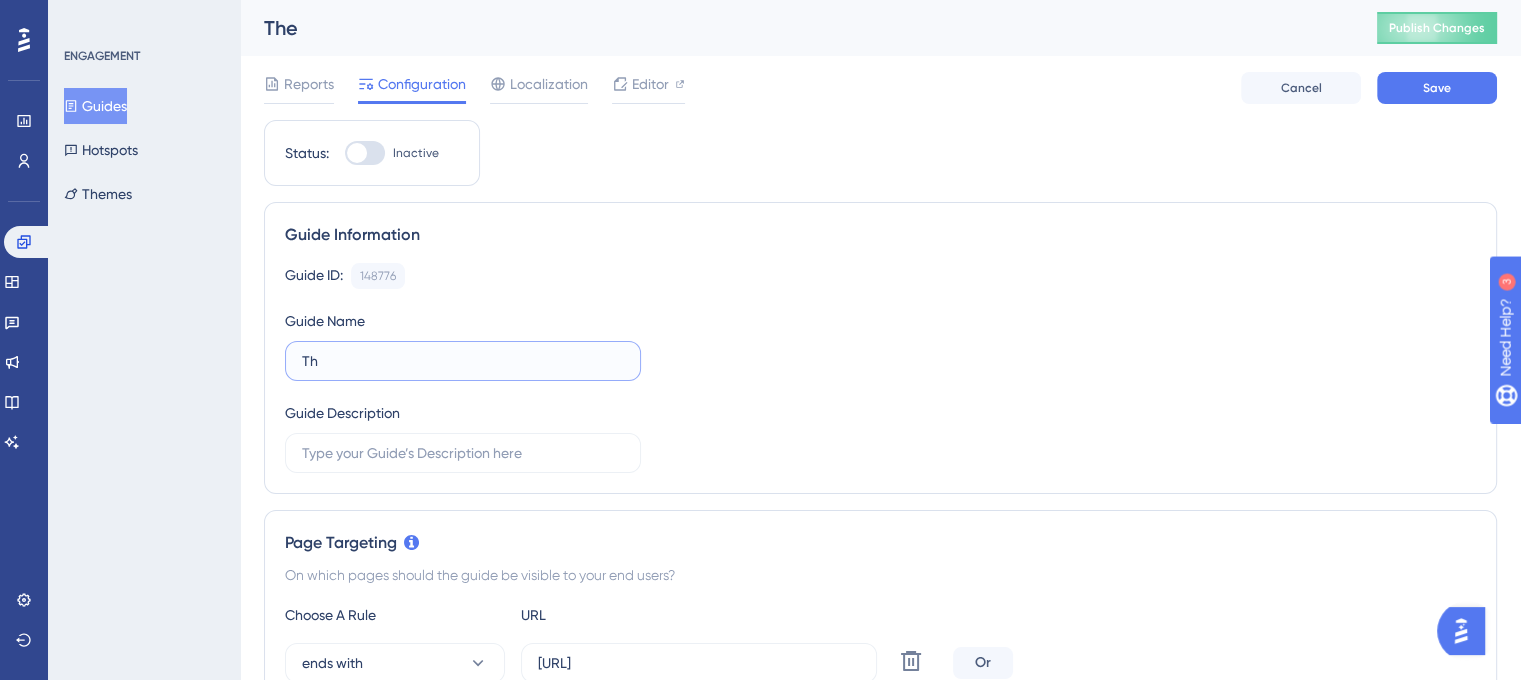 type on "T" 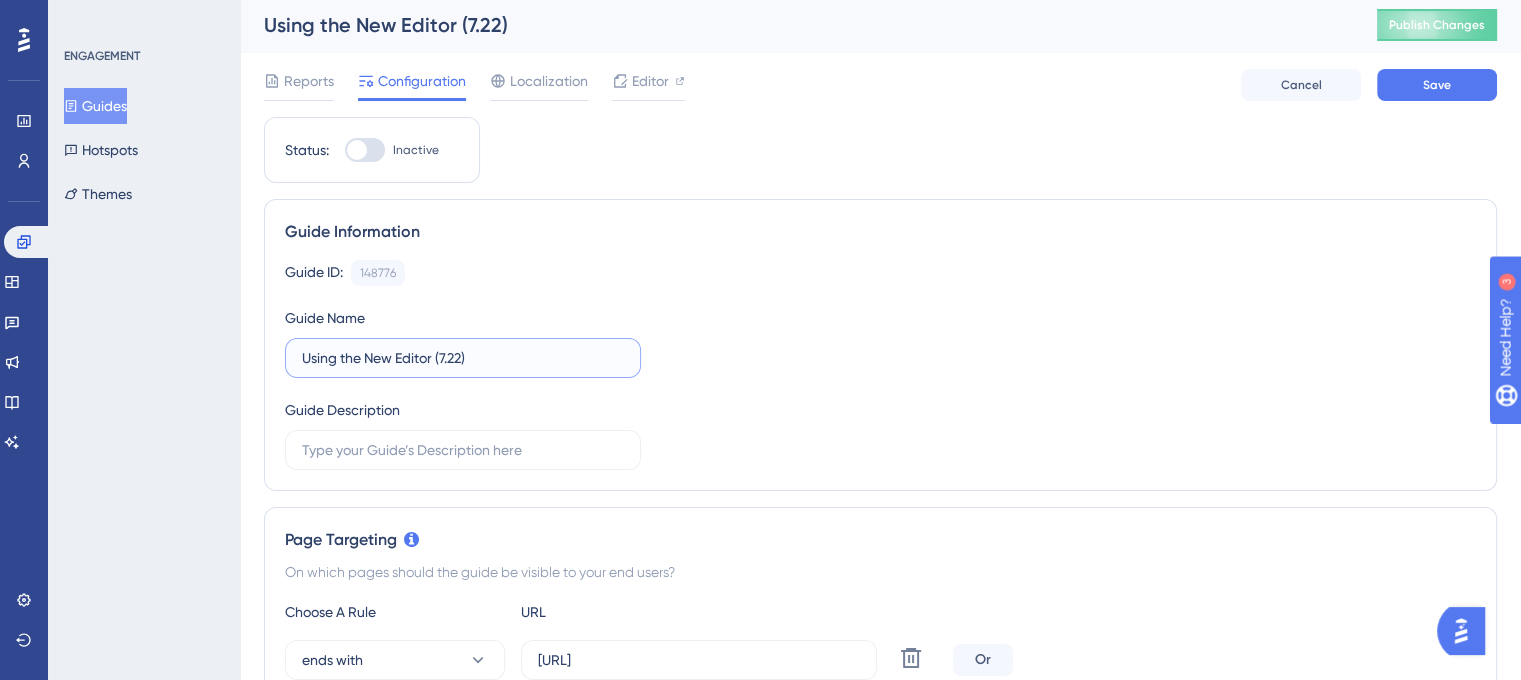 scroll, scrollTop: 0, scrollLeft: 0, axis: both 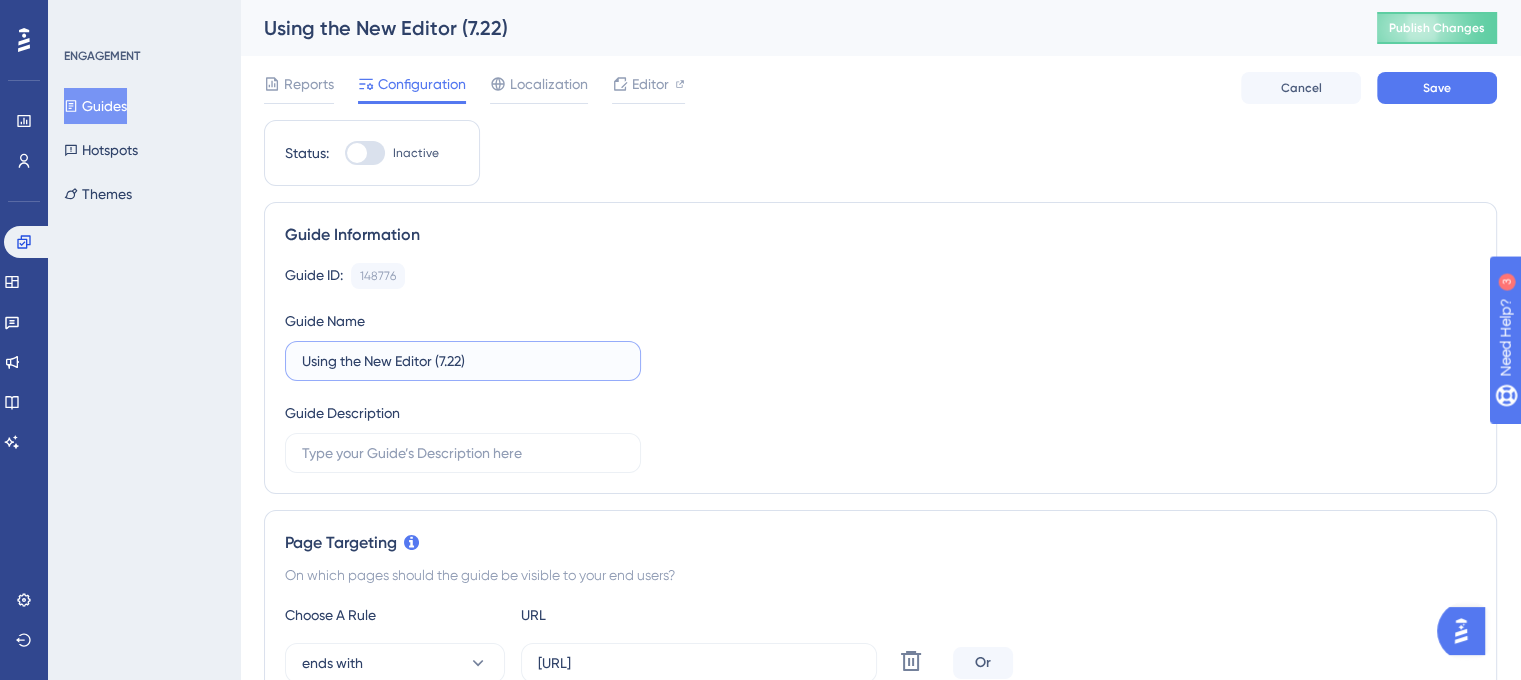 type on "Using the New Editor (7.22)" 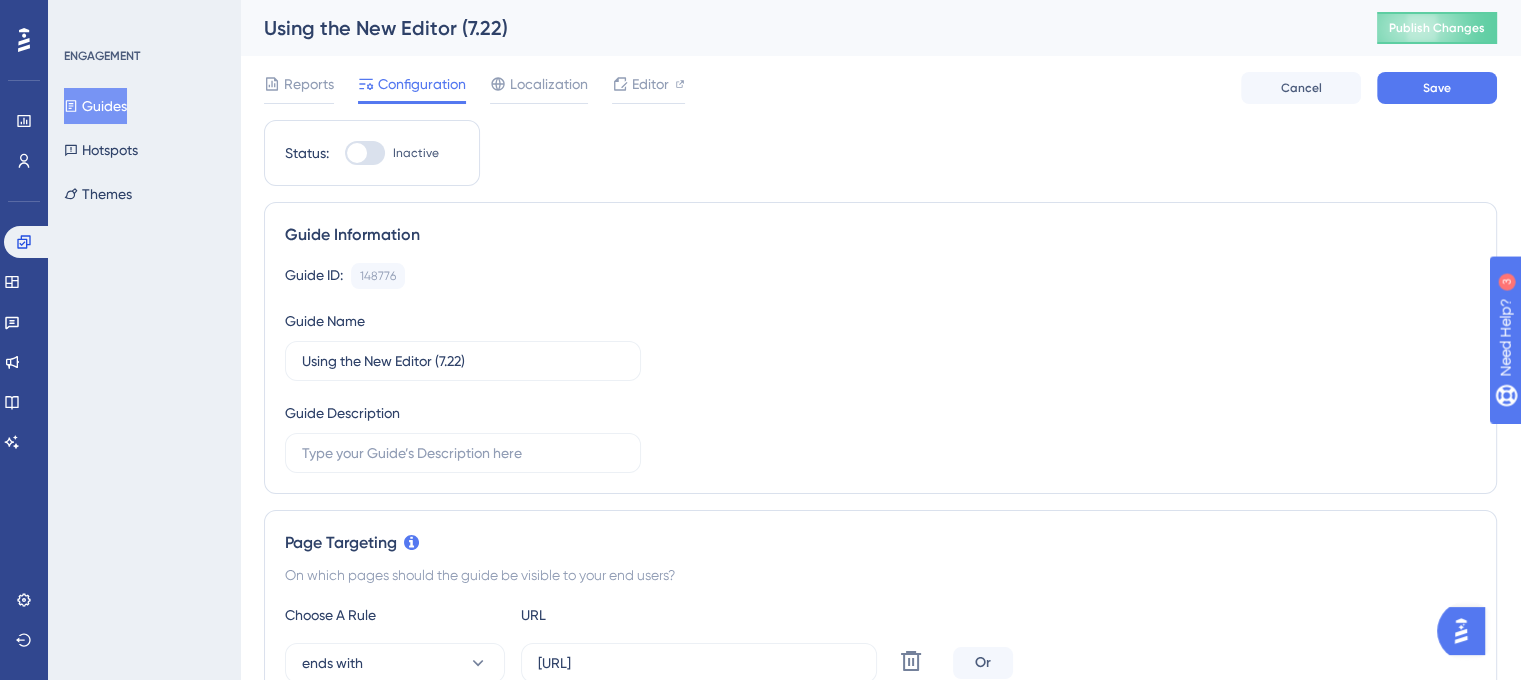 click on "Guide ID: 148776 Copy" at bounding box center (880, 276) 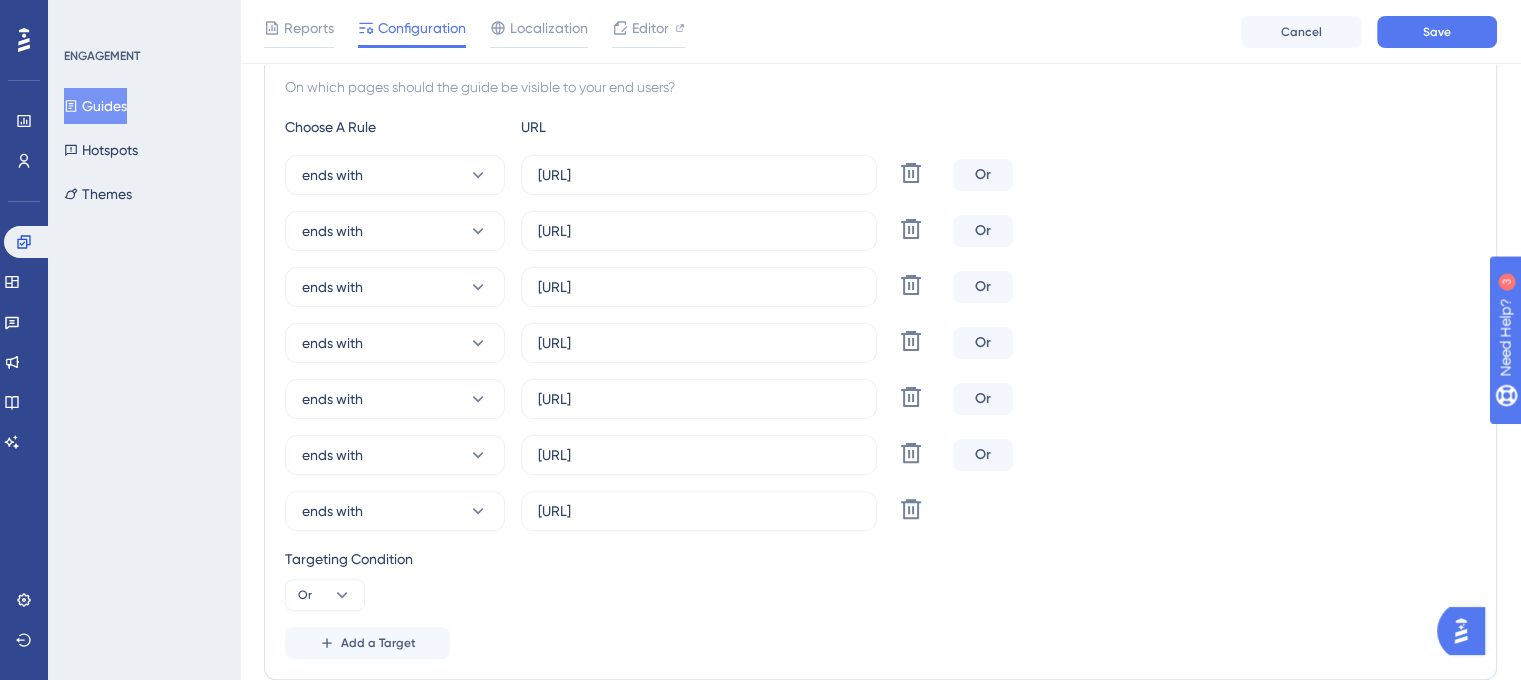 scroll, scrollTop: 500, scrollLeft: 0, axis: vertical 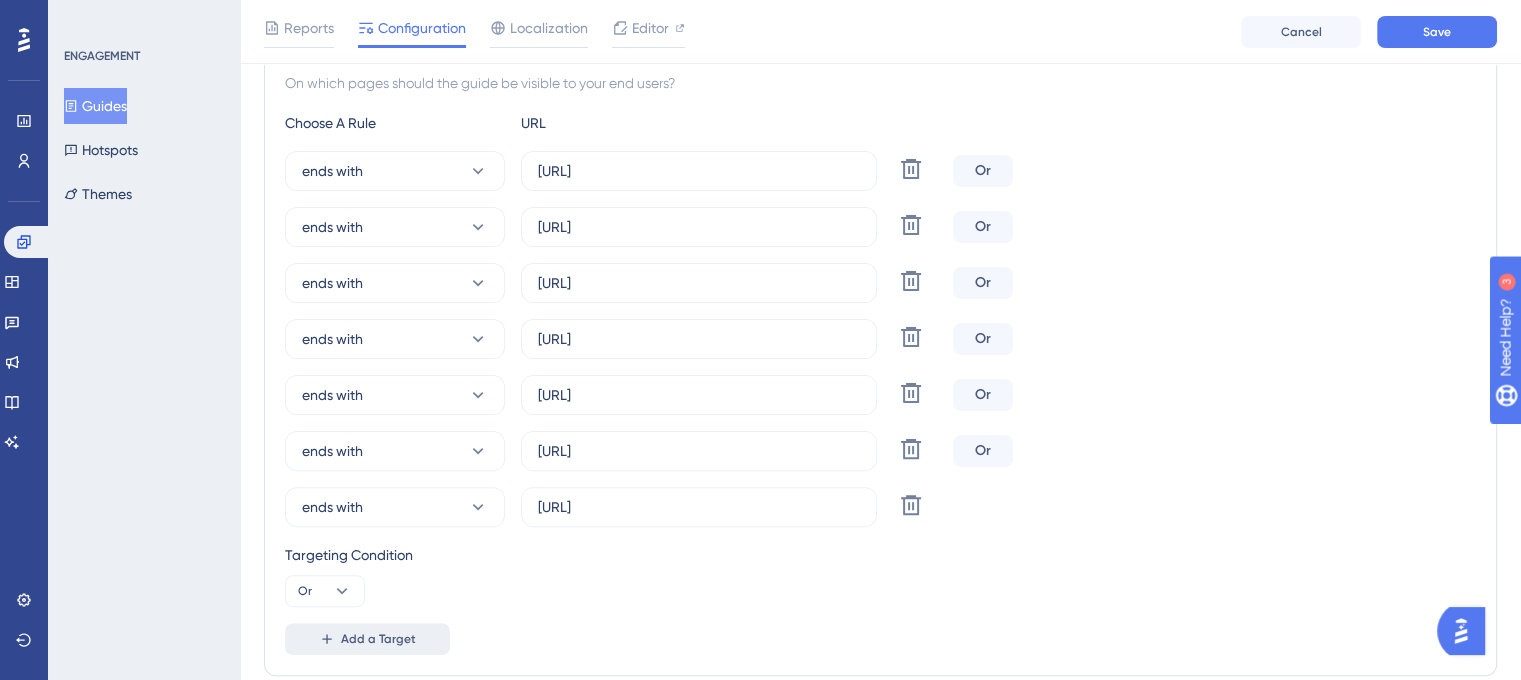click on "Add a Target" at bounding box center [378, 639] 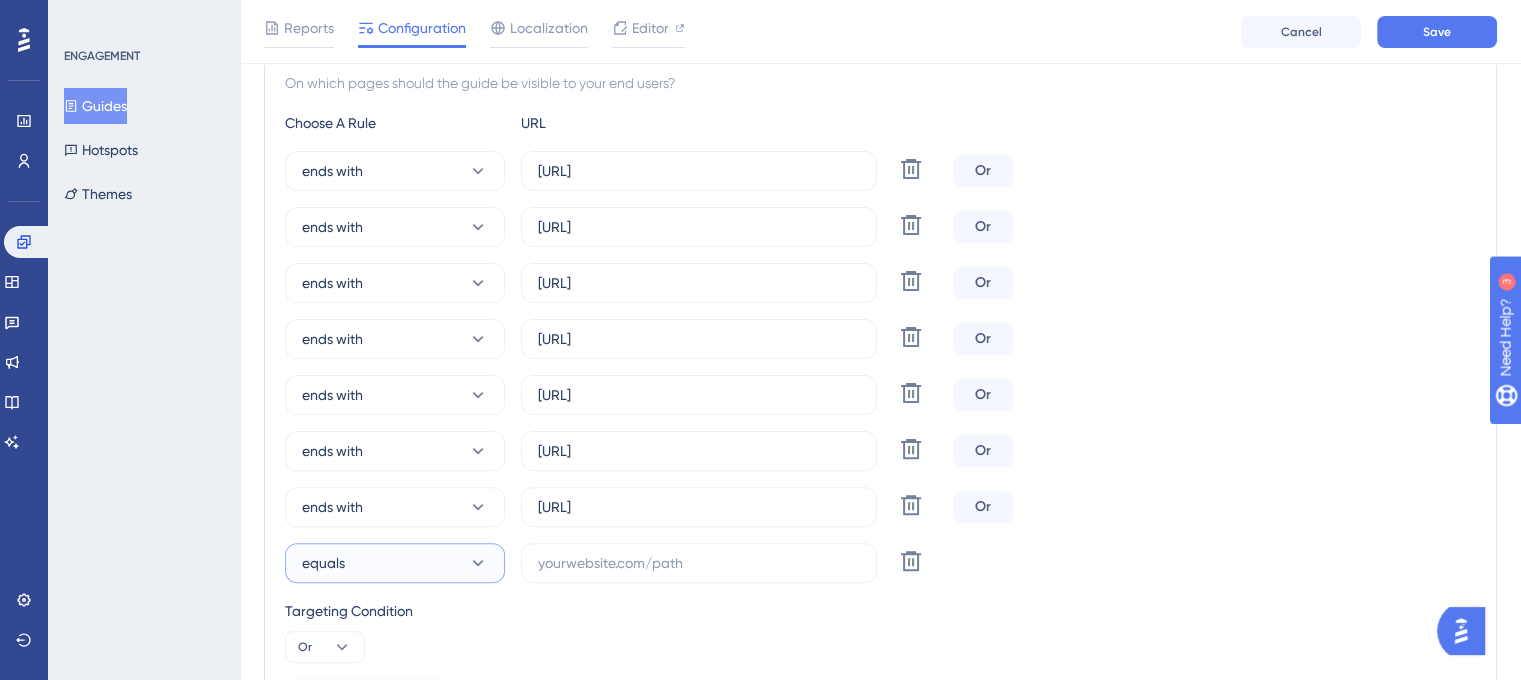 click on "equals" at bounding box center [395, 563] 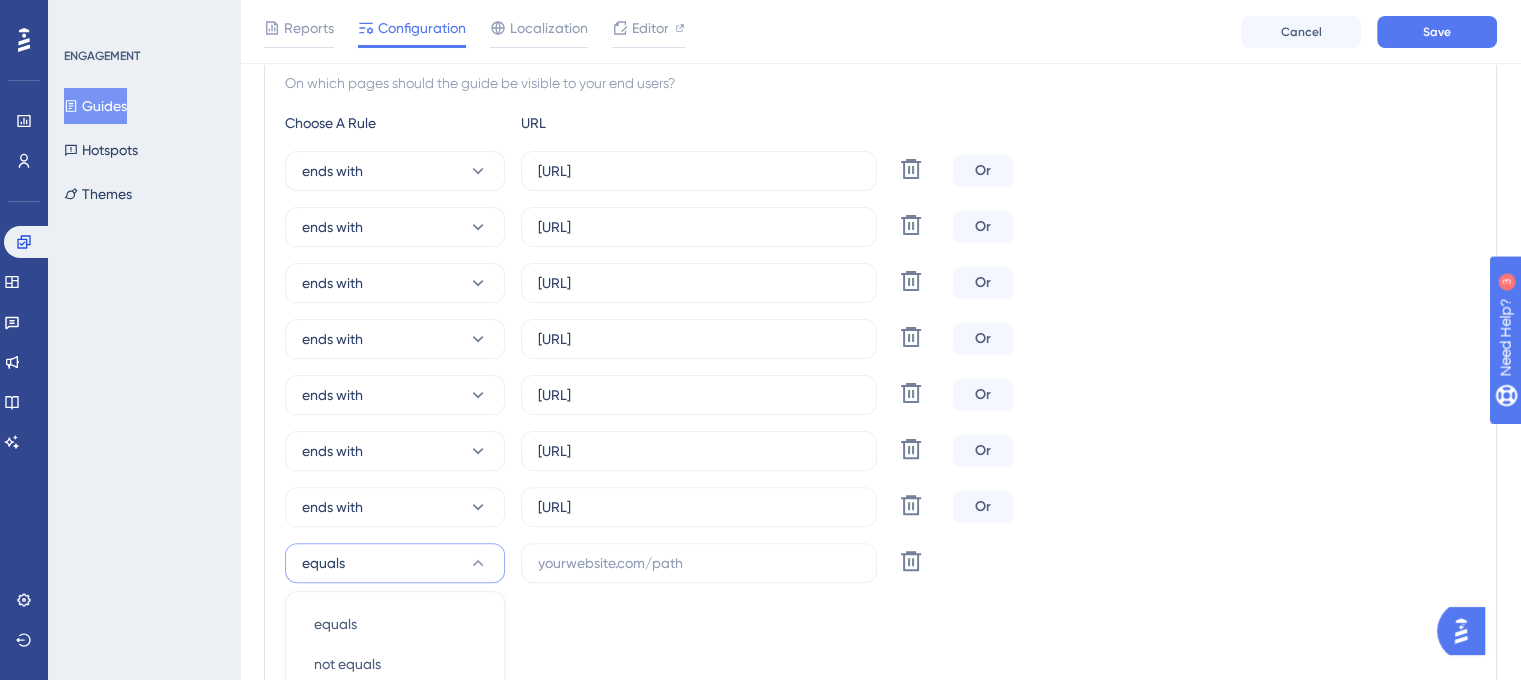 scroll, scrollTop: 902, scrollLeft: 0, axis: vertical 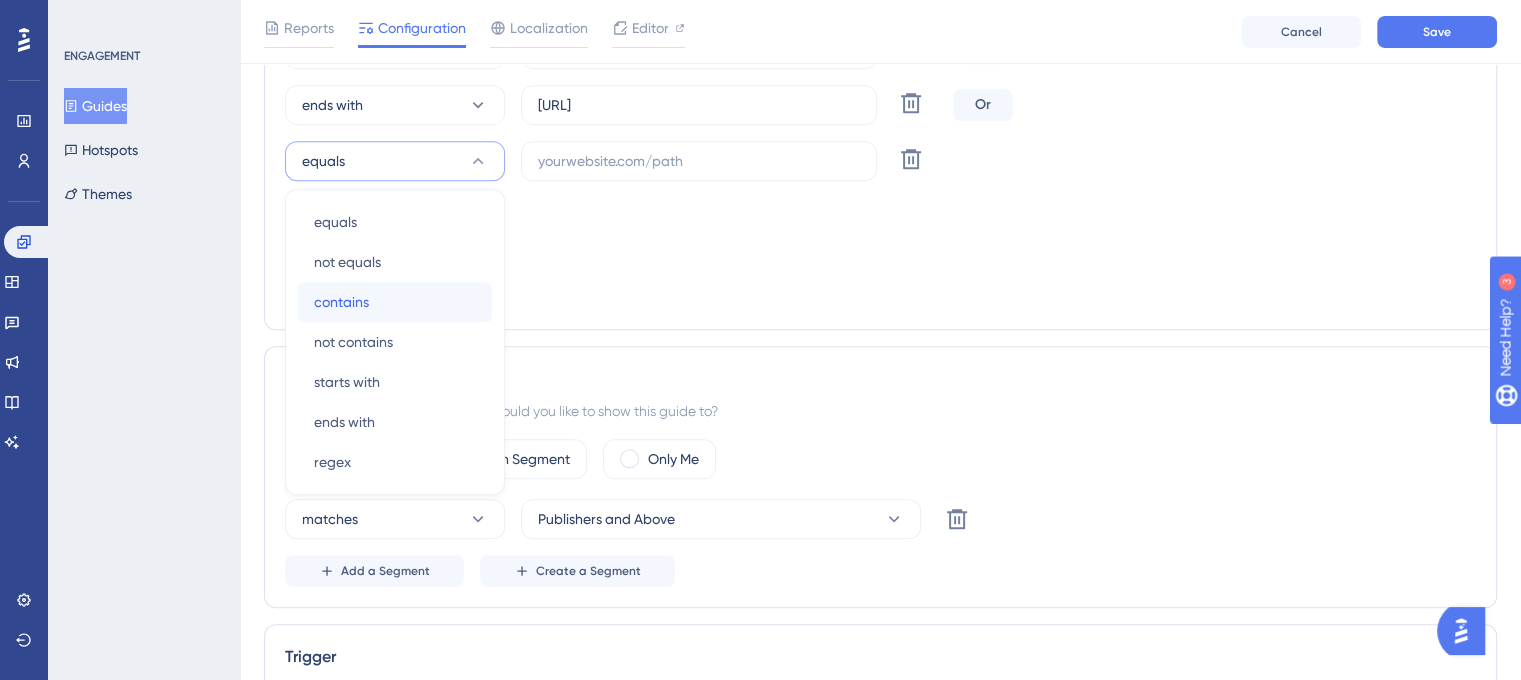 click on "contains contains" at bounding box center [395, 302] 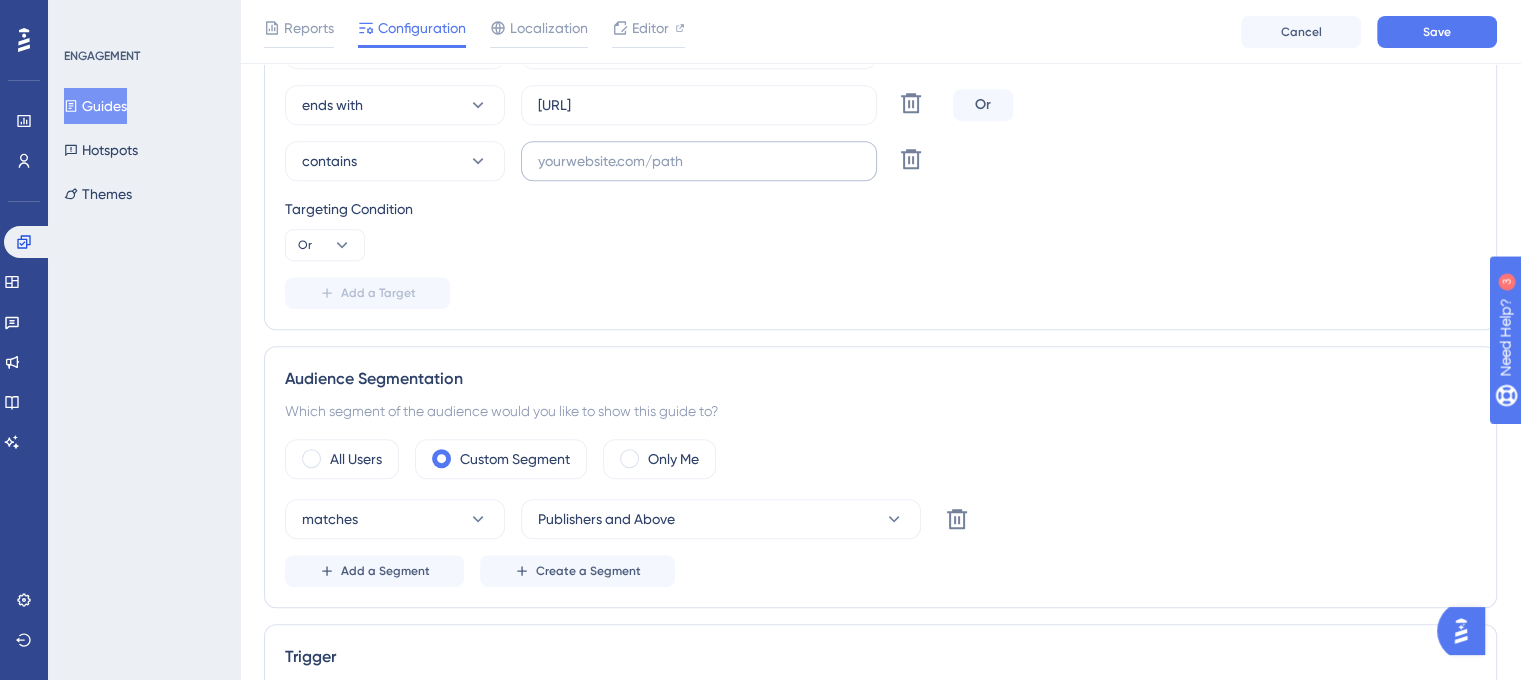 click at bounding box center (699, 161) 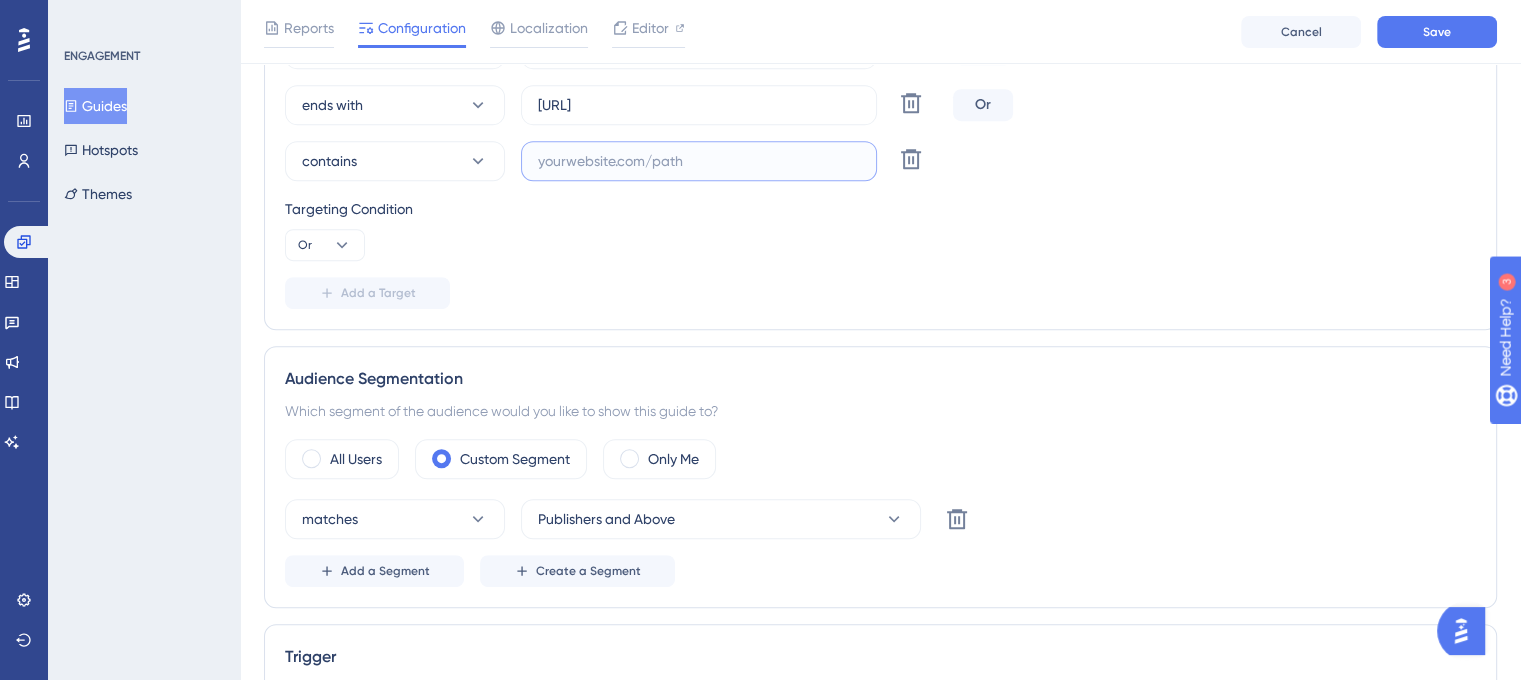 click at bounding box center [699, 161] 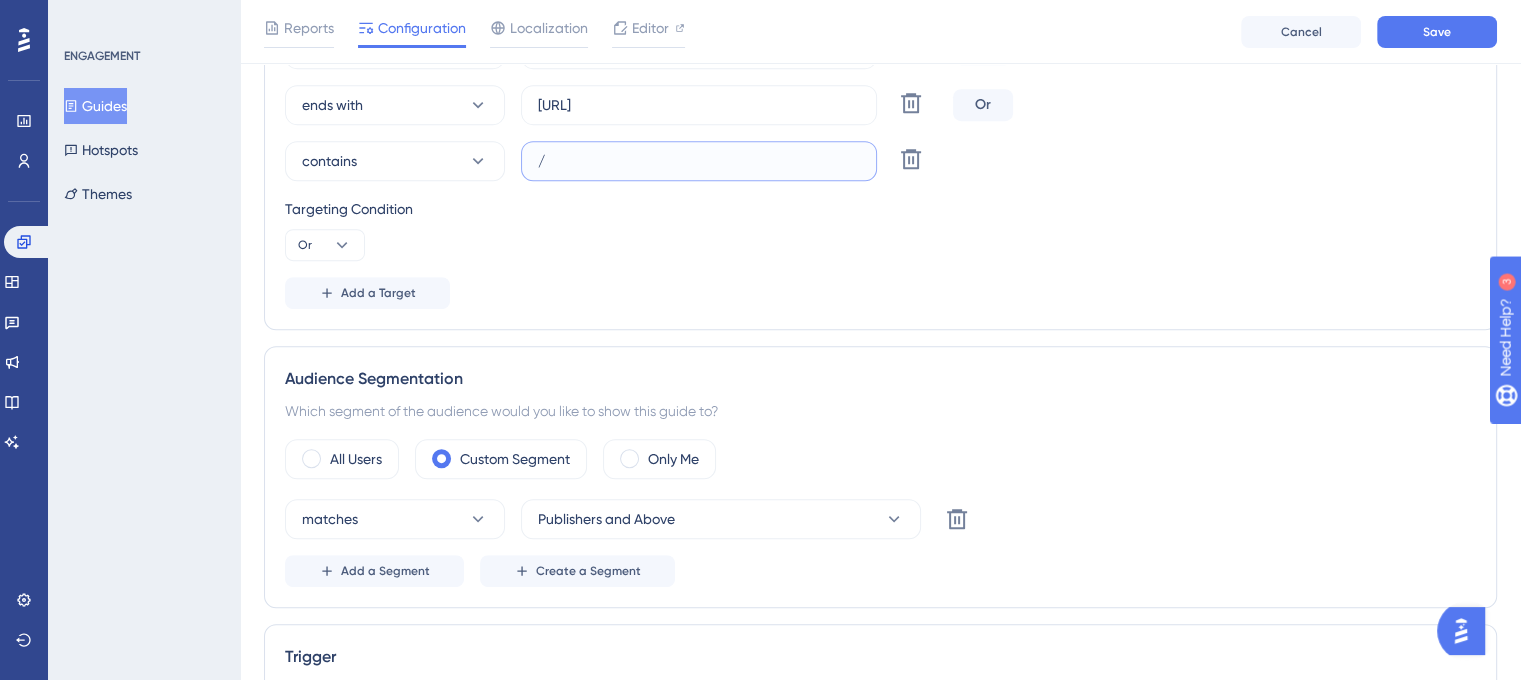 type on "/" 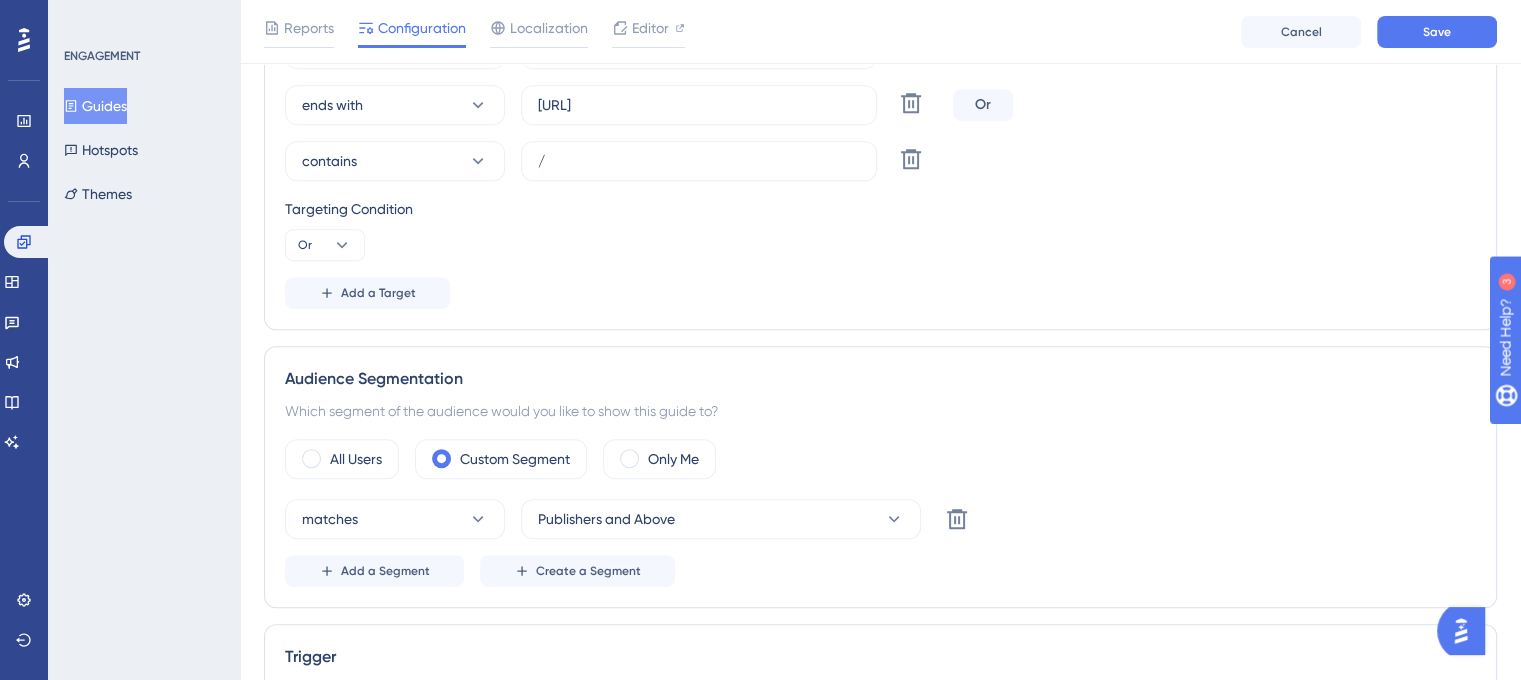 click on "Choose A Rule URL ends with deephow.ai/home/overview Delete Or ends with deephow.ai/home/ Delete Or ends with deephow.ai/analytics/ Delete Or ends with deephow.ai/owned-by-me/ Delete Or ends with deephow.ai/skill/ Delete Or ends with deephow.ai/admin/ Delete Or ends with deephow.ai/home/overview Delete Or contains / Delete Targeting Condition Or Add a Target" at bounding box center [880, 9] 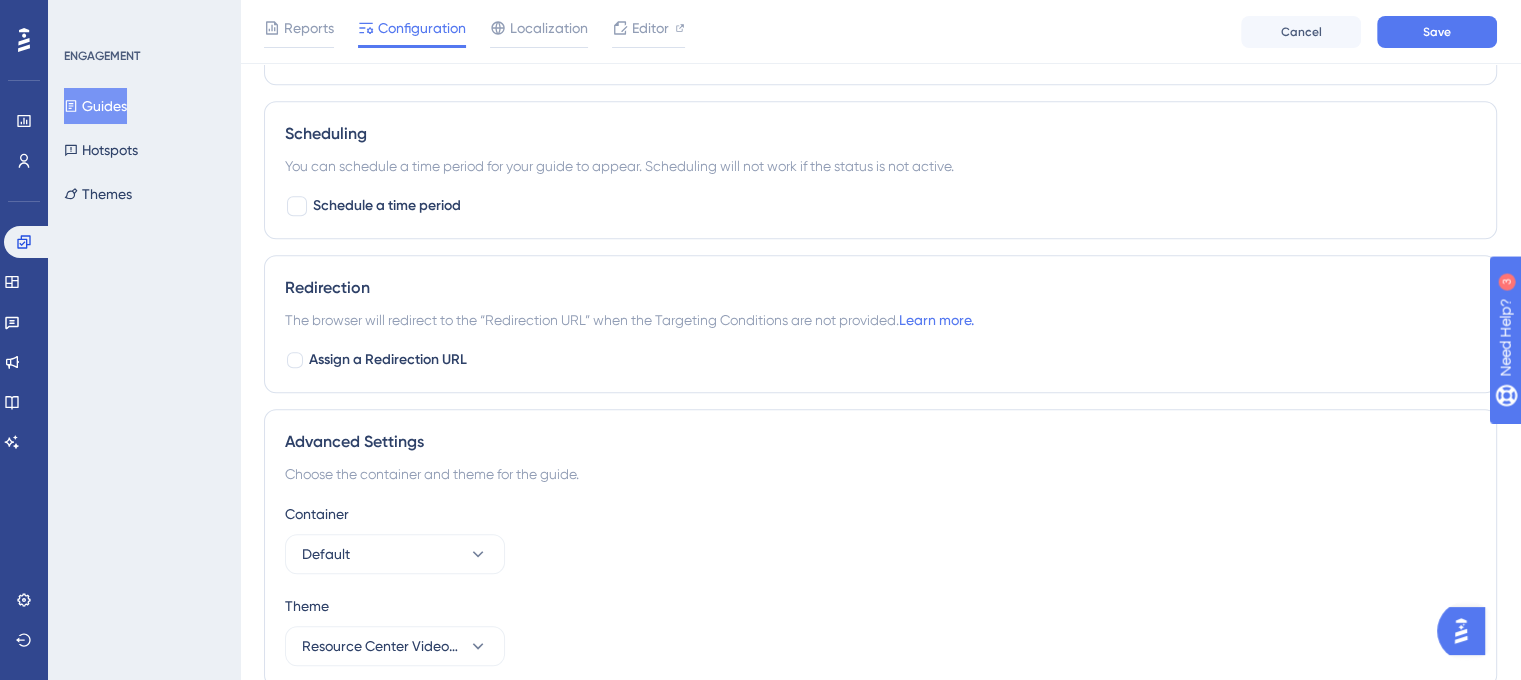 scroll, scrollTop: 1702, scrollLeft: 0, axis: vertical 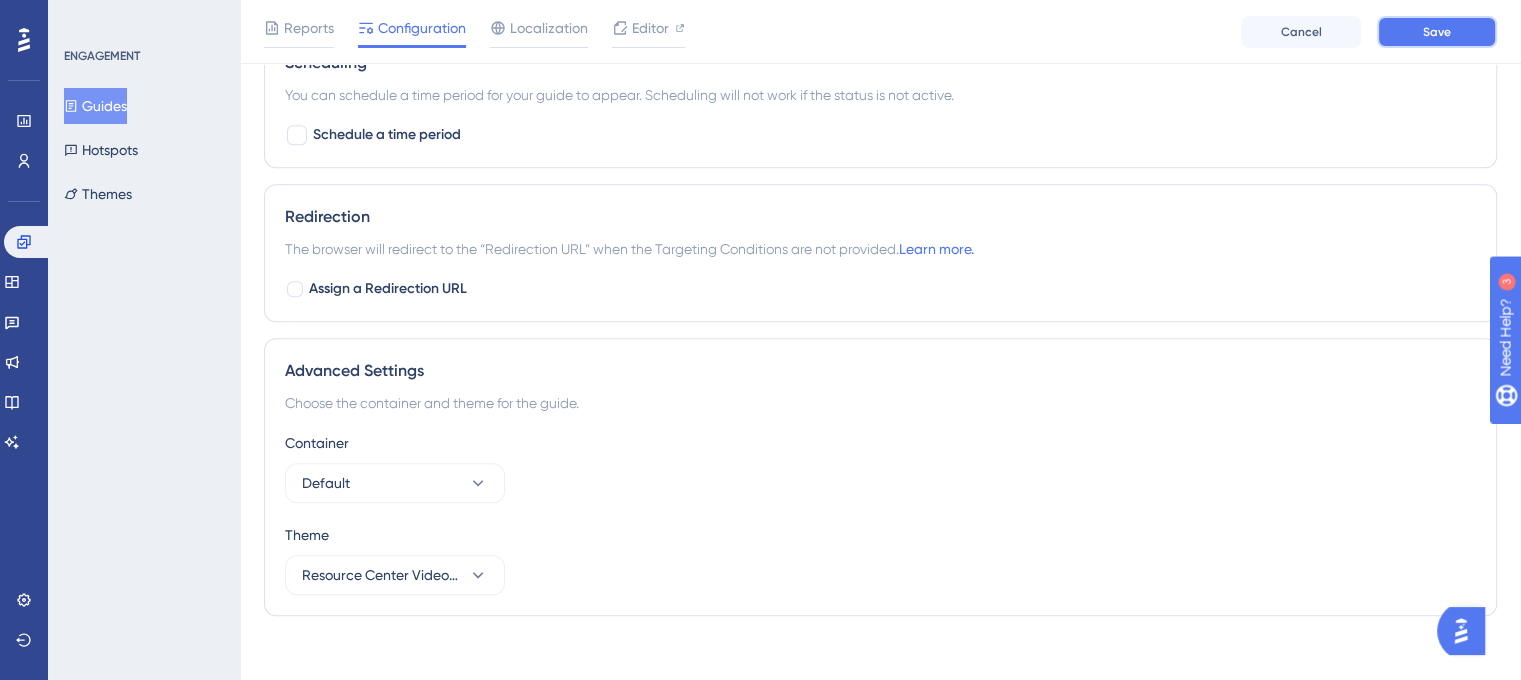 click on "Save" at bounding box center (1437, 32) 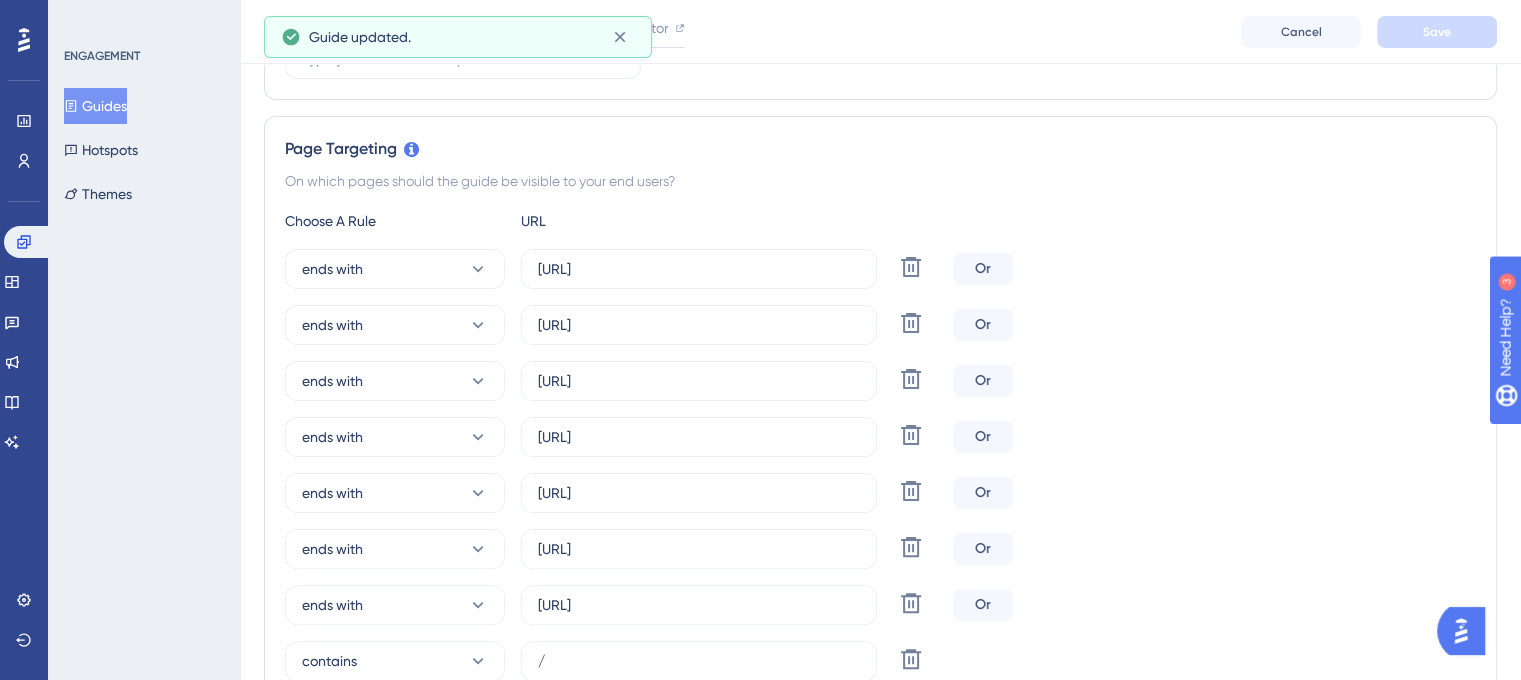 scroll, scrollTop: 0, scrollLeft: 0, axis: both 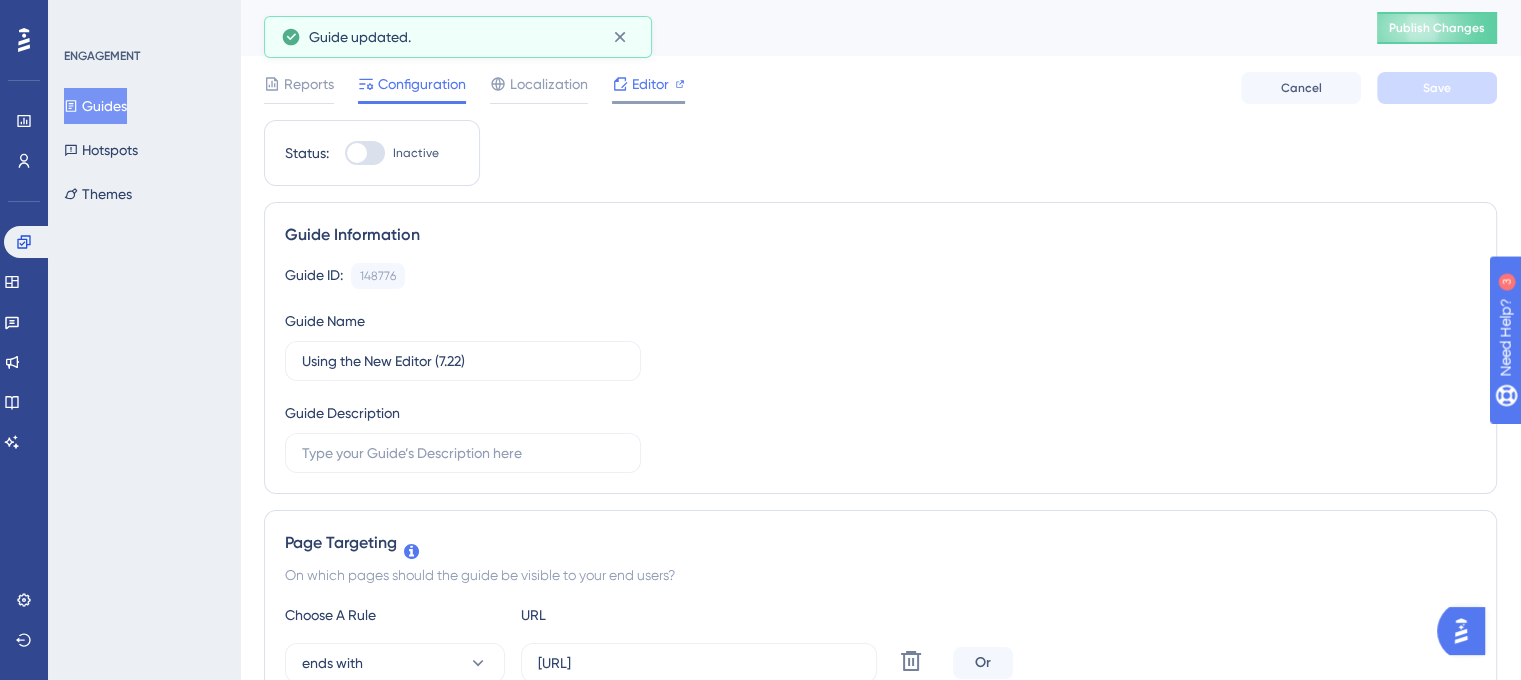 click on "Editor" at bounding box center (648, 84) 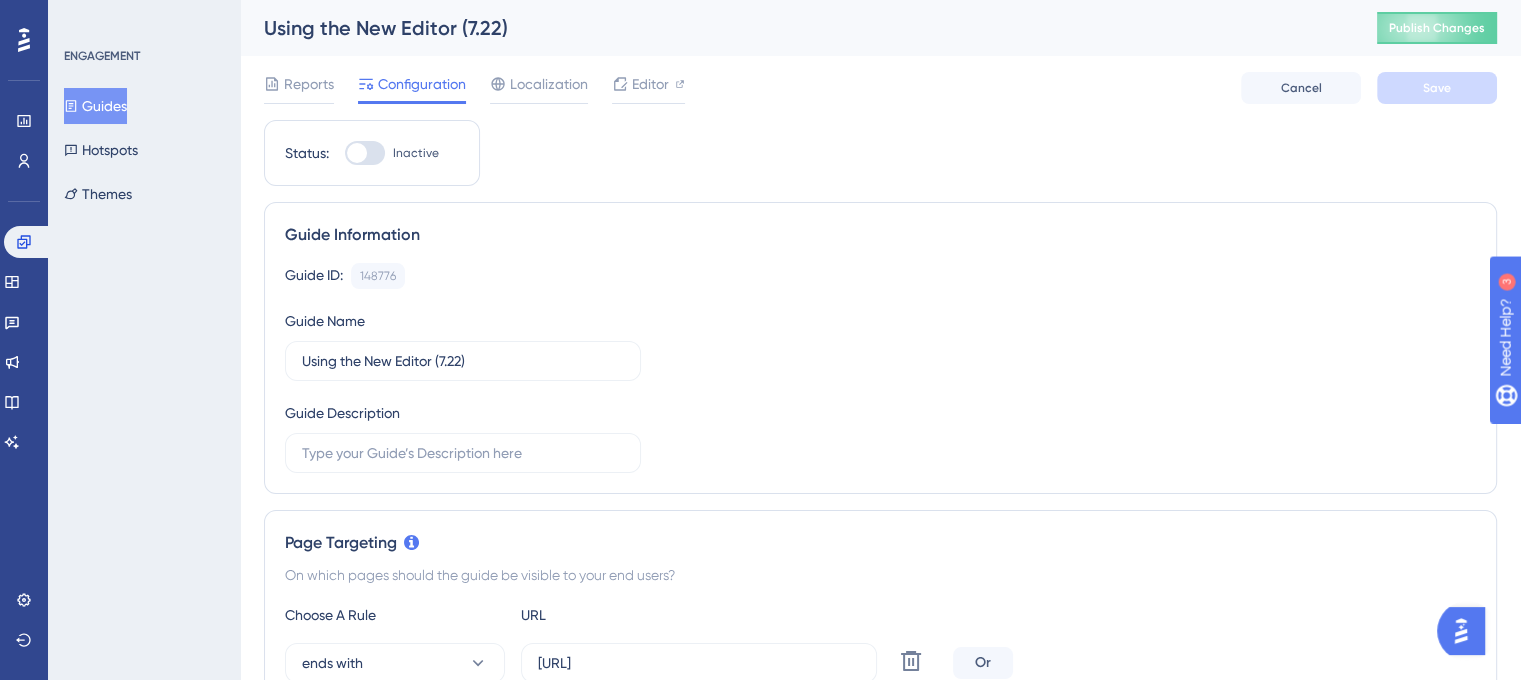 click at bounding box center [357, 153] 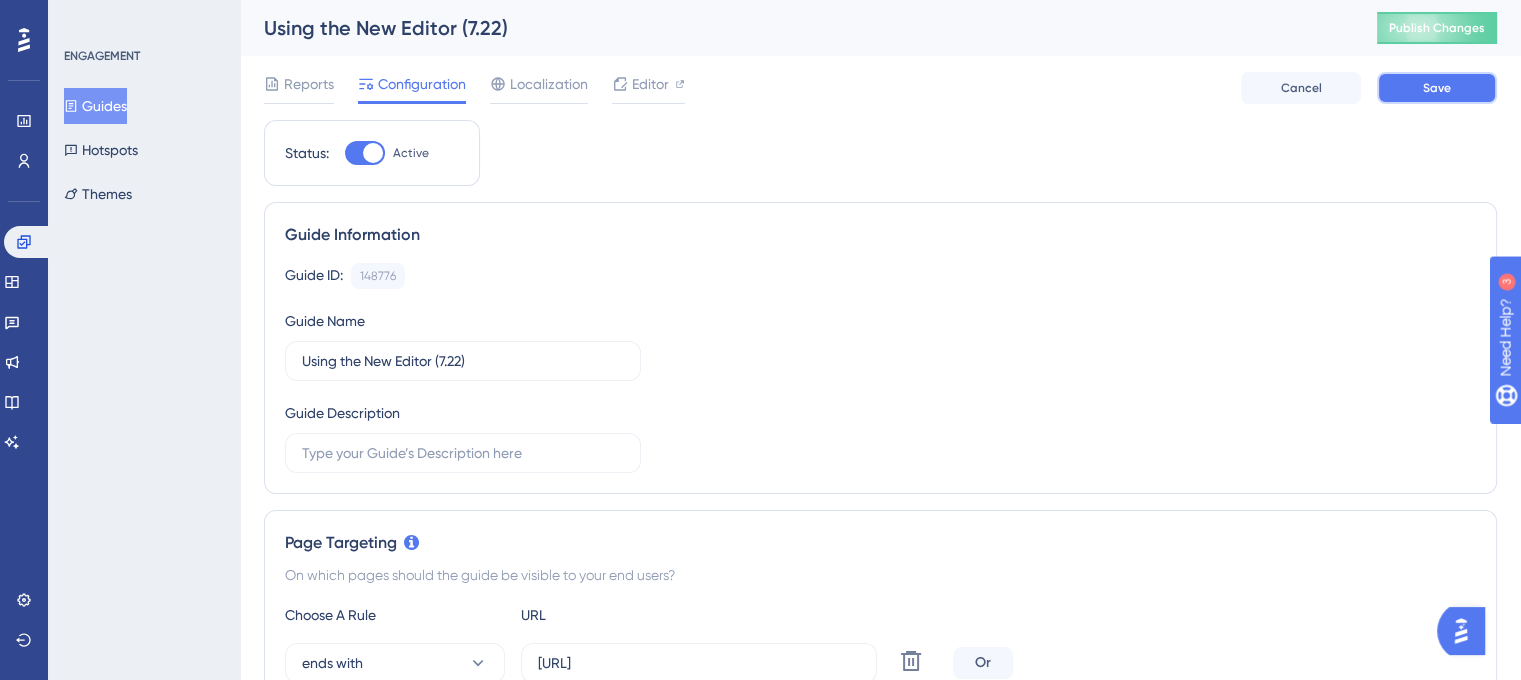 click on "Save" at bounding box center (1437, 88) 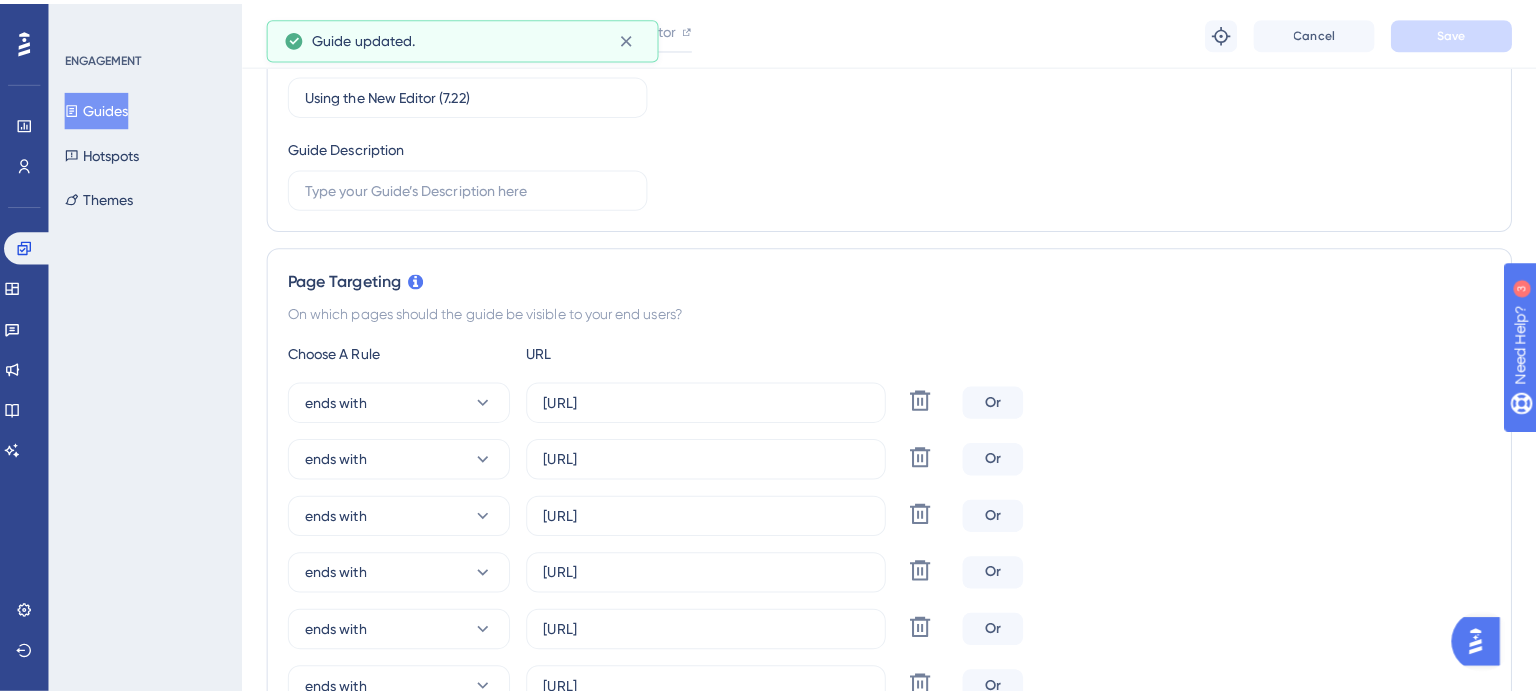 scroll, scrollTop: 0, scrollLeft: 0, axis: both 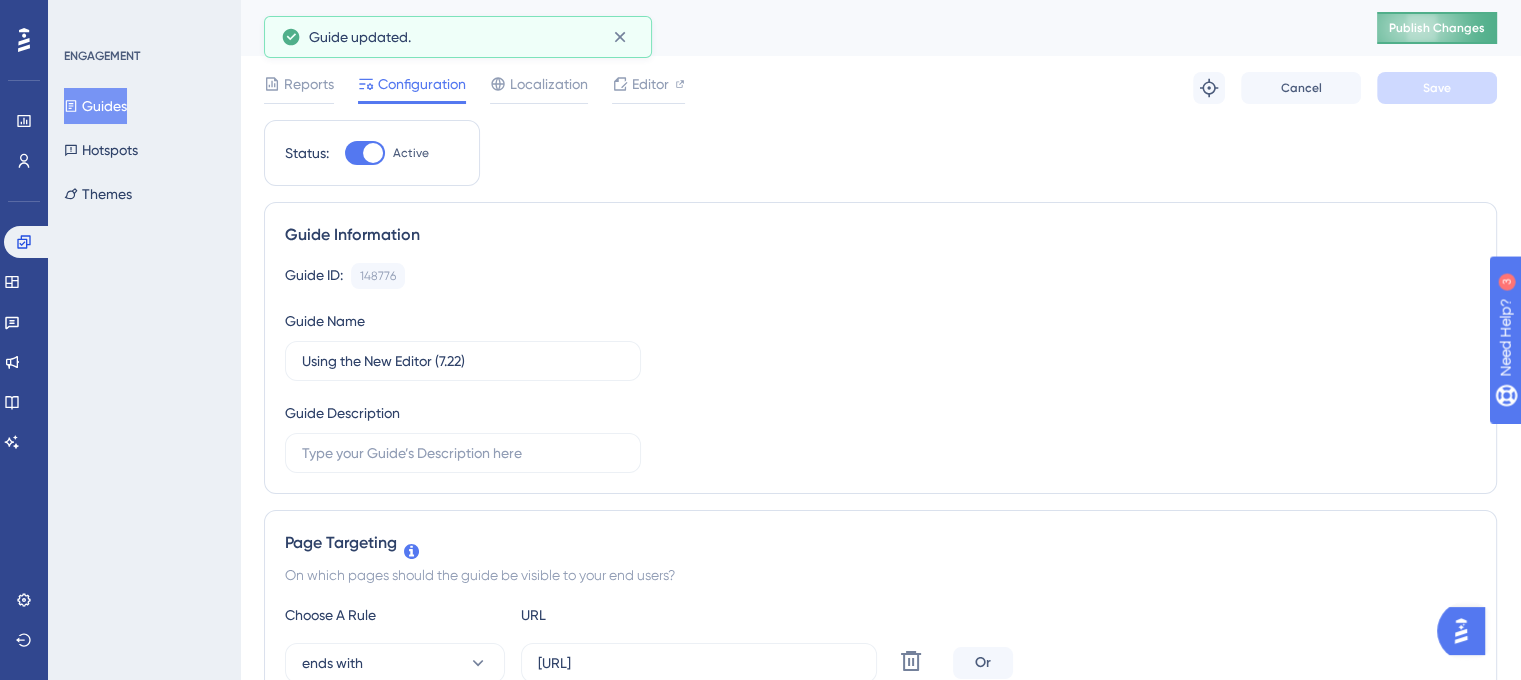 click on "Publish Changes" at bounding box center [1437, 28] 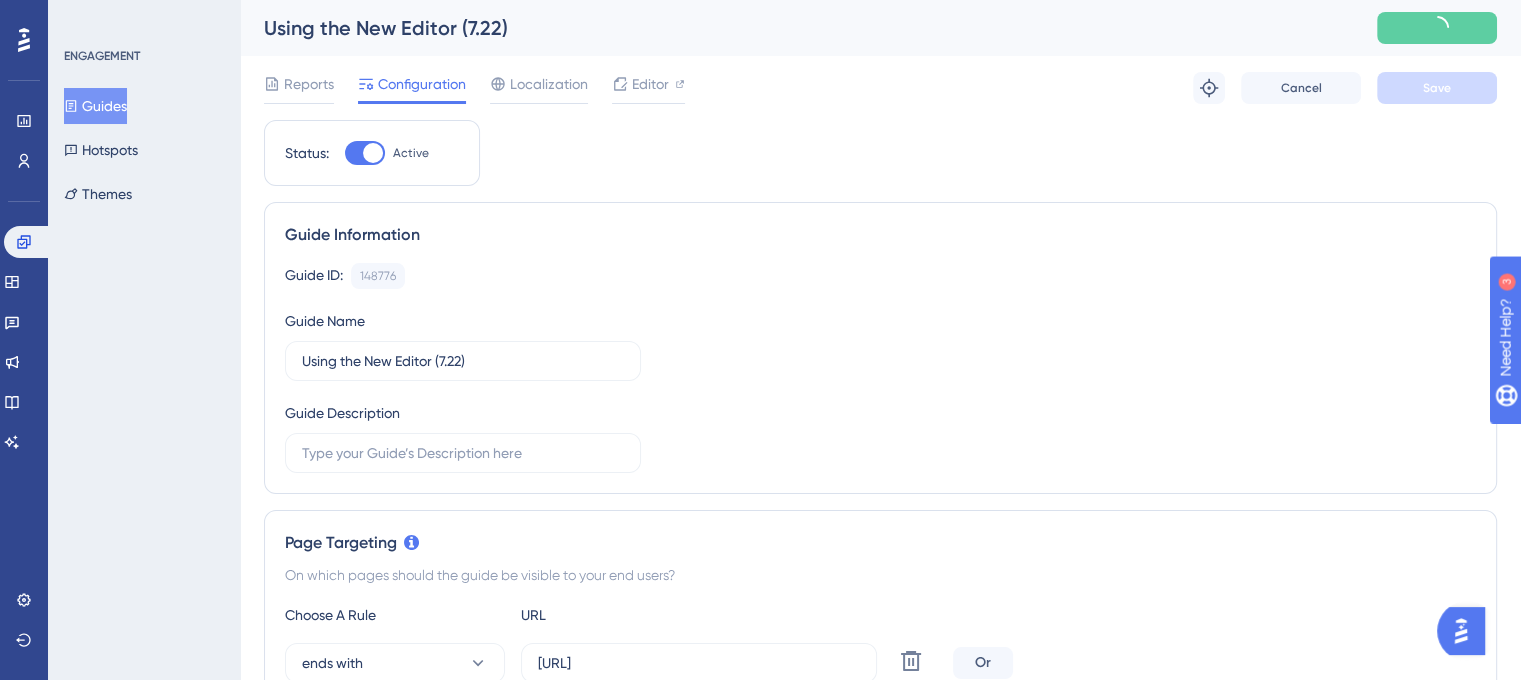 click on "Guides" at bounding box center [95, 106] 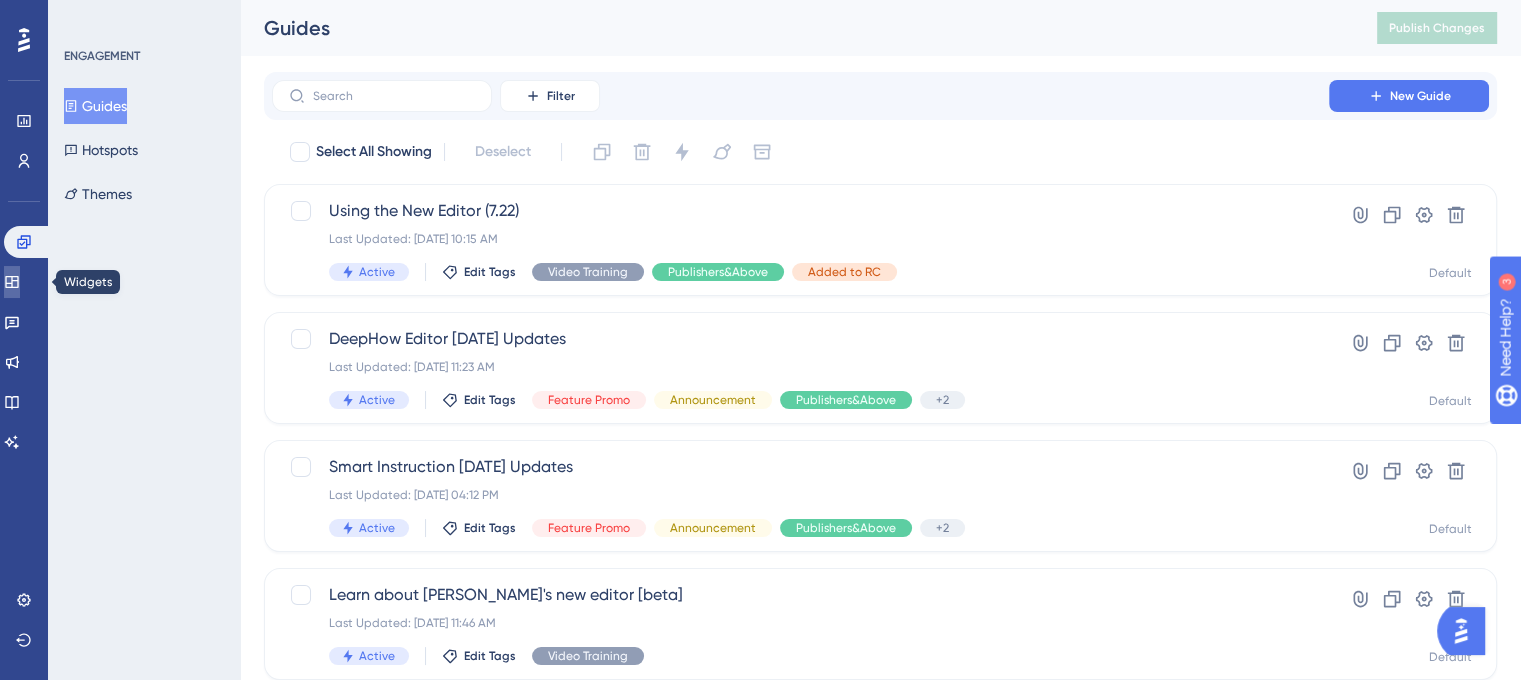 click 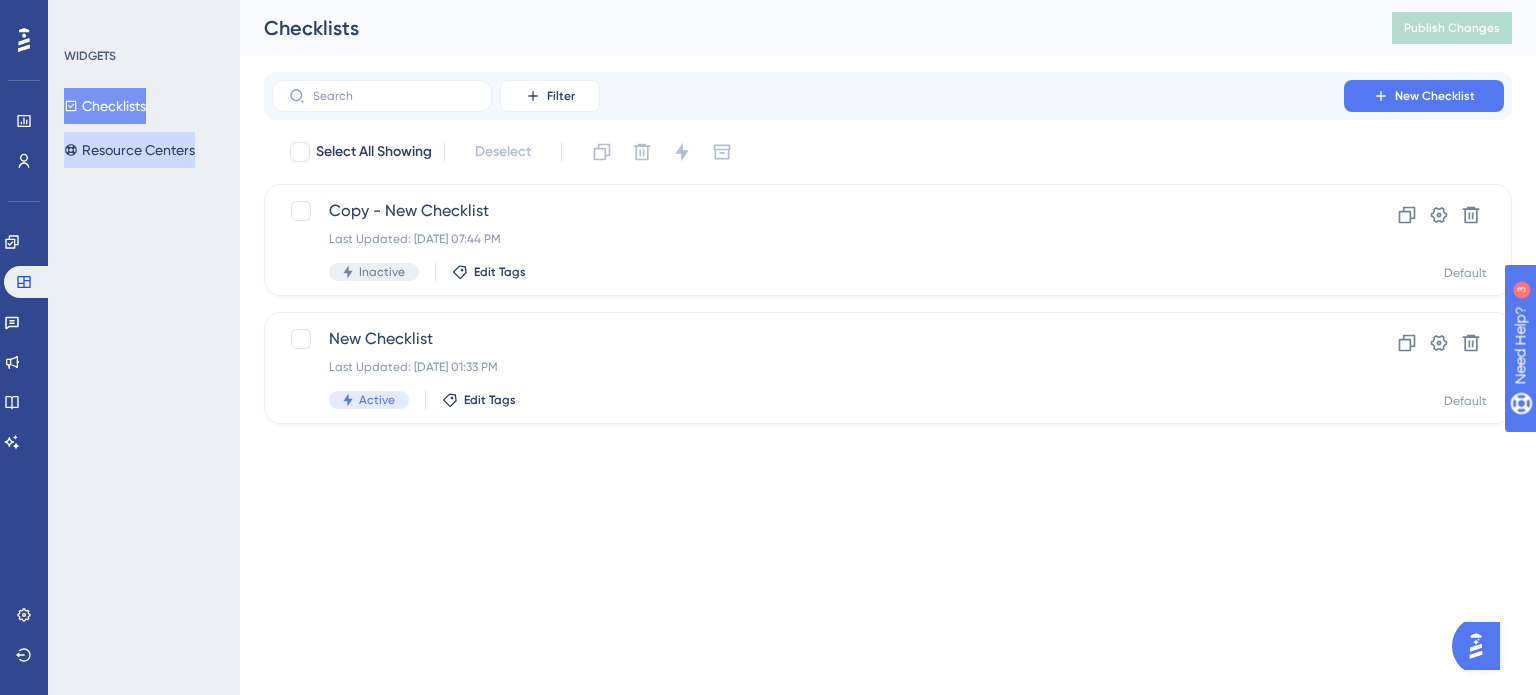 click on "Resource Centers" at bounding box center [129, 150] 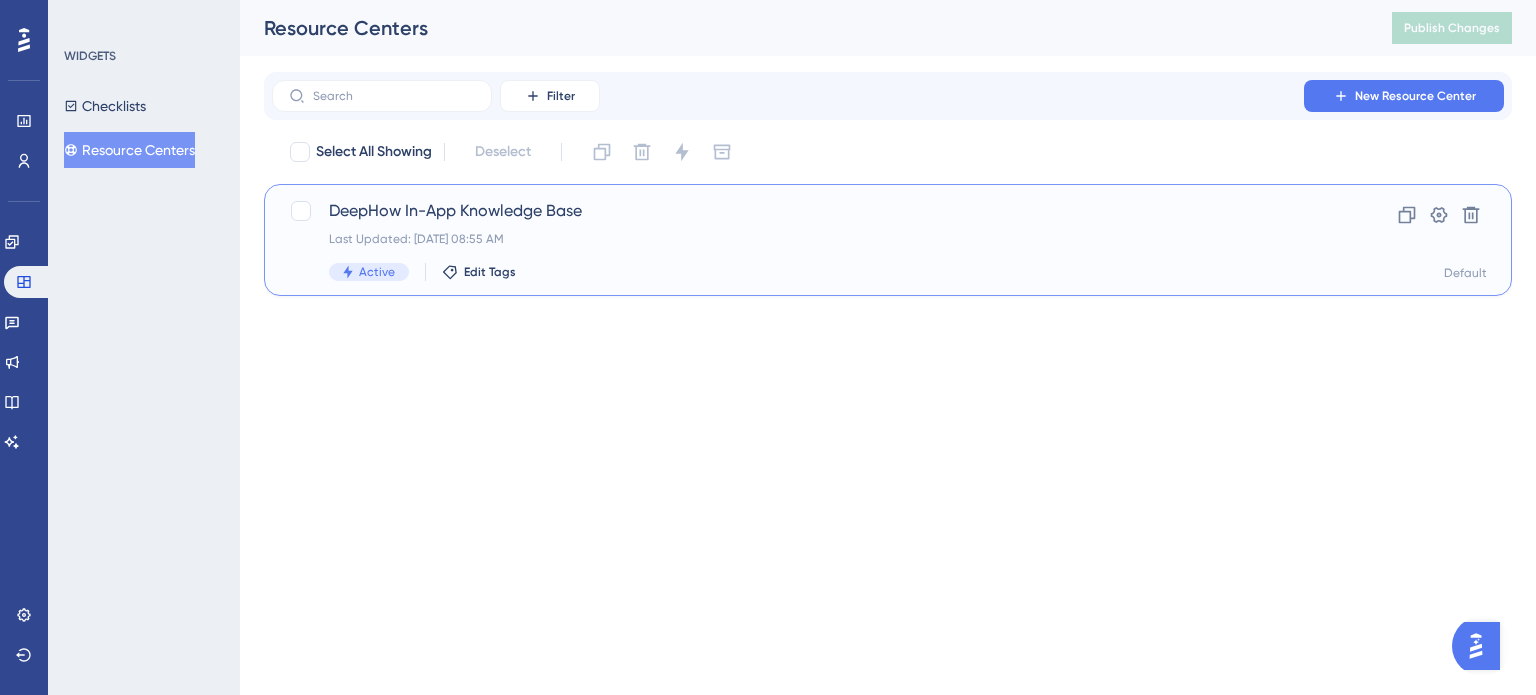 click on "DeepHow In-App Knowledge Base" at bounding box center [808, 211] 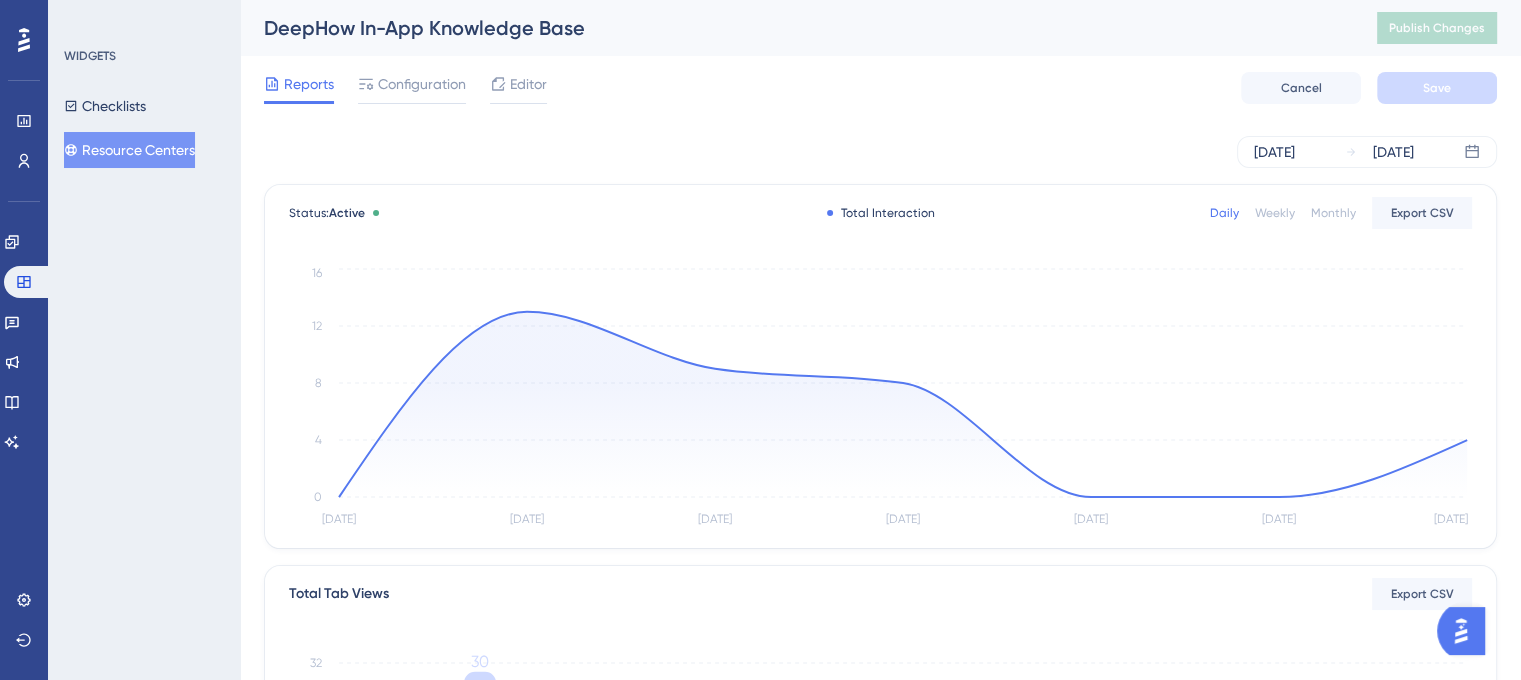 click on "Resource Centers" at bounding box center (129, 150) 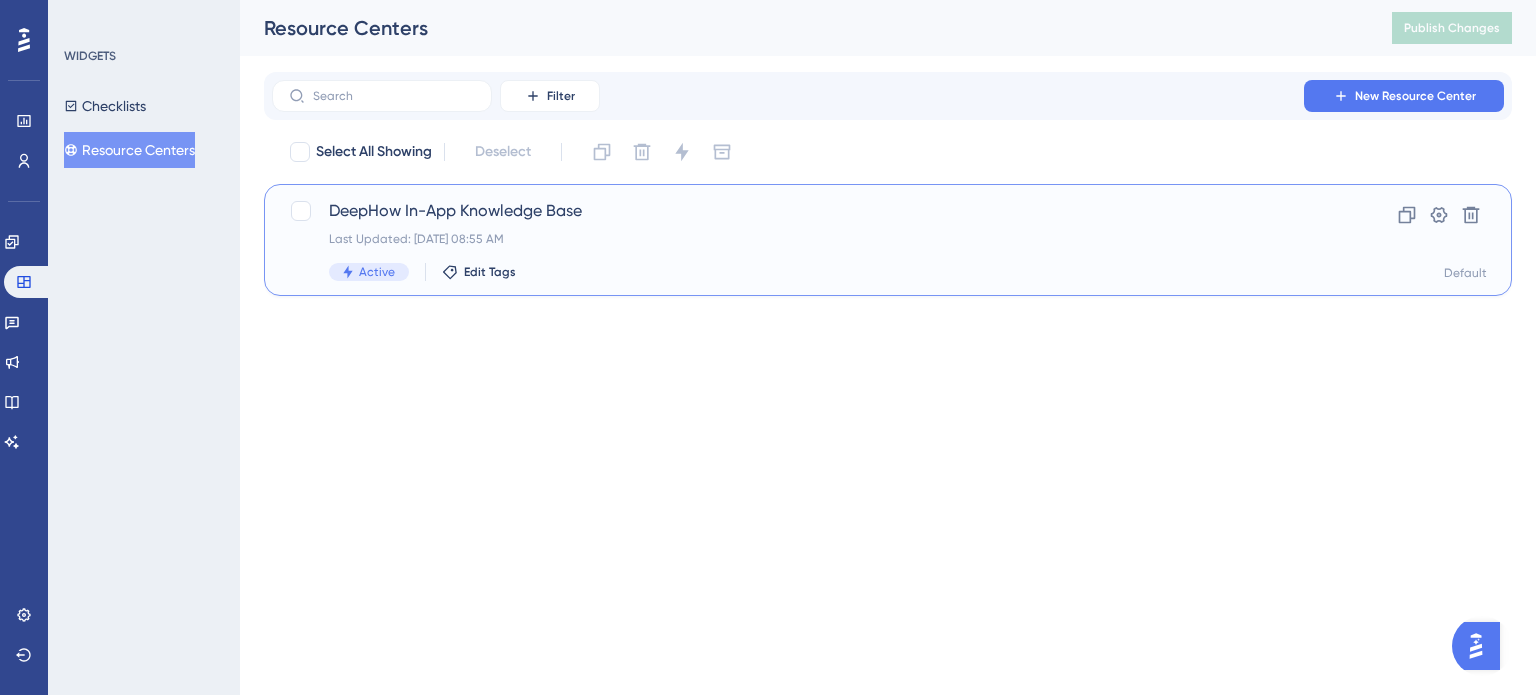 click on "DeepHow In-App Knowledge Base" at bounding box center [808, 211] 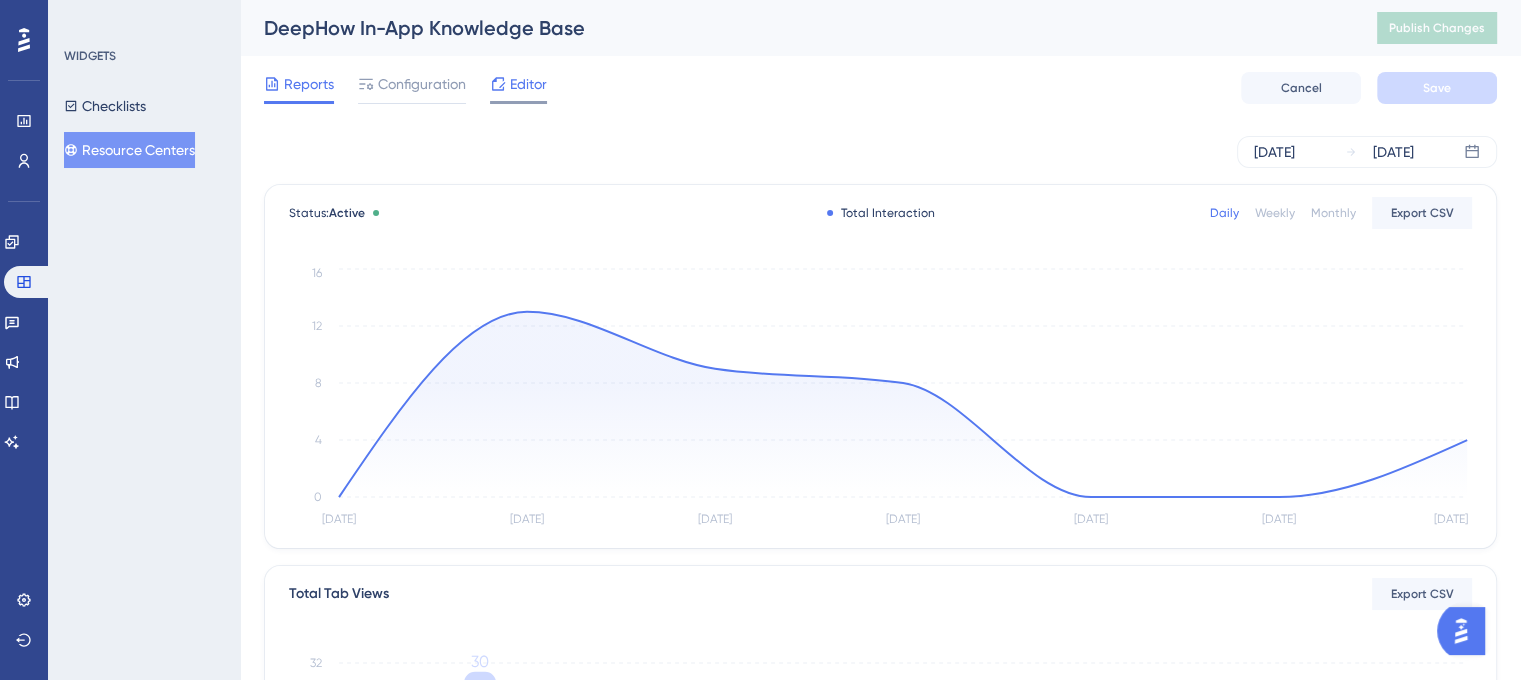 click on "Editor" at bounding box center (528, 84) 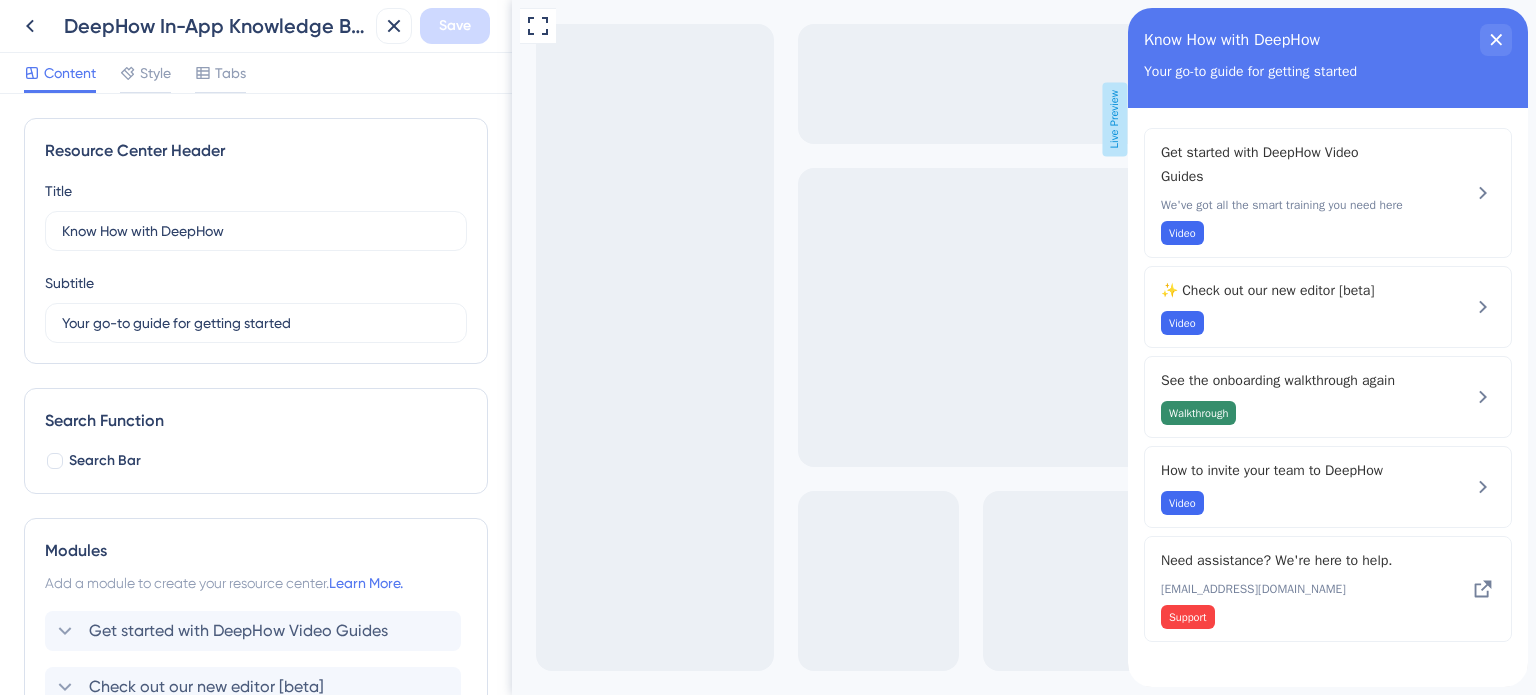scroll, scrollTop: 0, scrollLeft: 0, axis: both 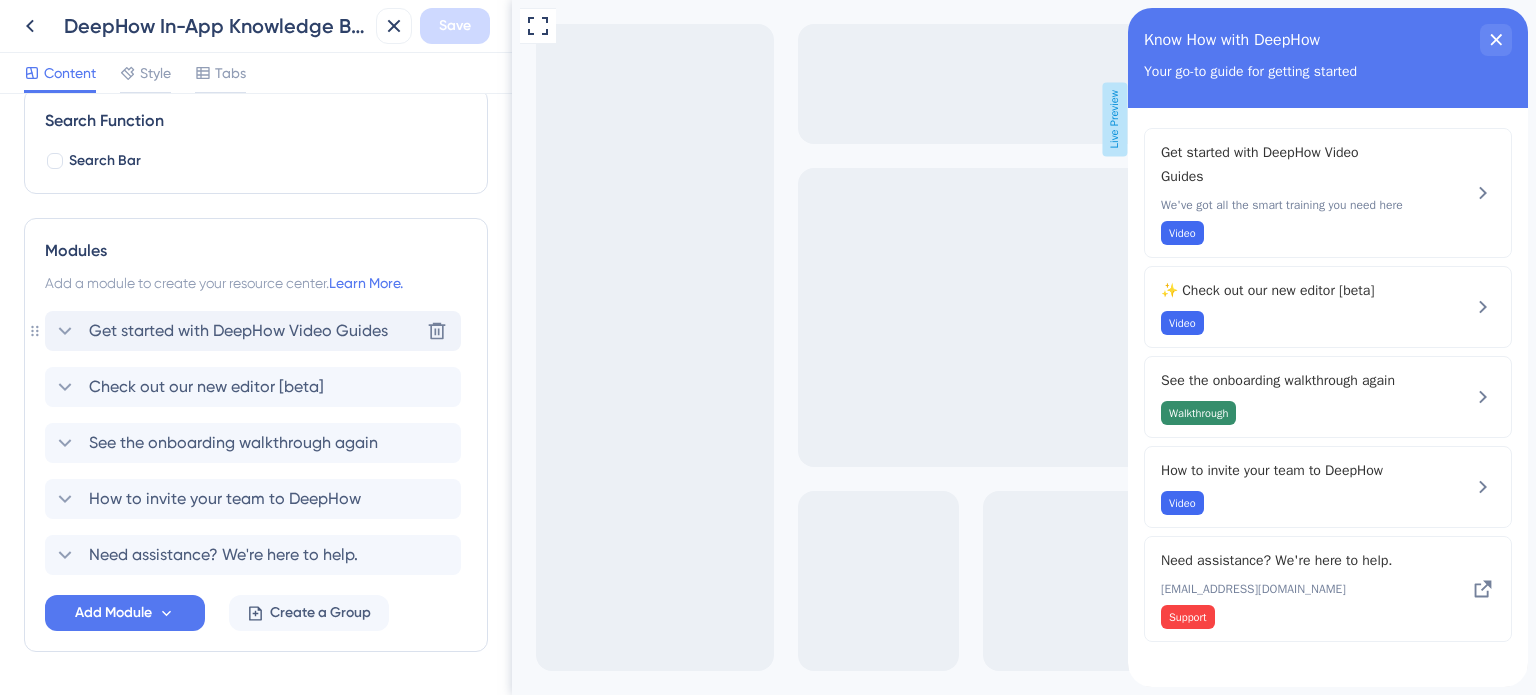 click on "Get started with DeepHow Video Guides" at bounding box center [238, 331] 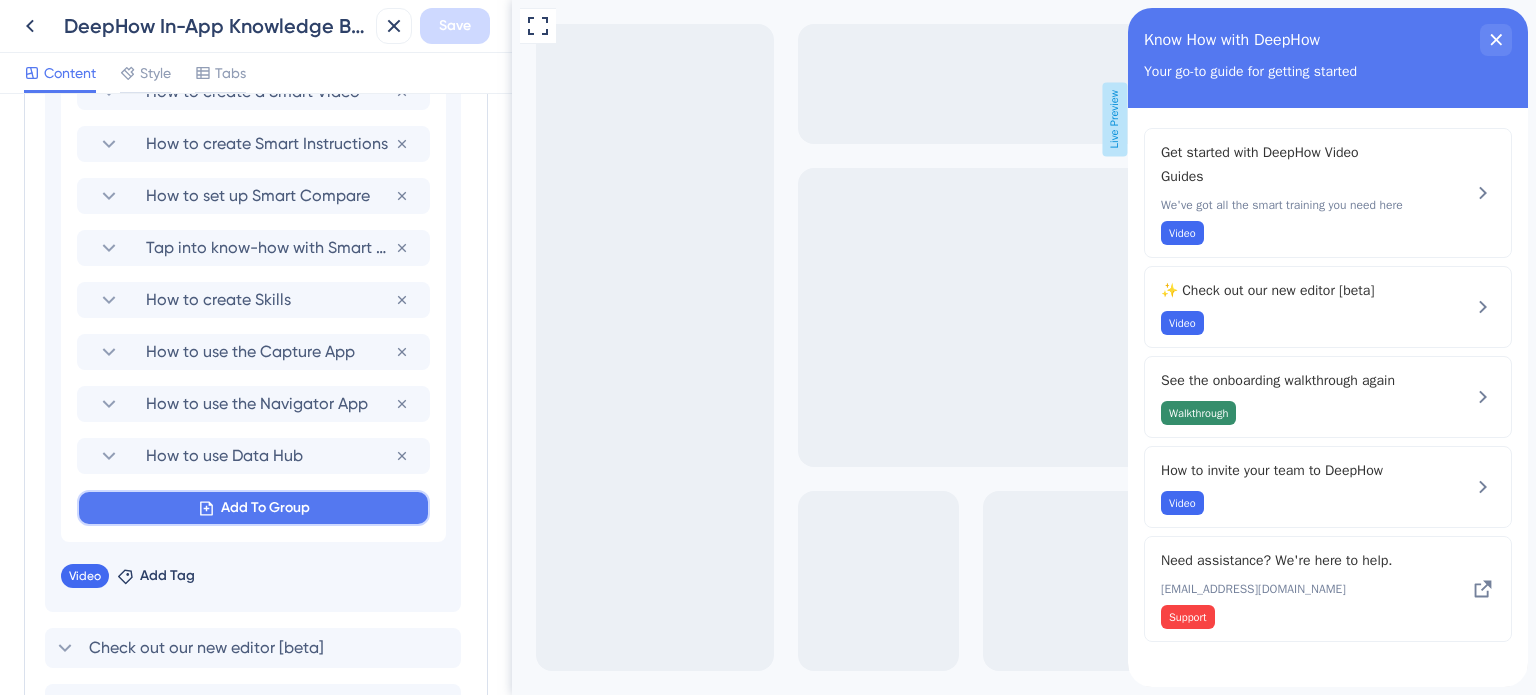 click on "Add To Group" at bounding box center [265, 508] 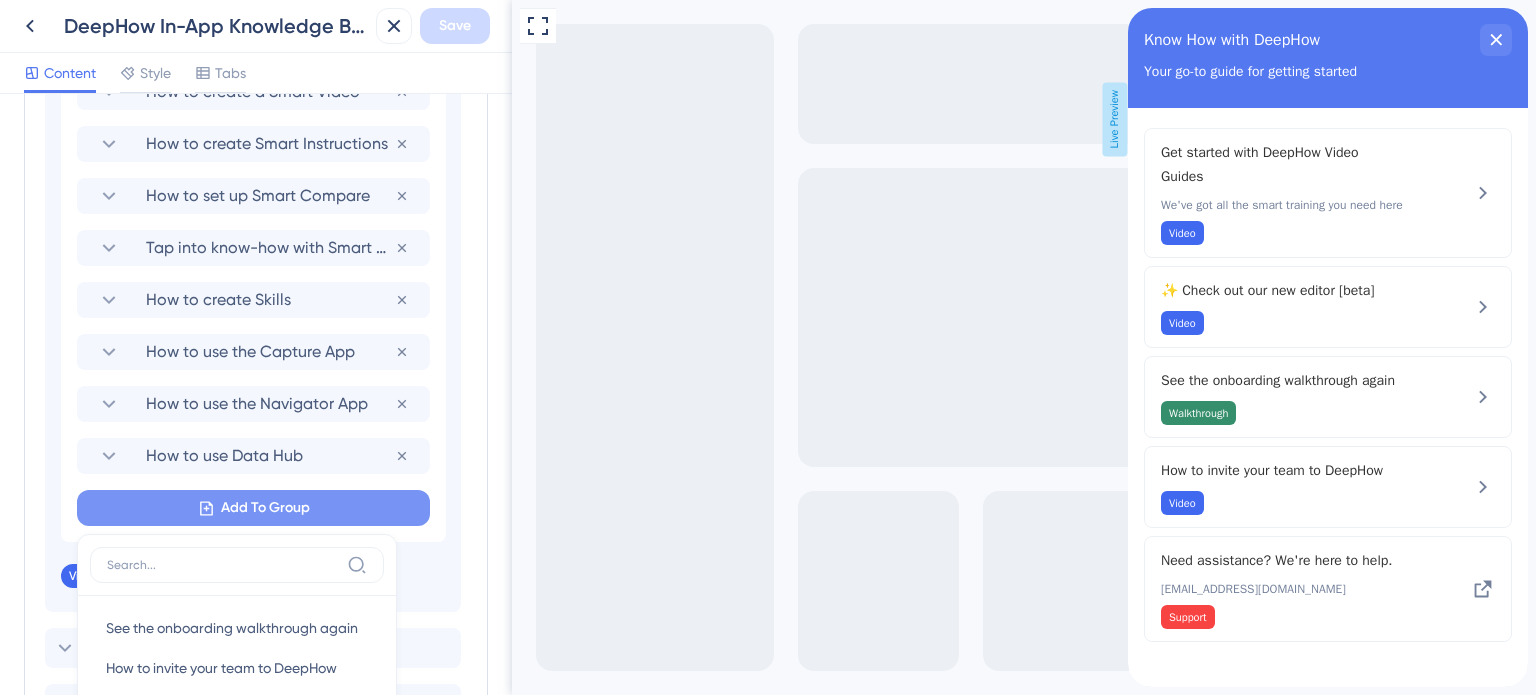 scroll, scrollTop: 1031, scrollLeft: 0, axis: vertical 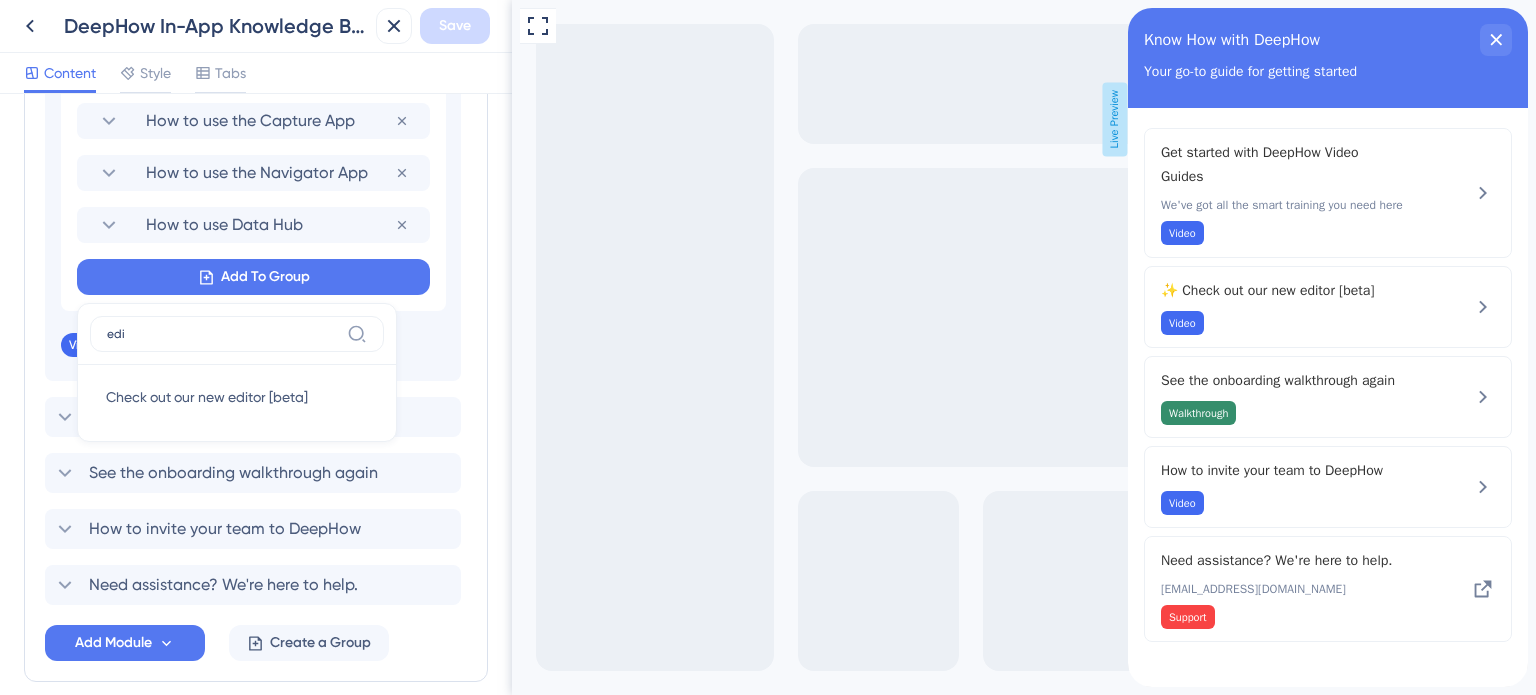 type on "edi" 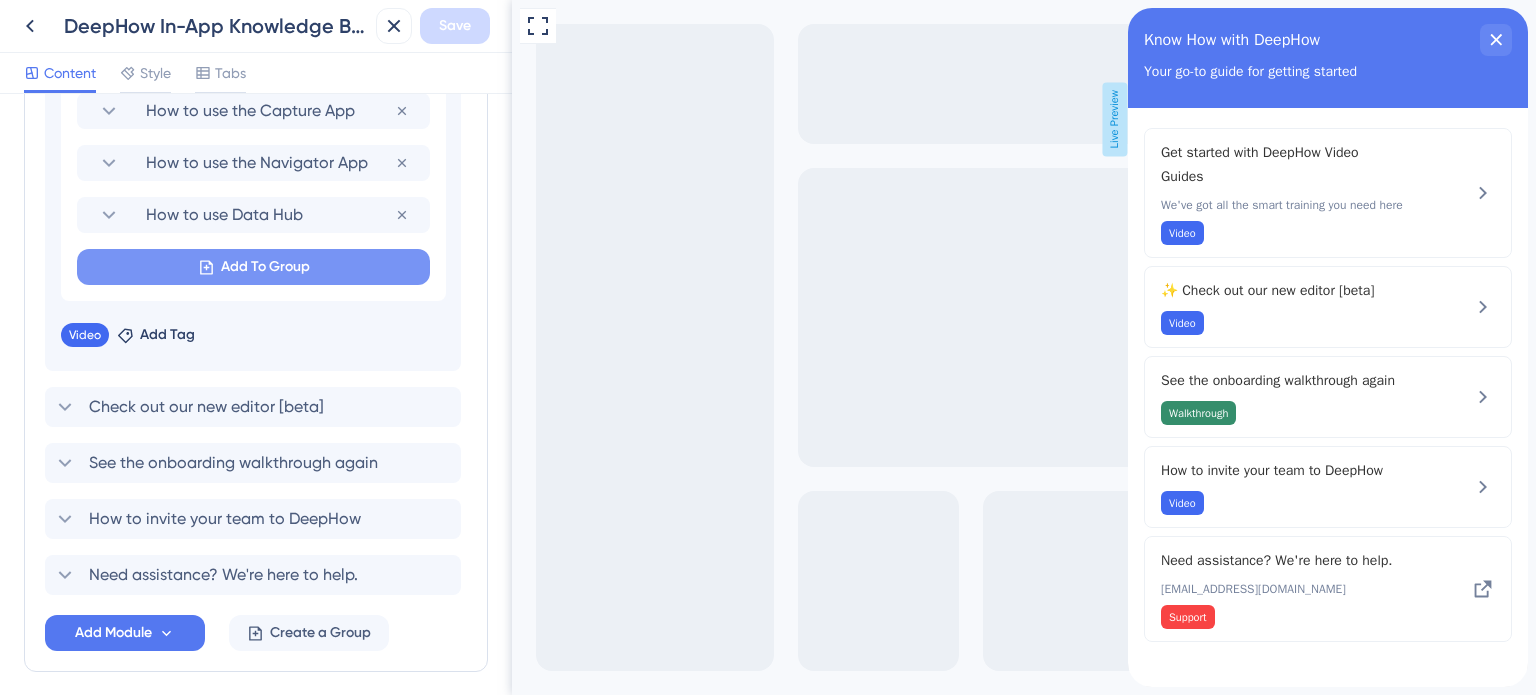scroll, scrollTop: 1120, scrollLeft: 0, axis: vertical 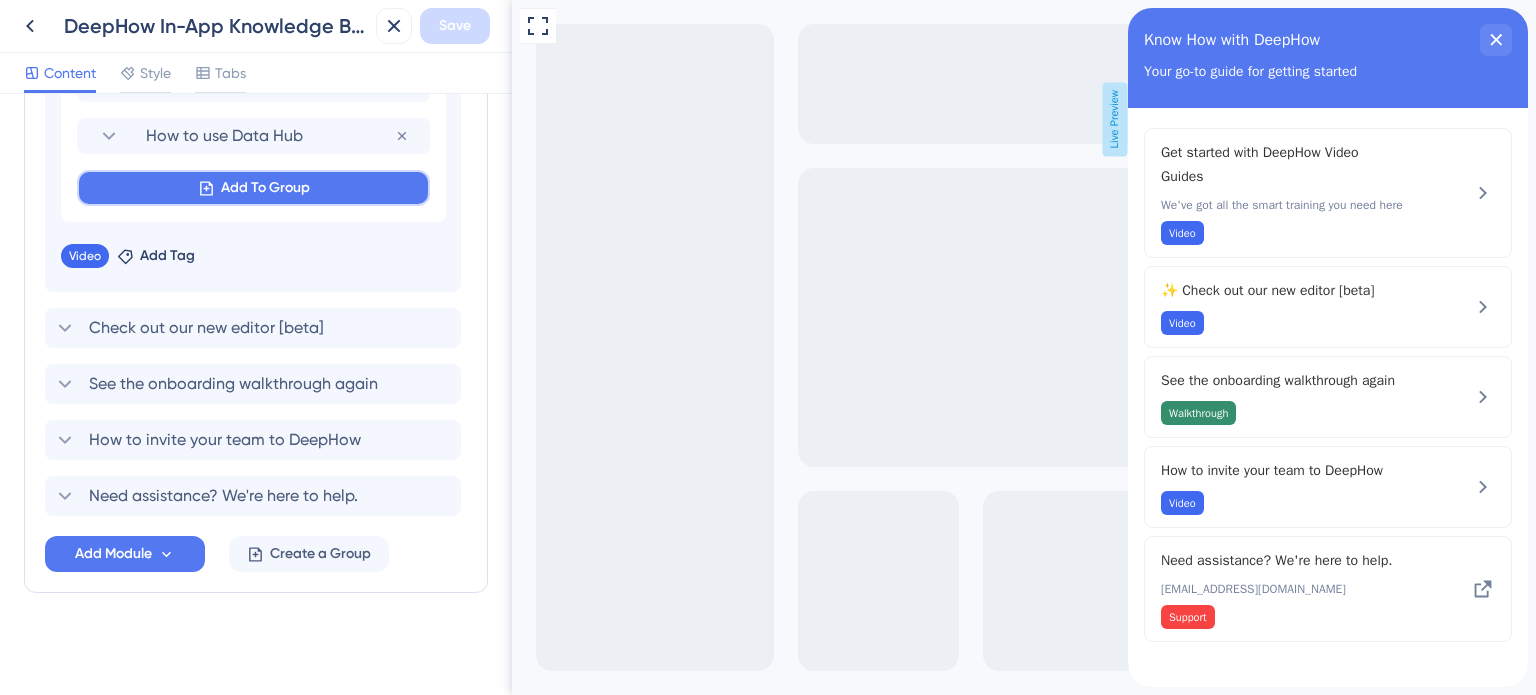 click on "Add To Group" at bounding box center (265, 188) 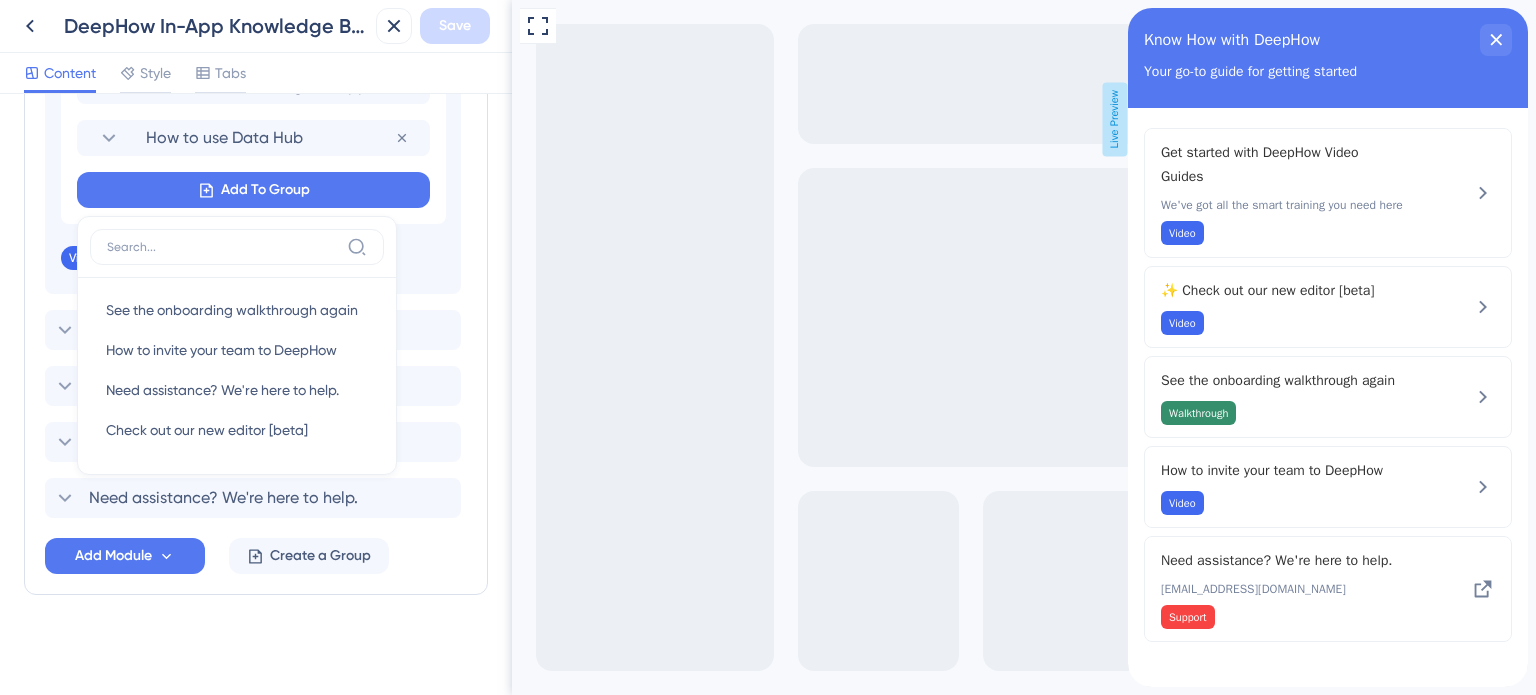 scroll, scrollTop: 1120, scrollLeft: 0, axis: vertical 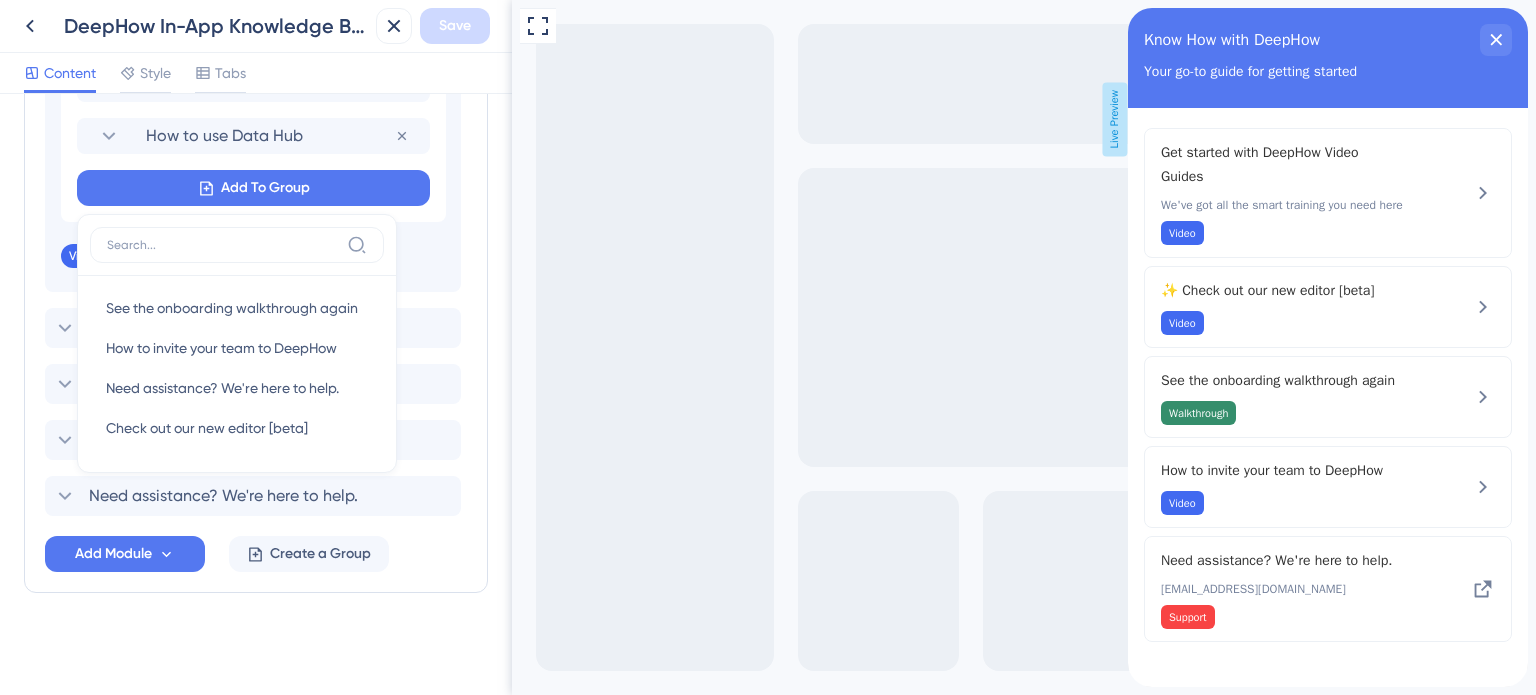 click 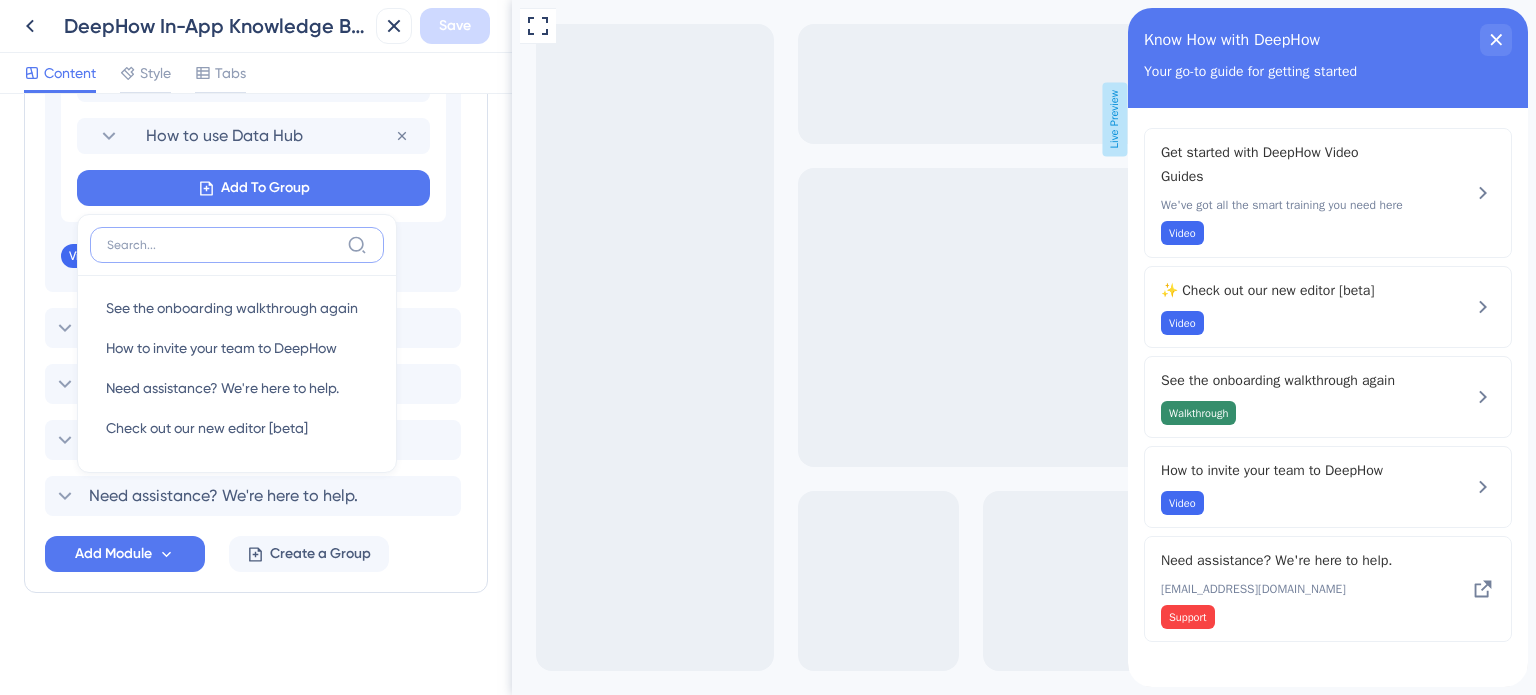 click at bounding box center (223, 245) 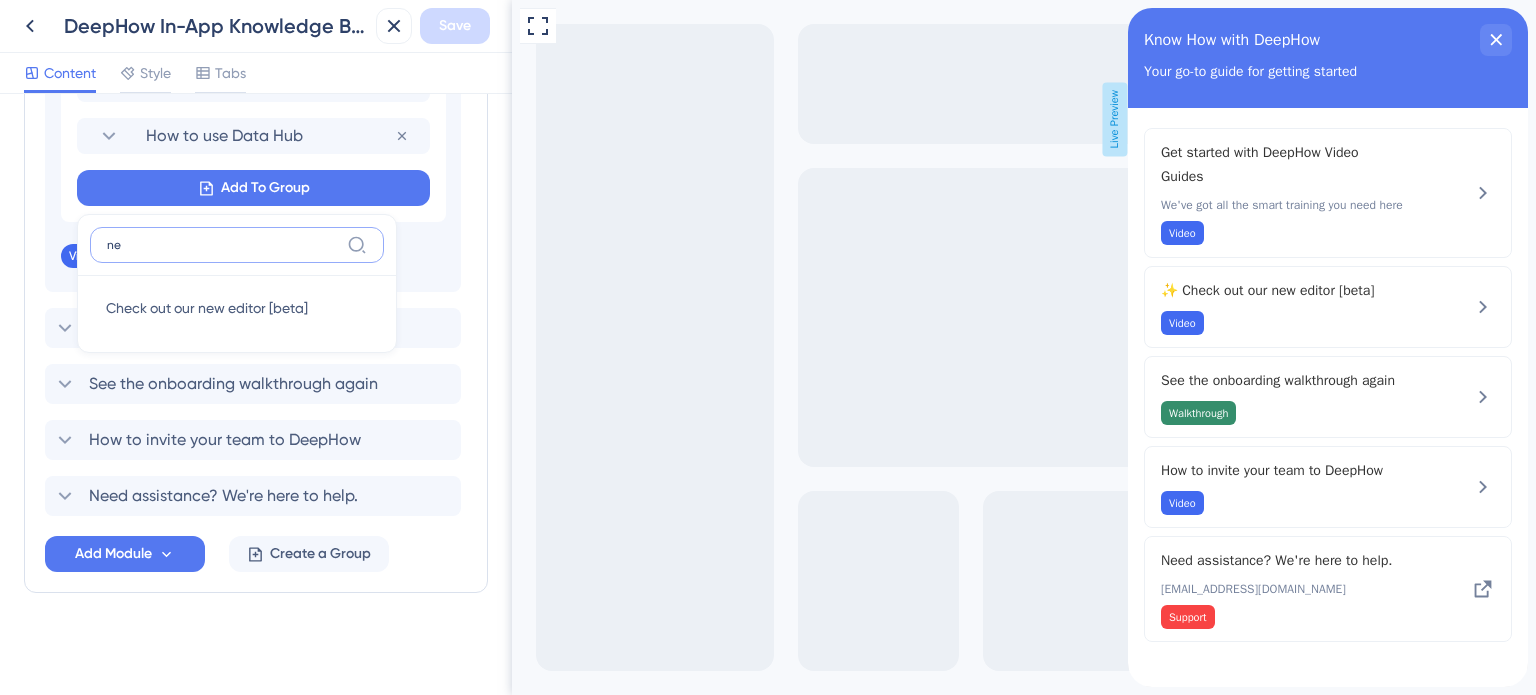 type on "n" 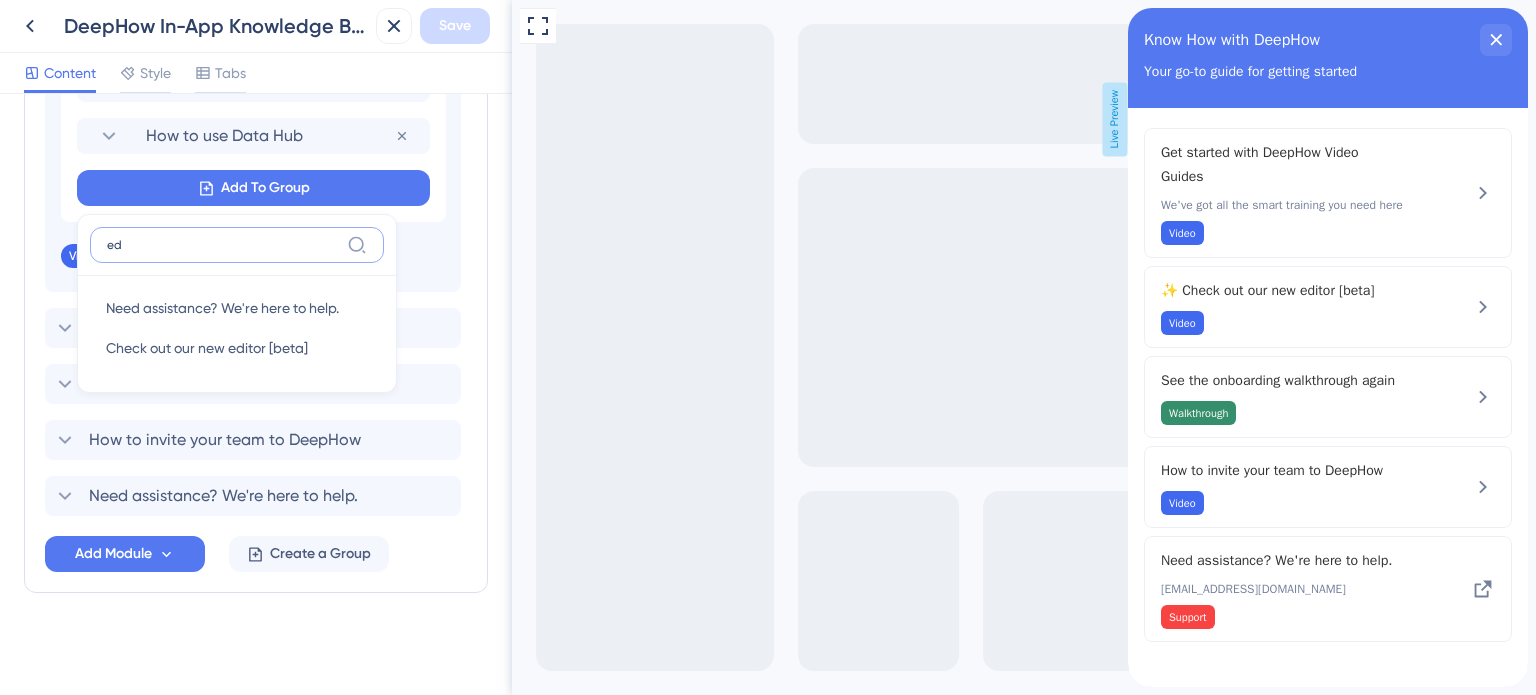 type on "e" 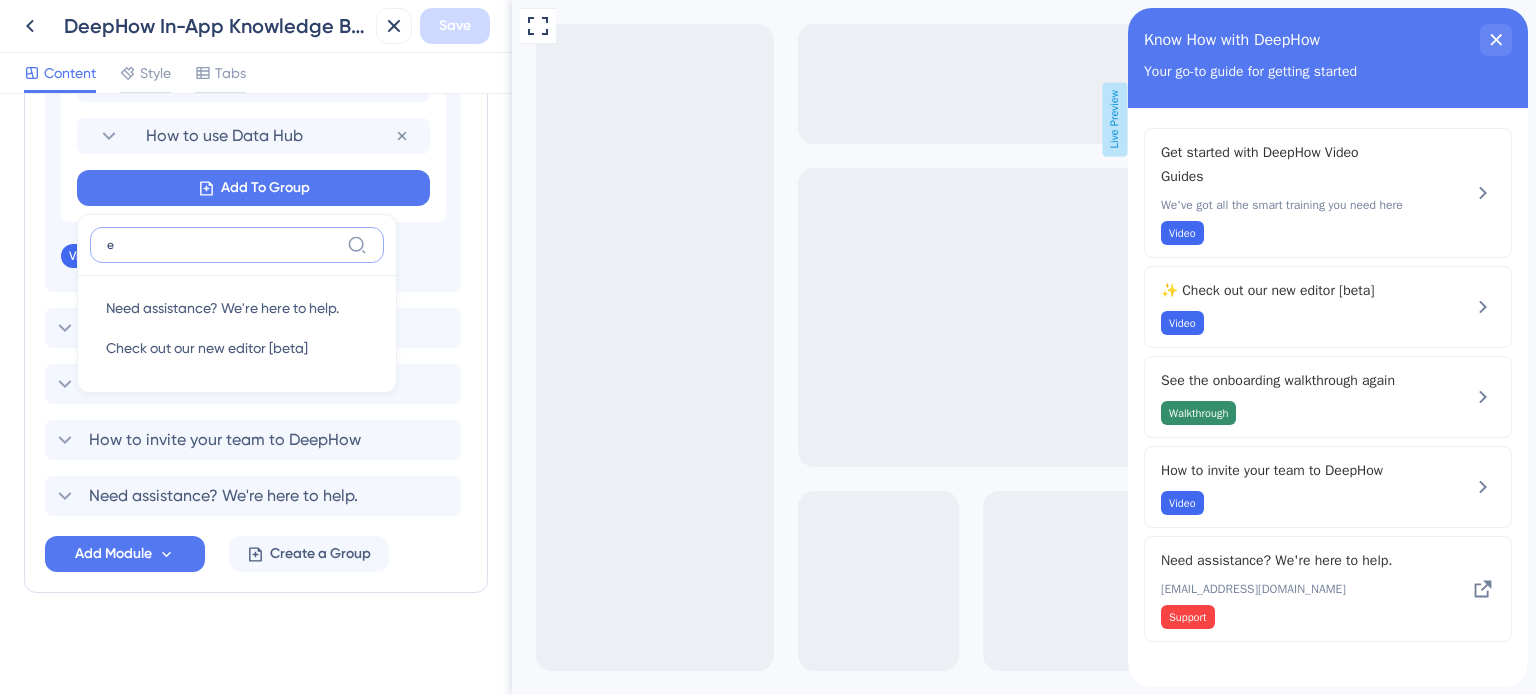type 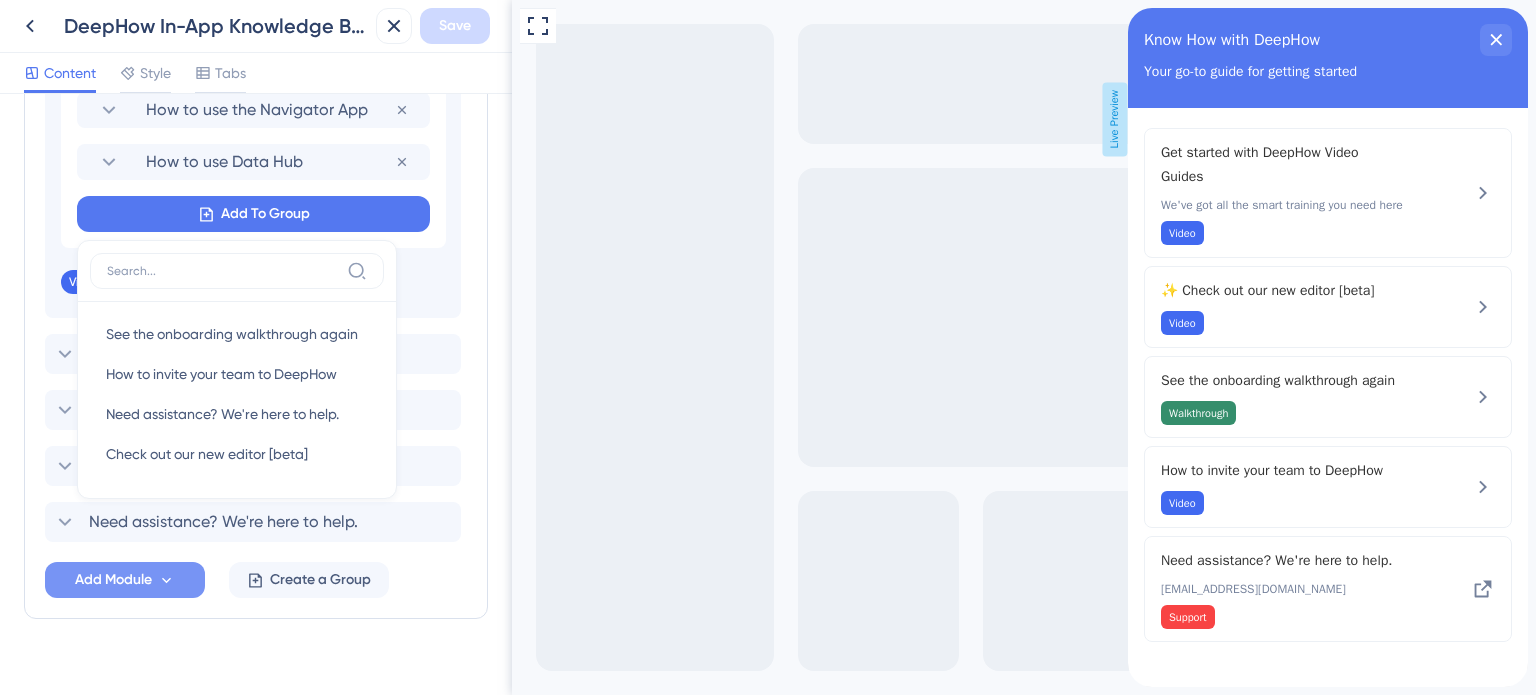 click 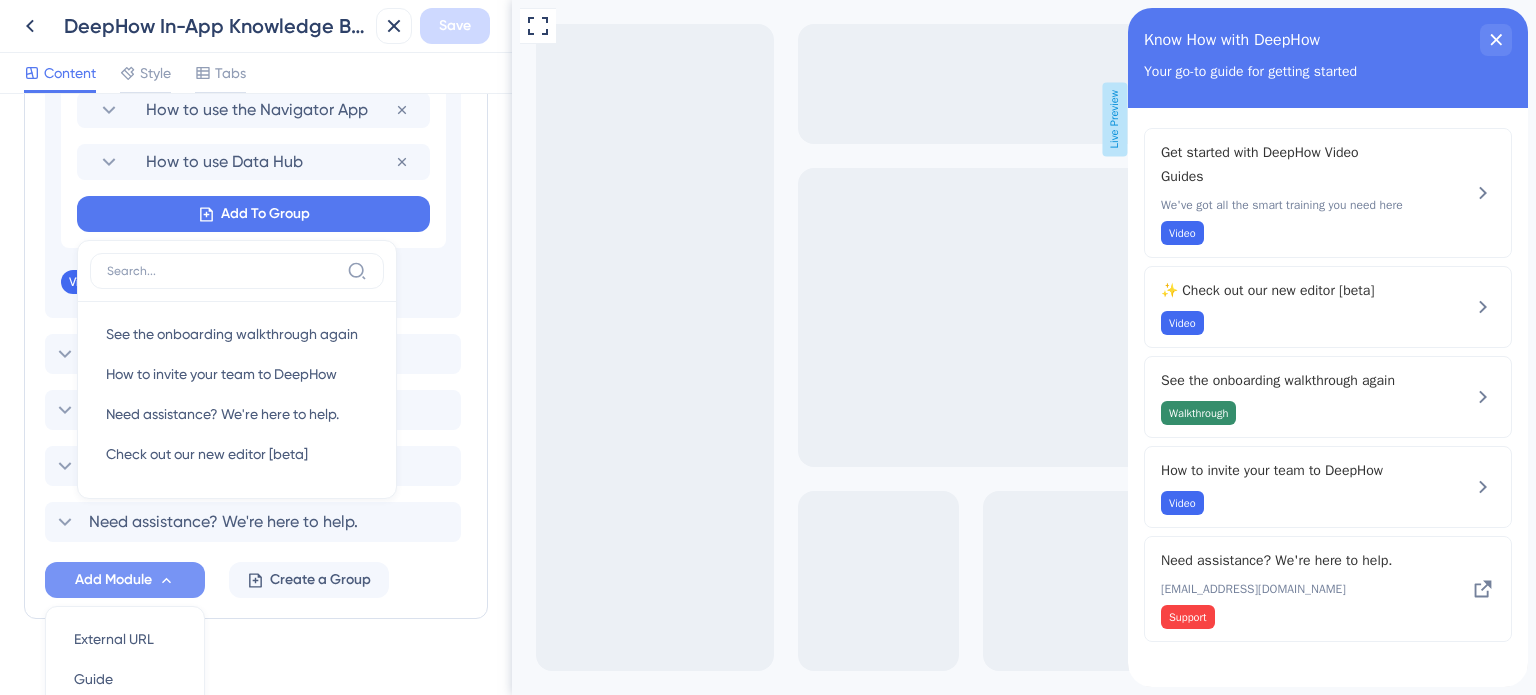 scroll, scrollTop: 1308, scrollLeft: 0, axis: vertical 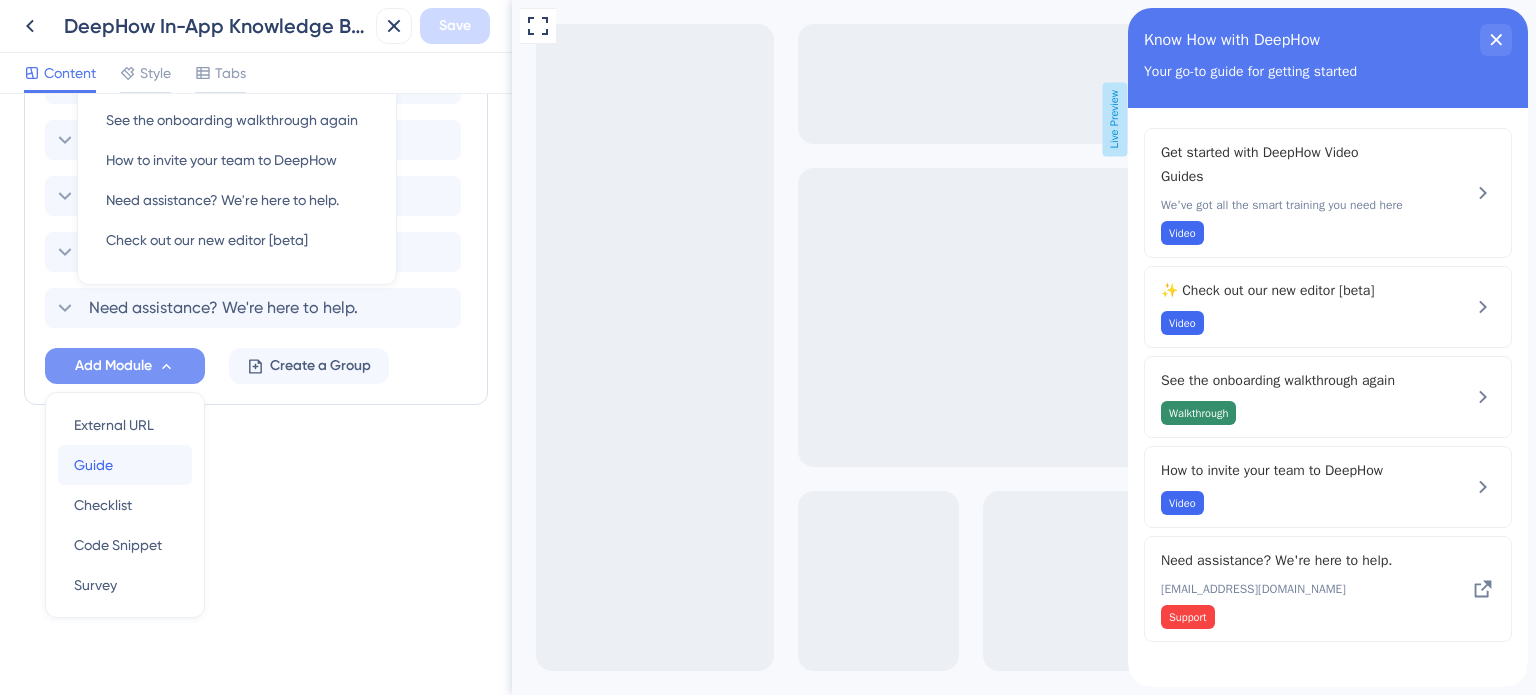 click on "Guide Guide" at bounding box center (125, 465) 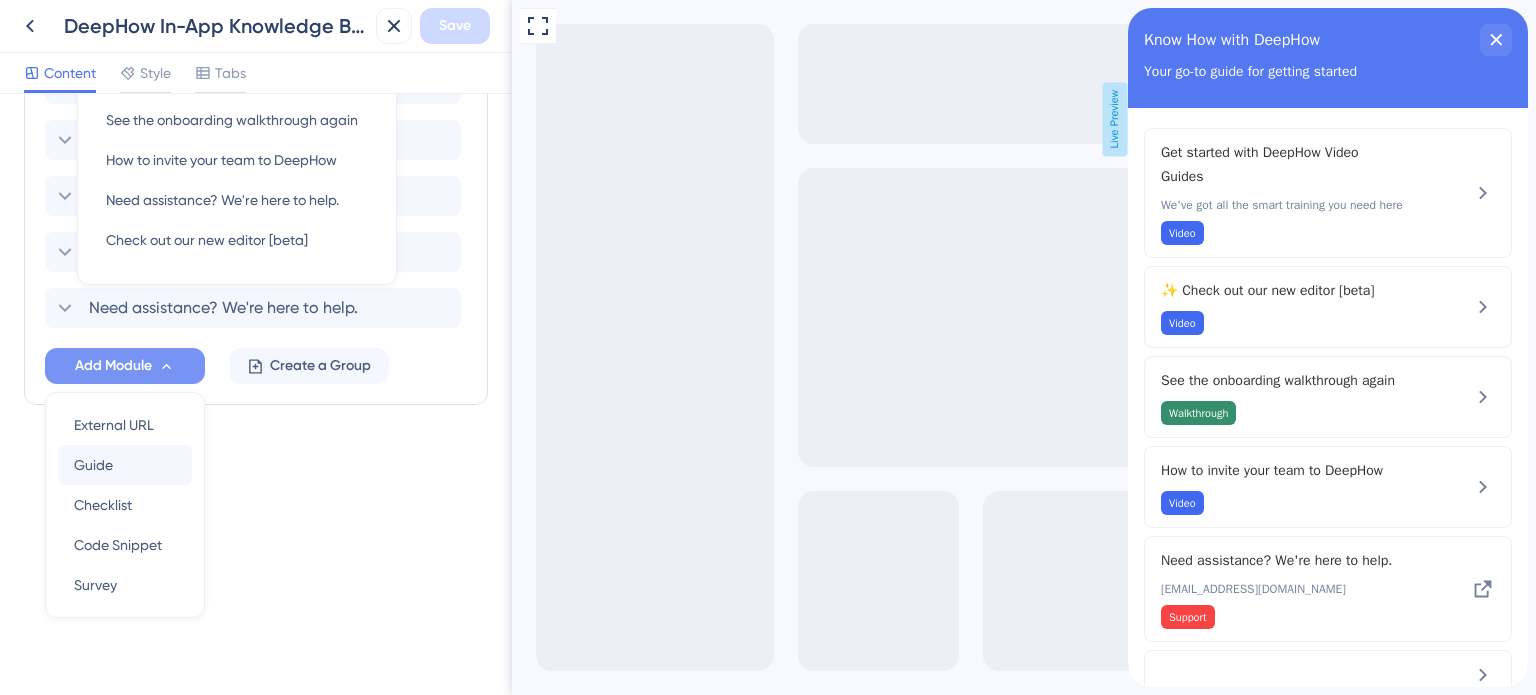 scroll, scrollTop: 712, scrollLeft: 0, axis: vertical 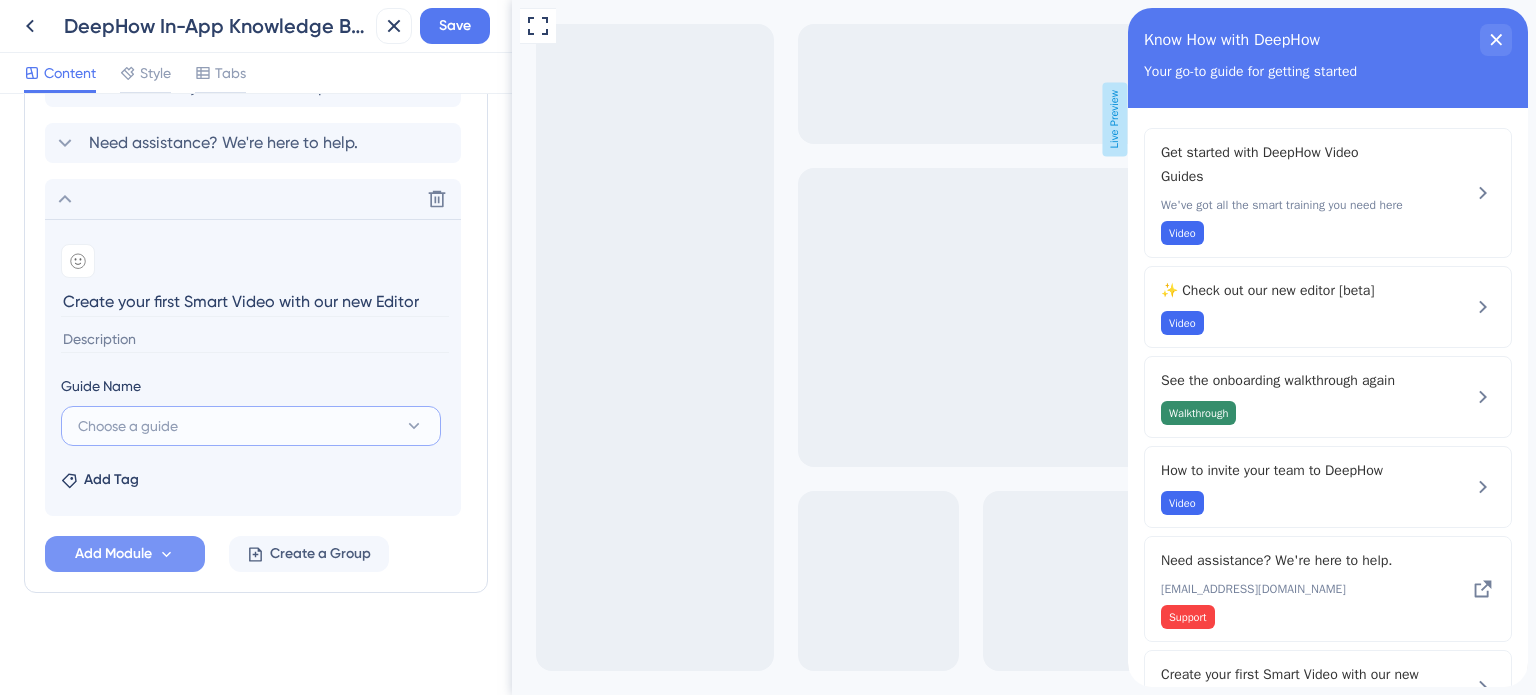 click on "Choose a guide" at bounding box center [128, 426] 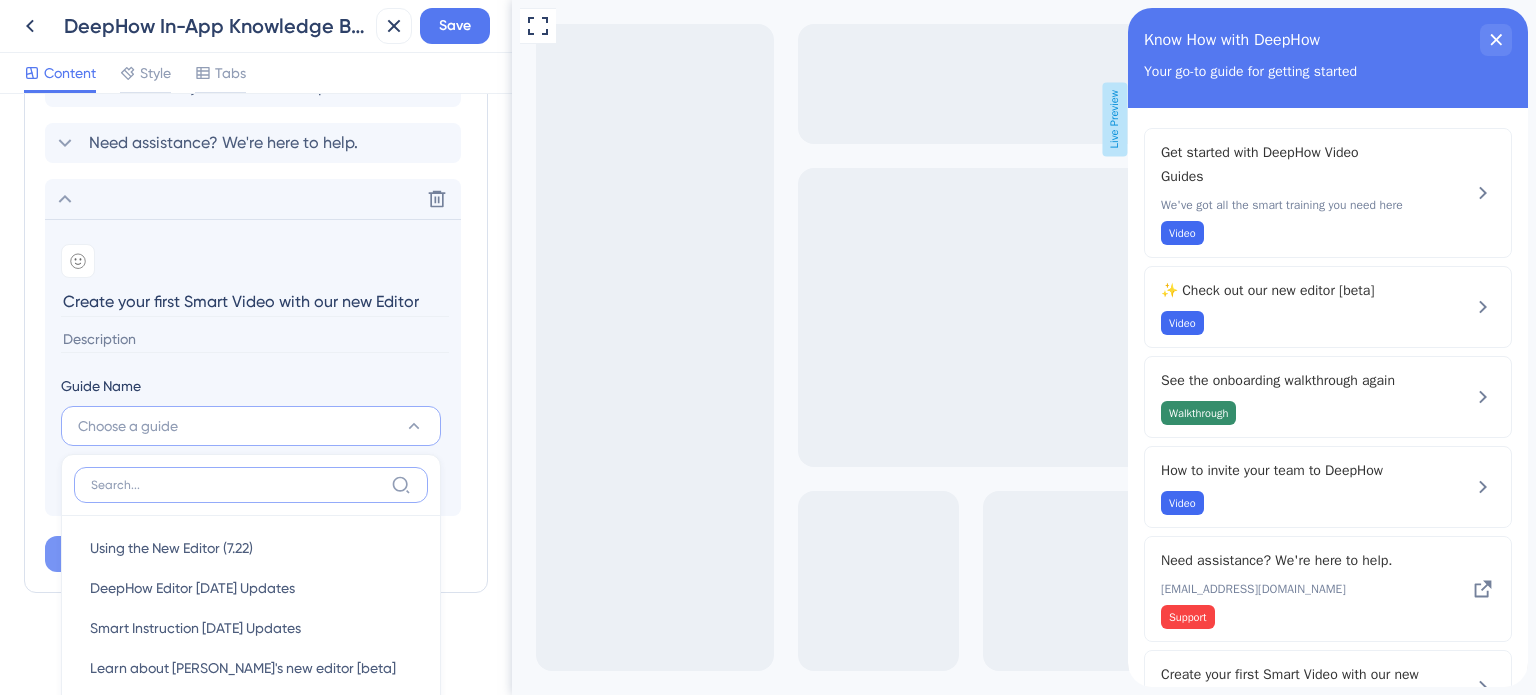 scroll, scrollTop: 964, scrollLeft: 0, axis: vertical 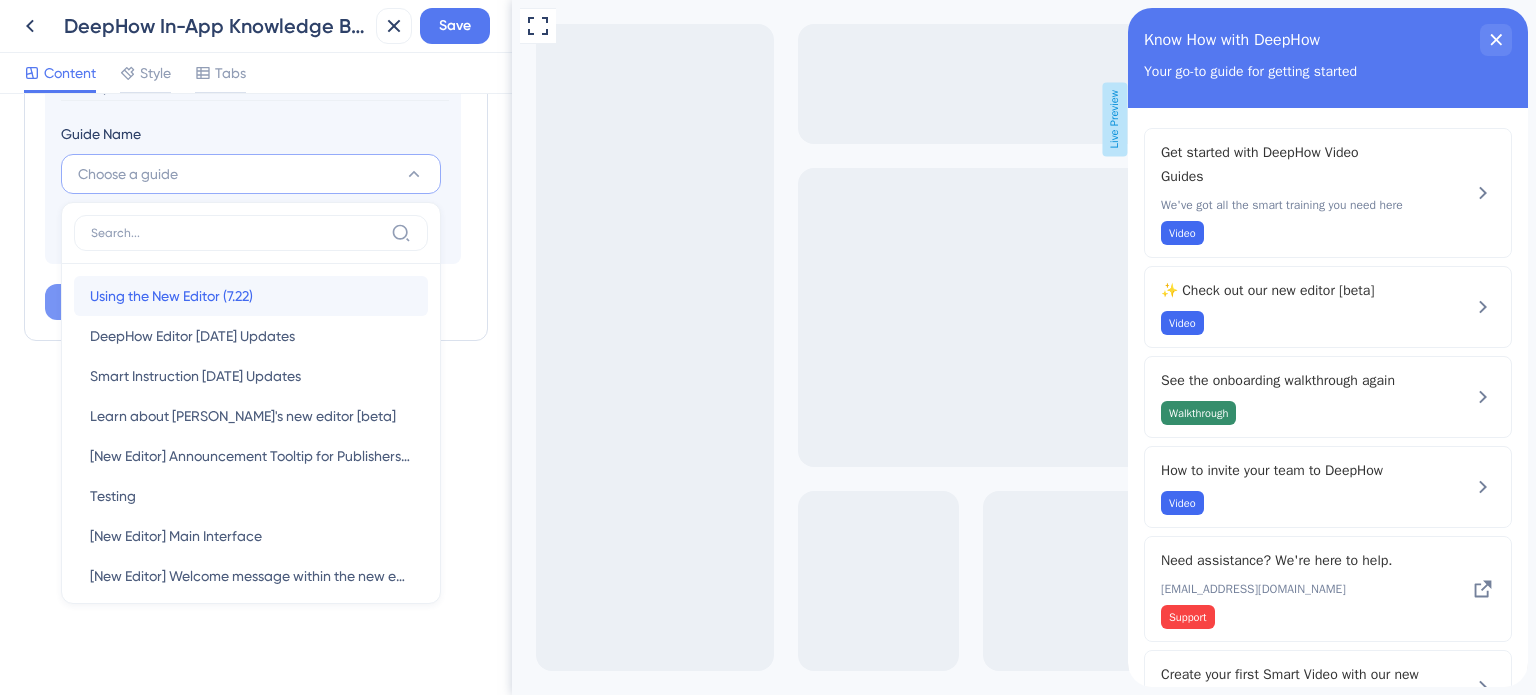 click on "Using the New Editor (7.22) Using the New Editor (7.22)" at bounding box center [251, 296] 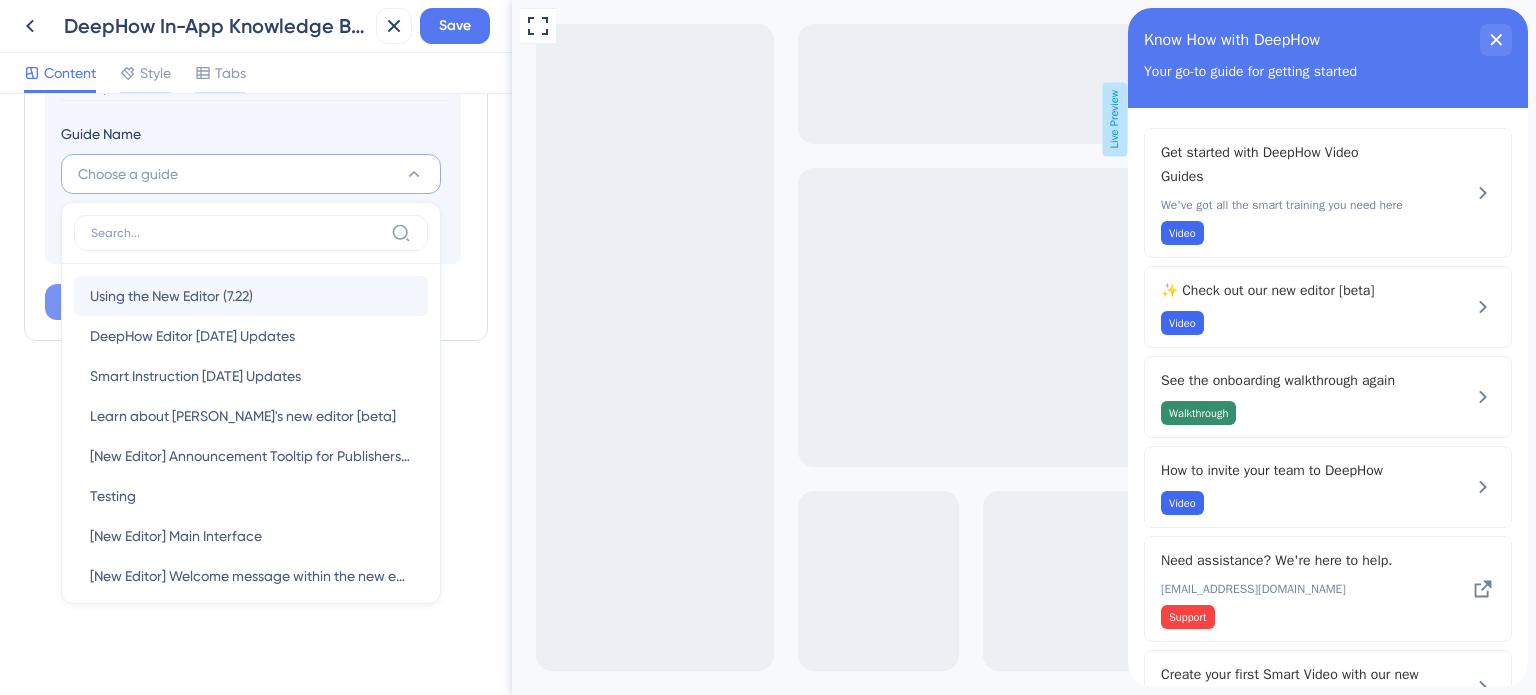 type on "Using the New Editor (7.22)" 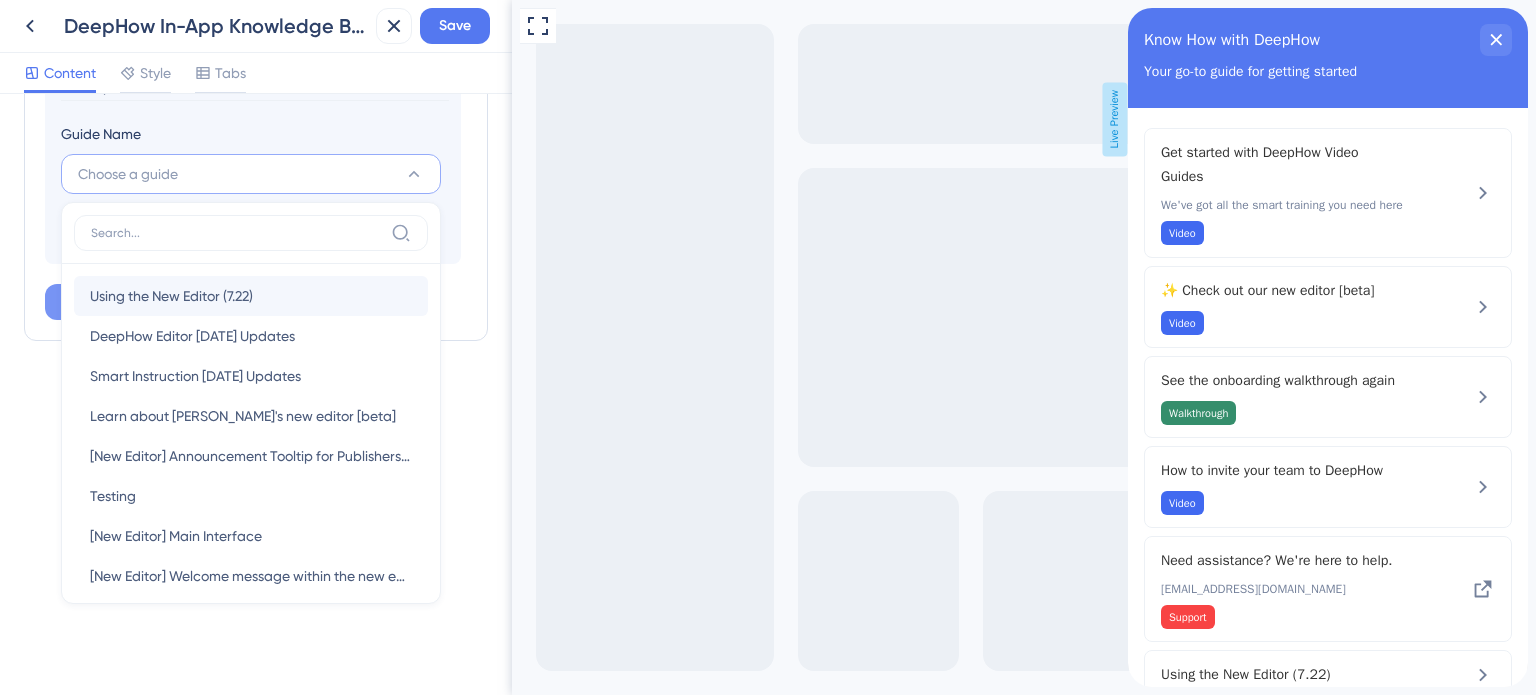 scroll, scrollTop: 760, scrollLeft: 0, axis: vertical 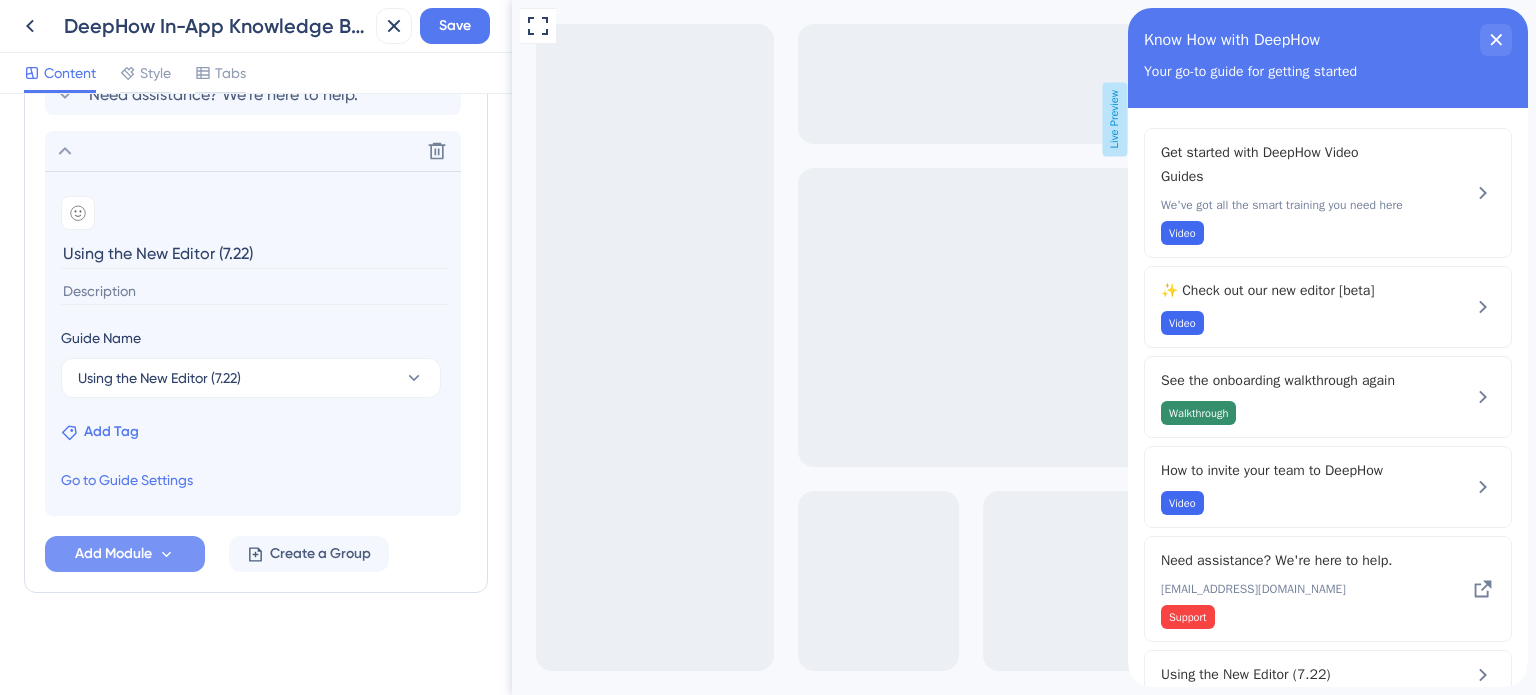 click on "Add Tag" at bounding box center [111, 432] 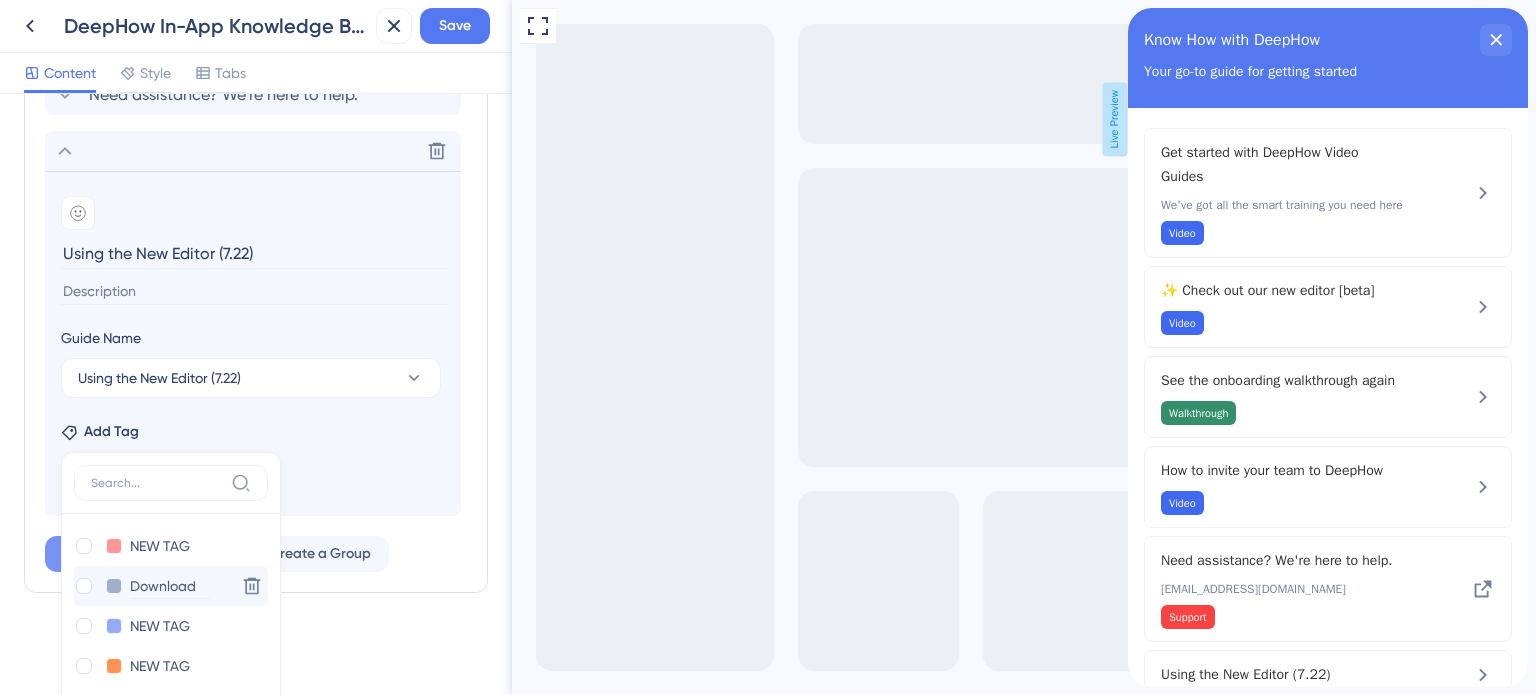 scroll, scrollTop: 900, scrollLeft: 0, axis: vertical 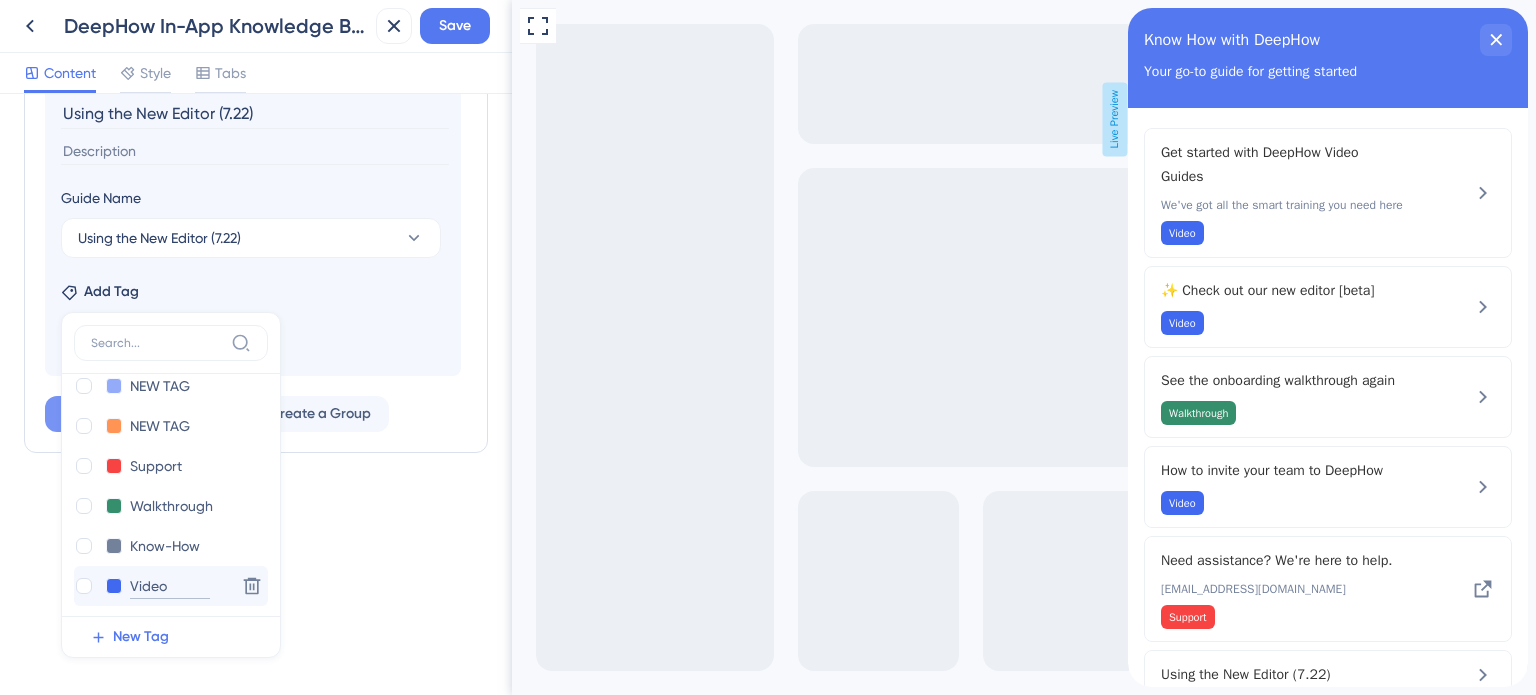 click on "Video" at bounding box center (170, 586) 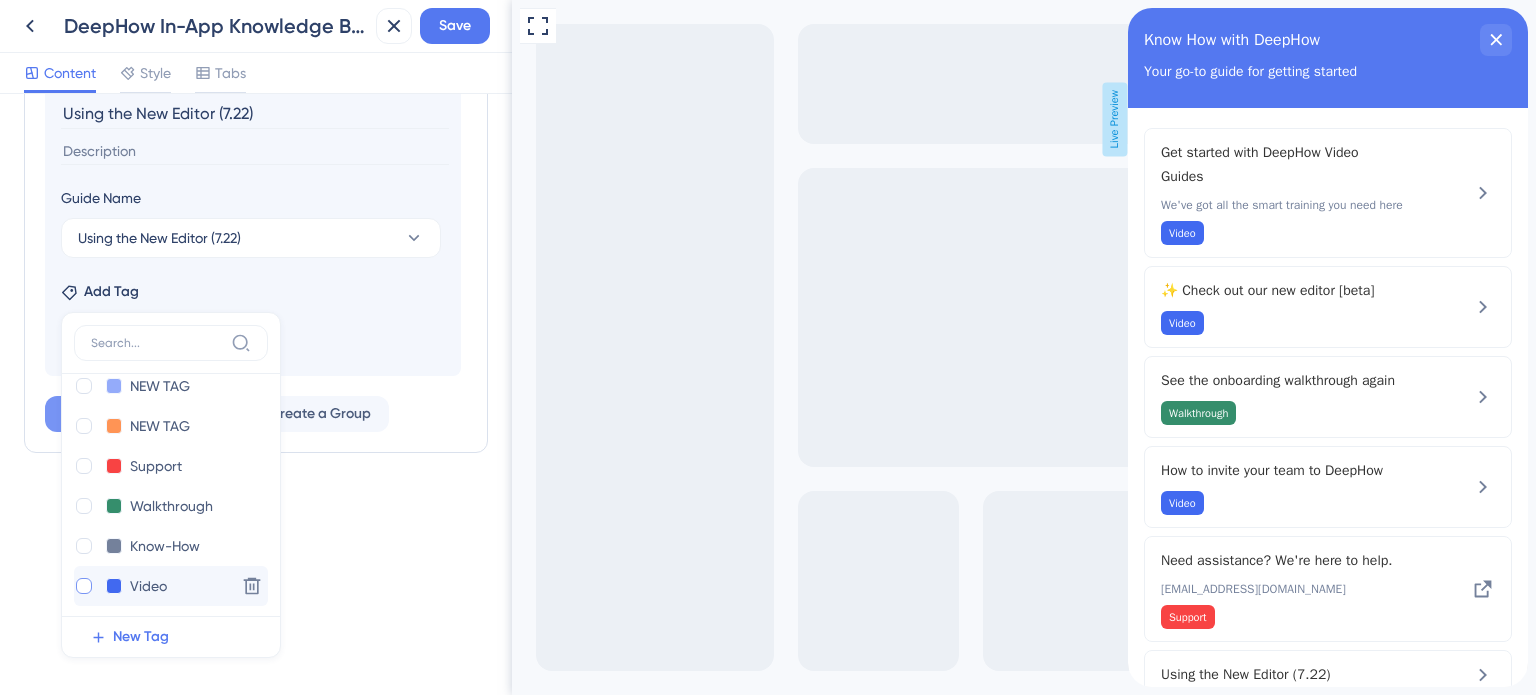 click at bounding box center [84, 586] 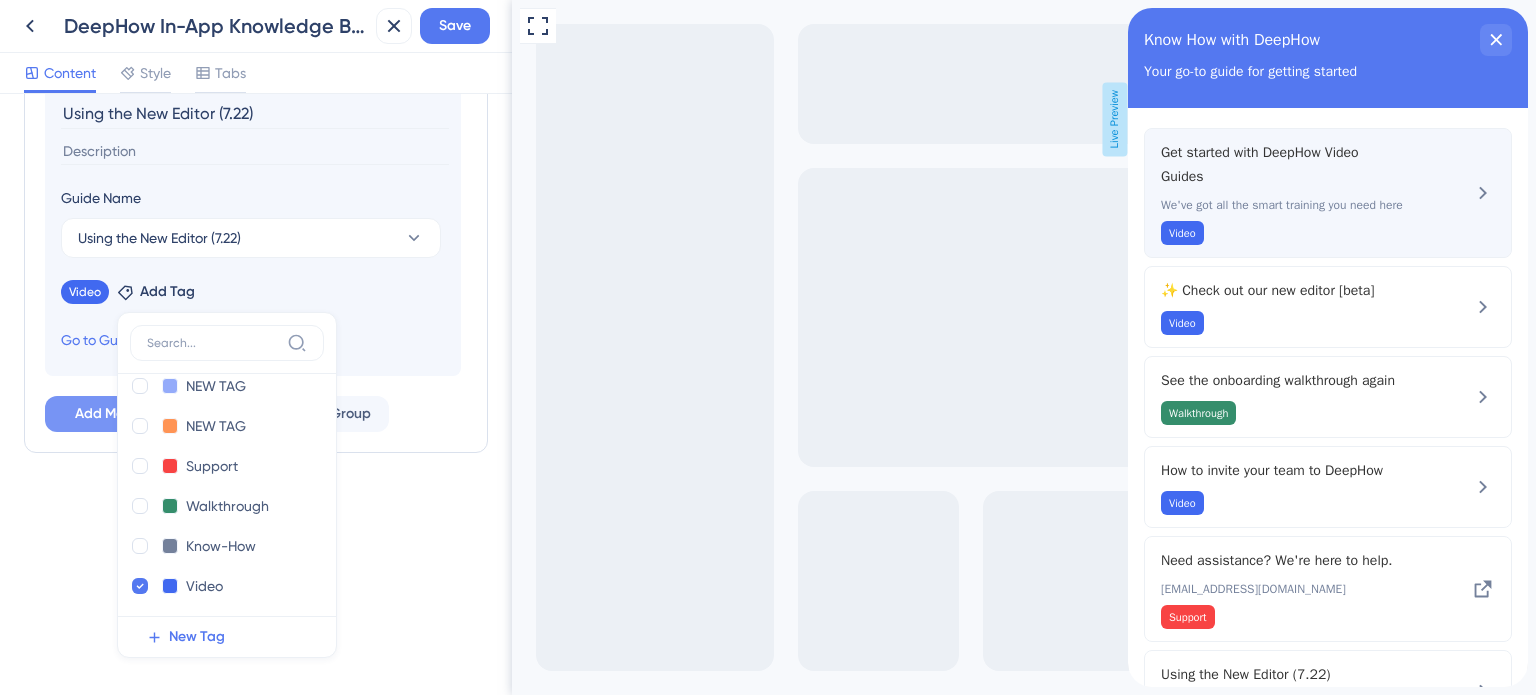 click on "Get started with DeepHow Video Guides We've got all the smart training you need here Video" at bounding box center (1328, 193) 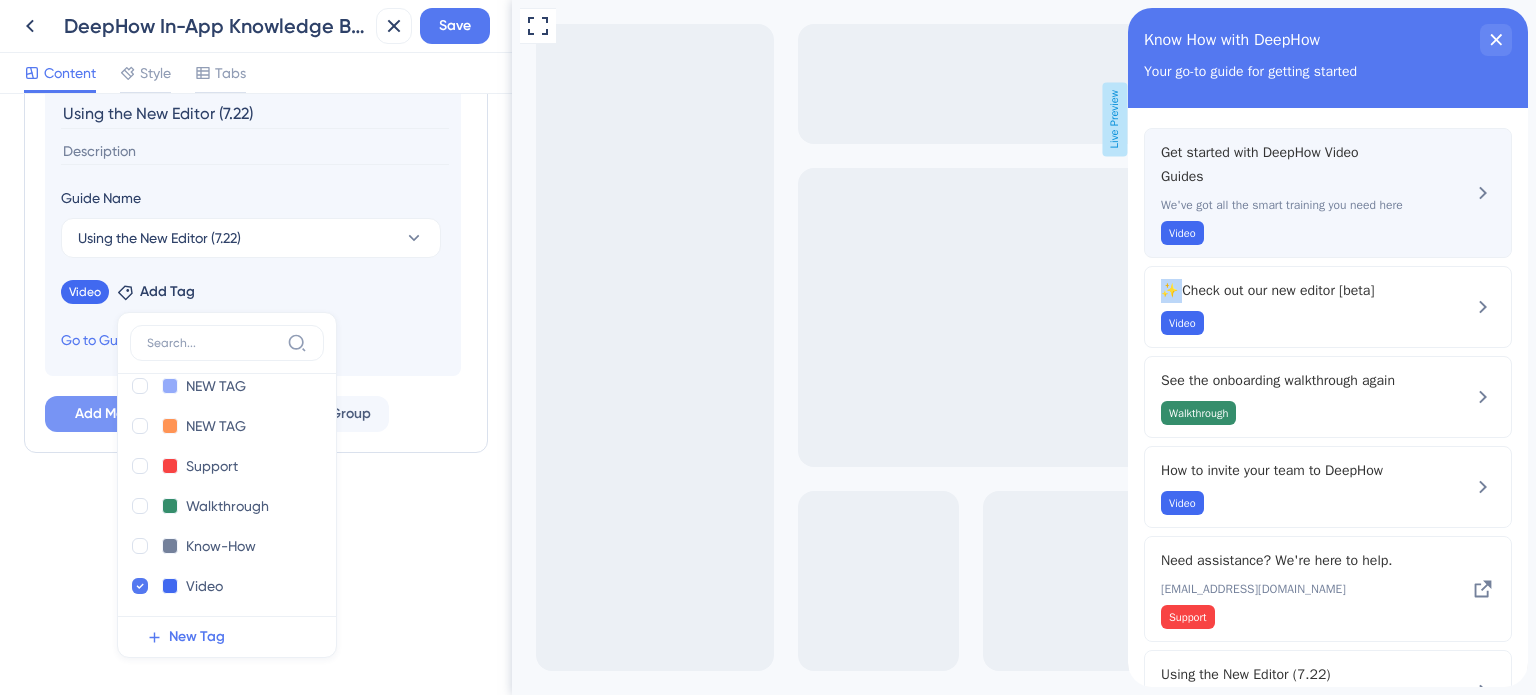 click on "Get started with DeepHow Video Guides We've got all the smart training you need here Video" at bounding box center (1328, 193) 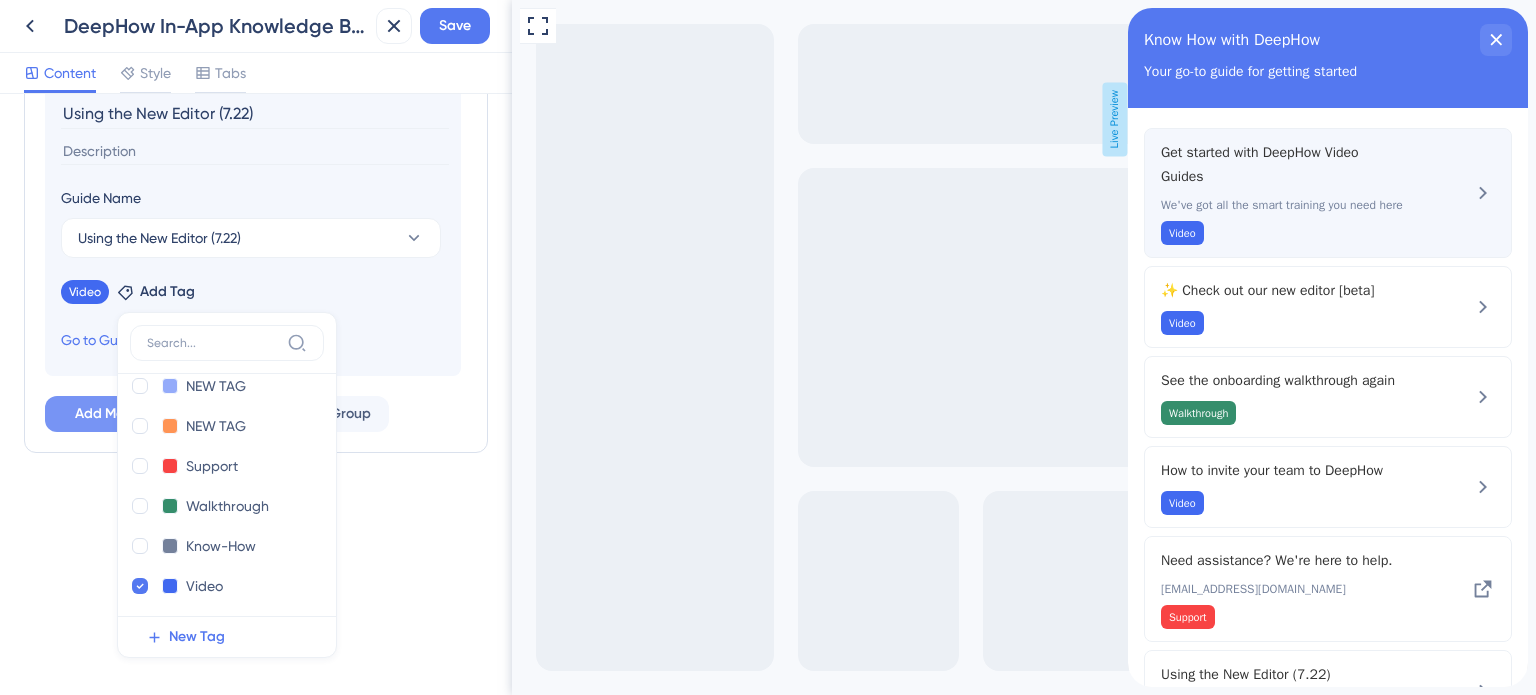 click 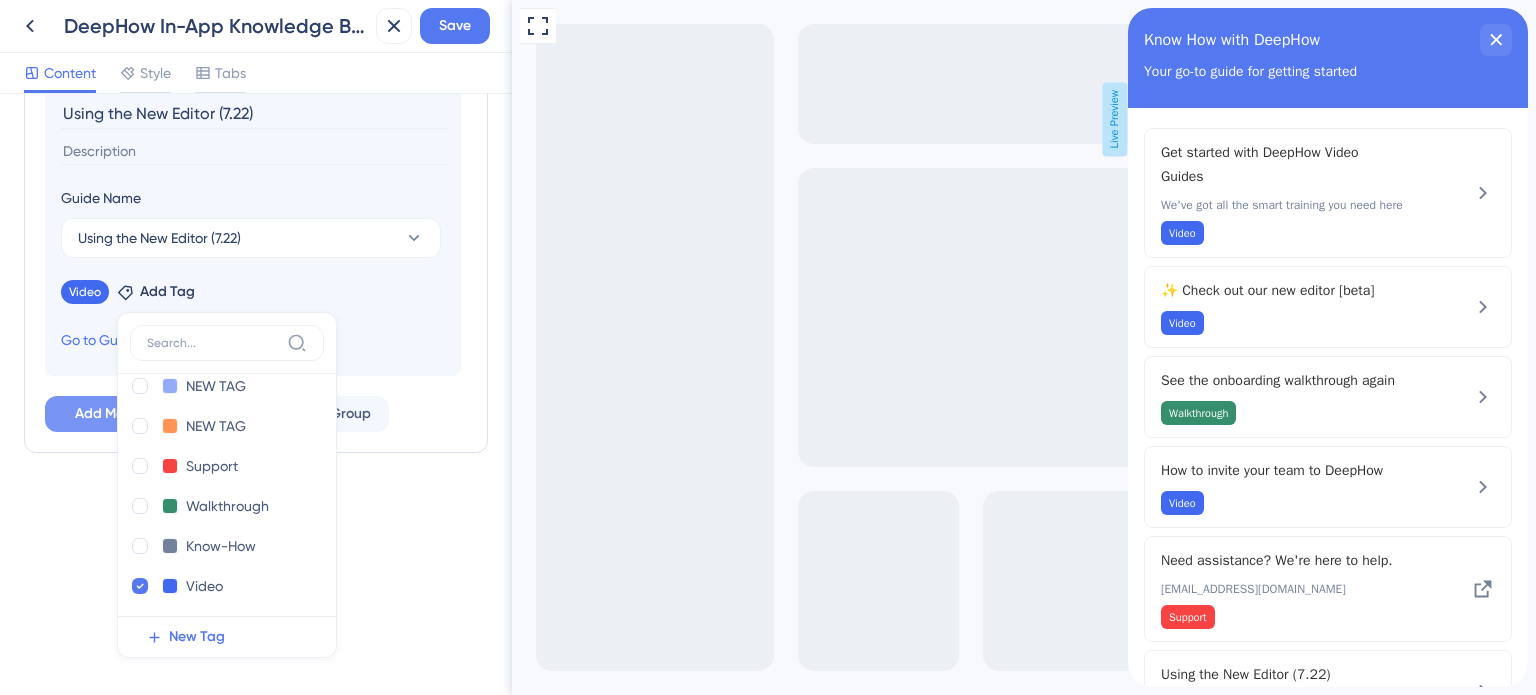 click on "Resource Center Header Title Know How with DeepHow 7 Know How with DeepHow Subtitle Your go-to guide for getting started 0 Search Function Search Bar Modules Add a module to create your resource center.  Learn More. Get started with DeepHow Video Guides Check out our new editor [beta] See the onboarding walkthrough again How to invite your team to DeepHow Need assistance? We're here to help. Delete Add emoji Using the New Editor (7.22) Guide Name Using the New Editor (7.22) Video Remove Add Tag NEW TAG NEW TAG Delete Download Download Delete NEW TAG NEW TAG Delete NEW TAG NEW TAG Delete Support Support Delete Walkthrough Walkthrough Delete Know-How Know-How Delete Video Video Delete New Tag Go to Guide Settings Add Module Create a Group" at bounding box center (256, -125) 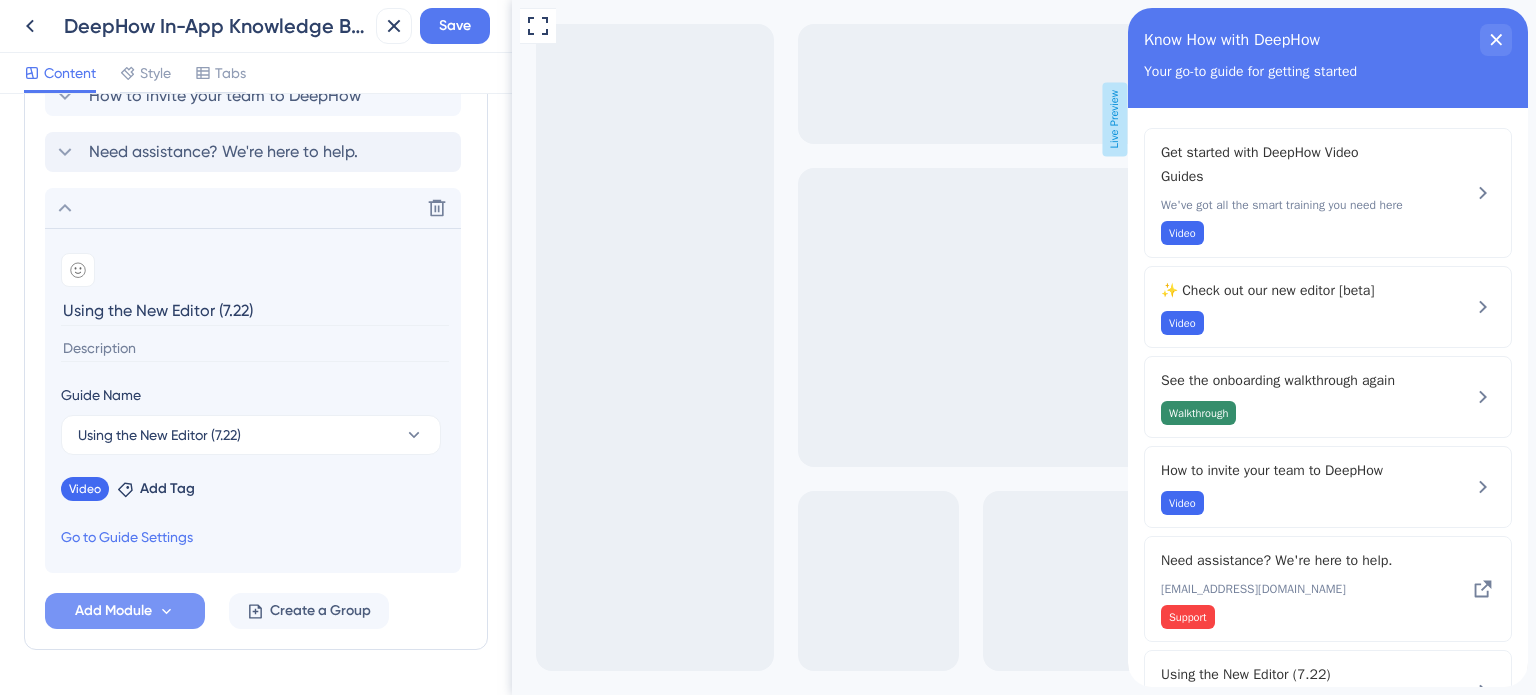 scroll, scrollTop: 560, scrollLeft: 0, axis: vertical 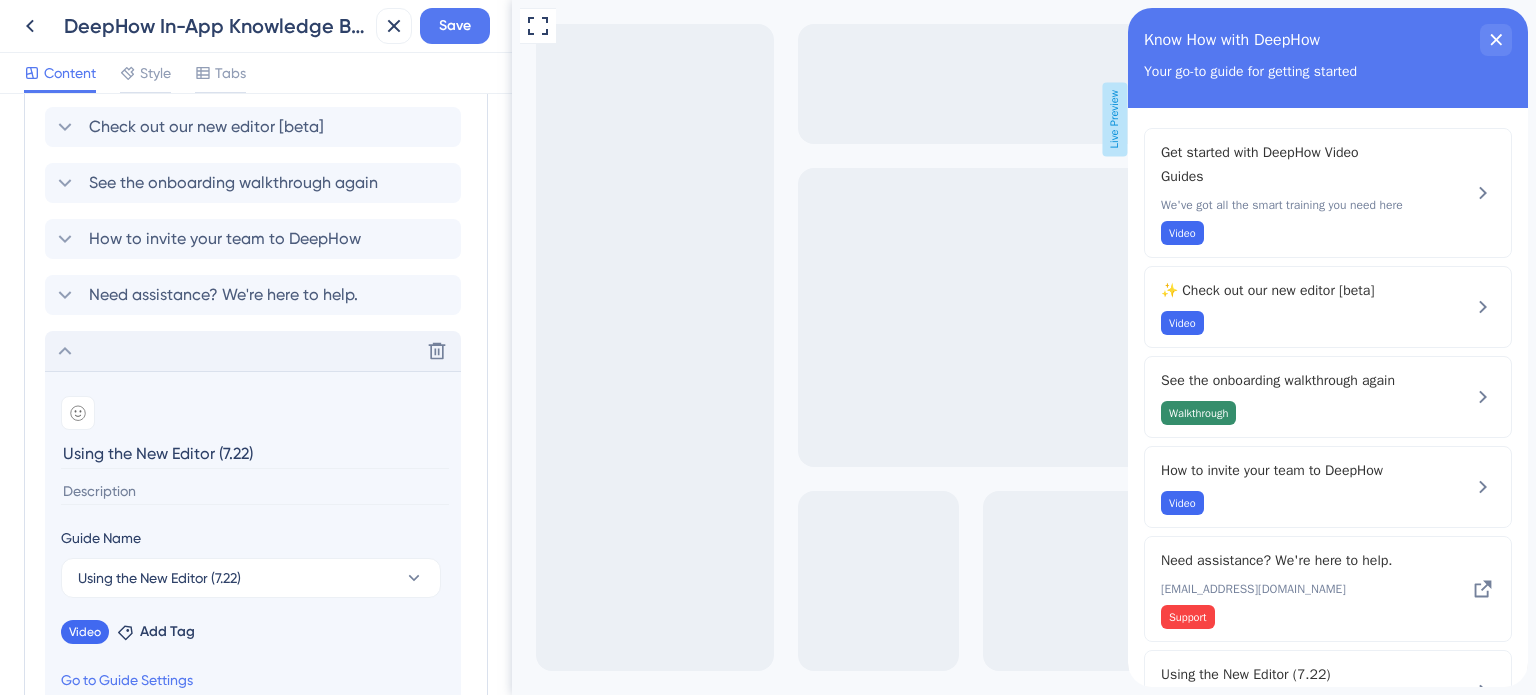click 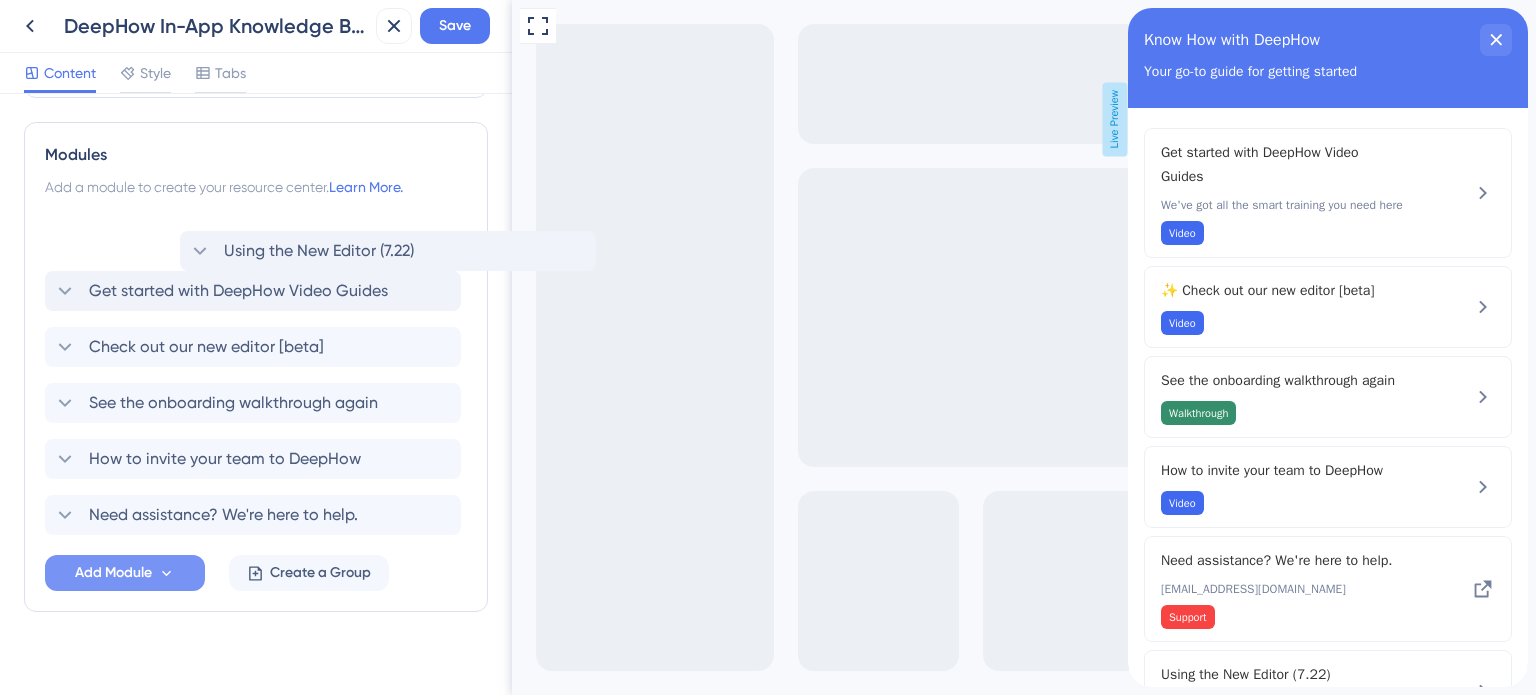 scroll, scrollTop: 384, scrollLeft: 0, axis: vertical 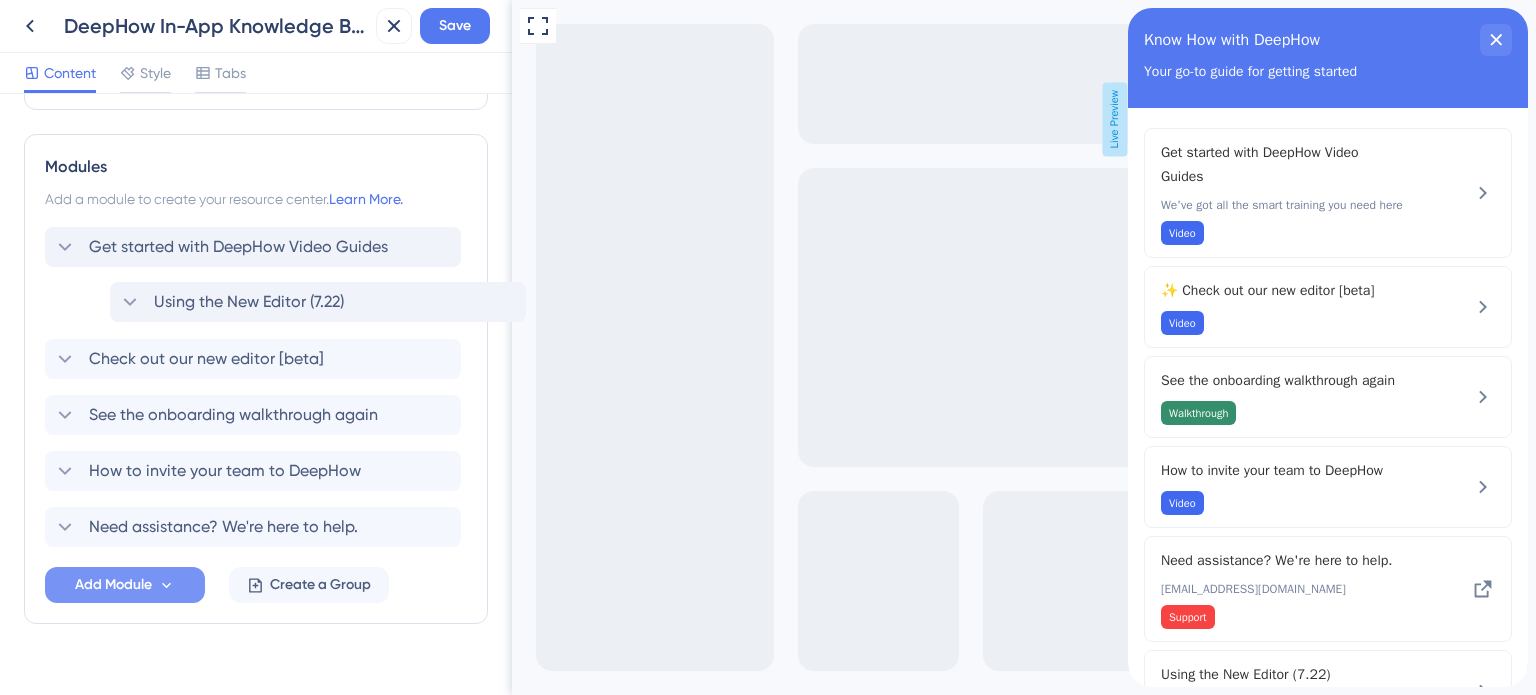drag, startPoint x: 112, startPoint y: 488, endPoint x: 185, endPoint y: 296, distance: 205.40935 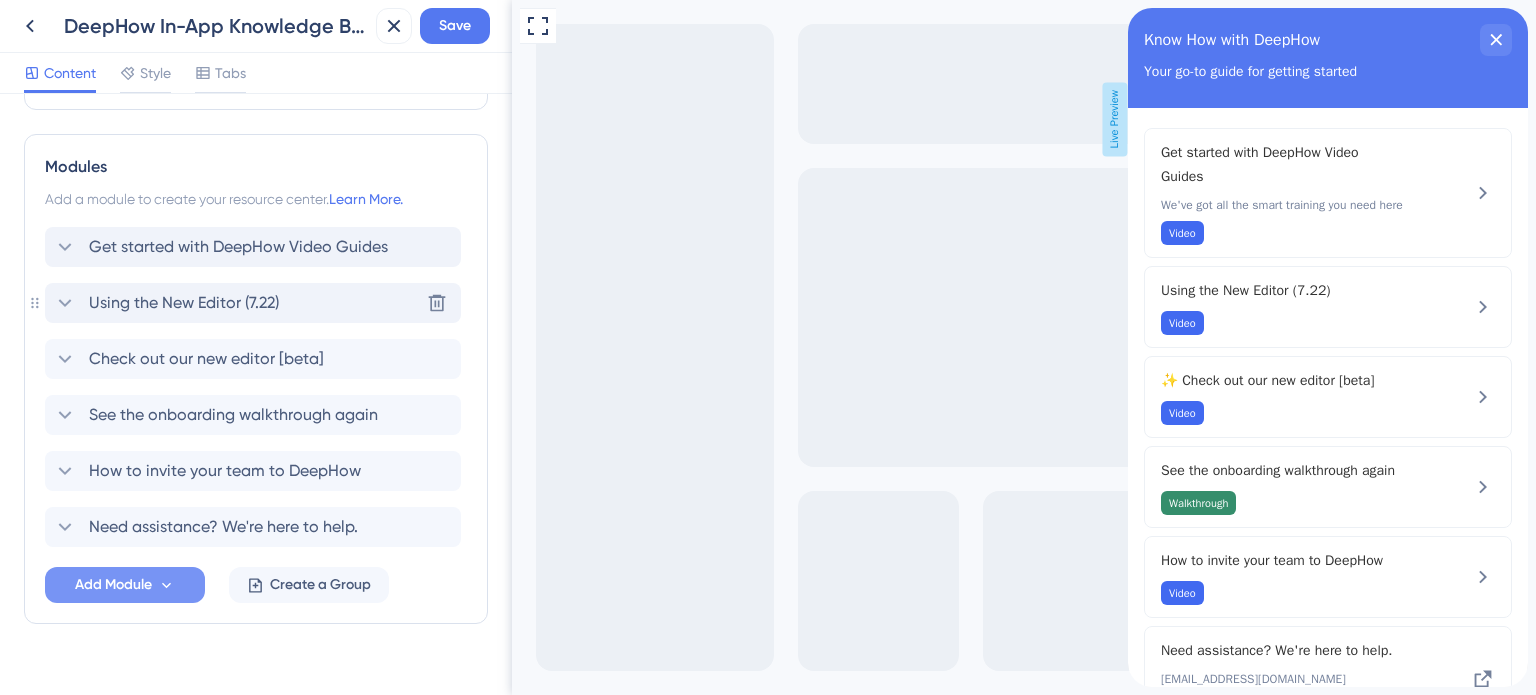 click 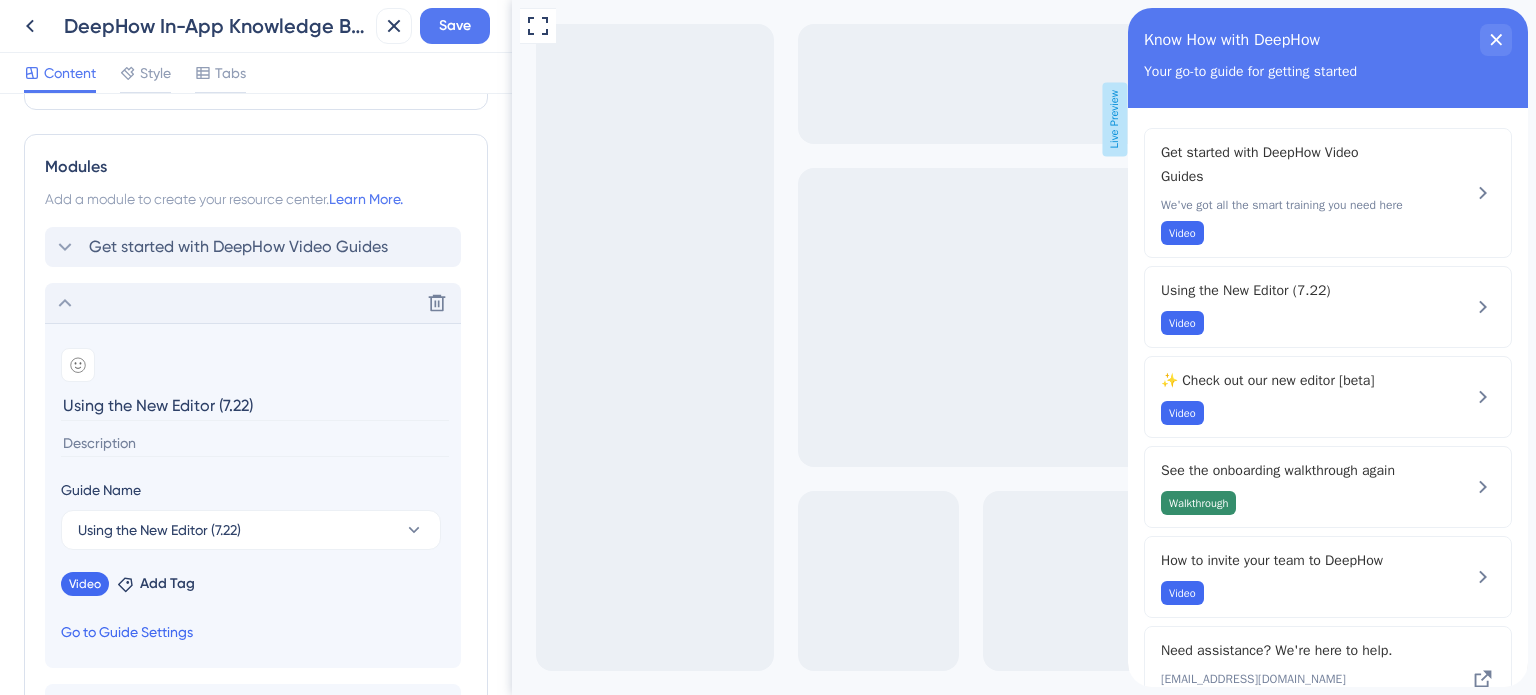 click on "Go to Guide Settings" at bounding box center (127, 632) 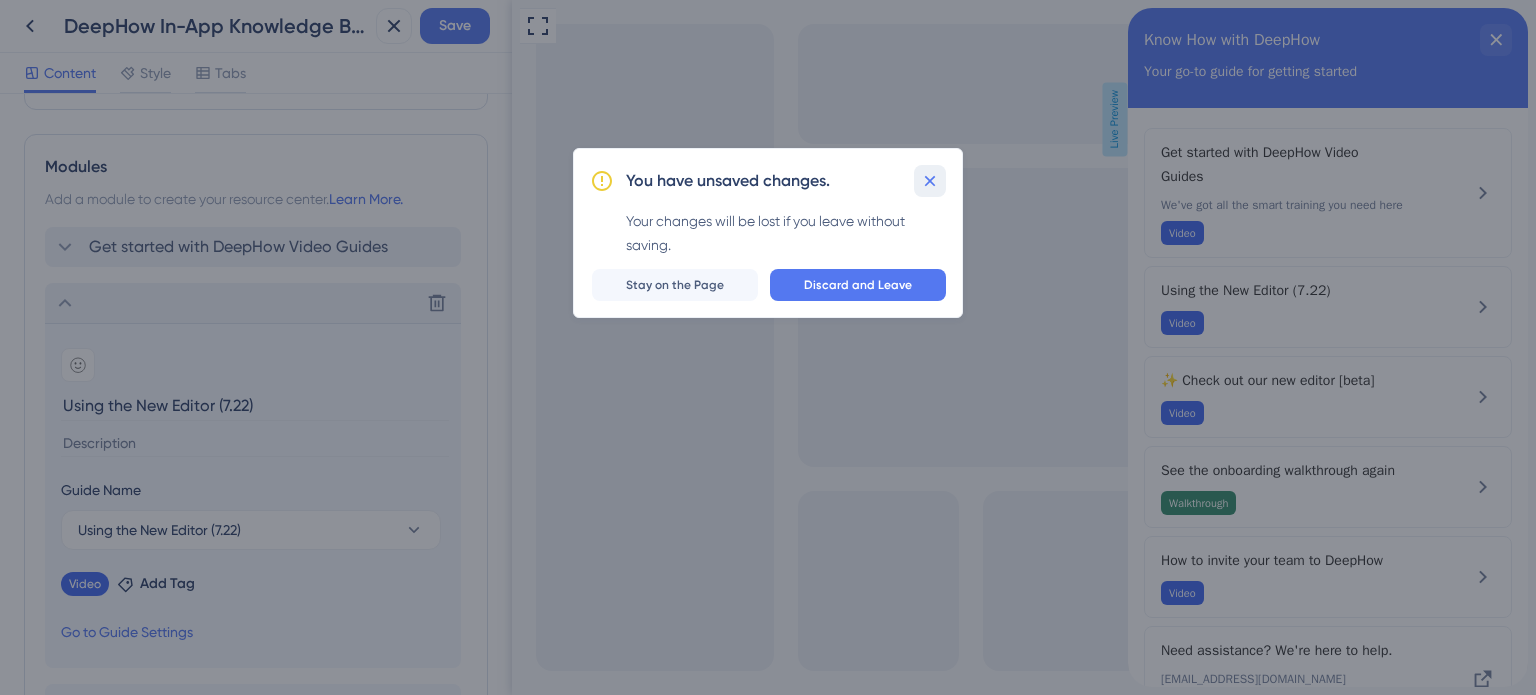 drag, startPoint x: 934, startPoint y: 186, endPoint x: 422, endPoint y: 185, distance: 512.001 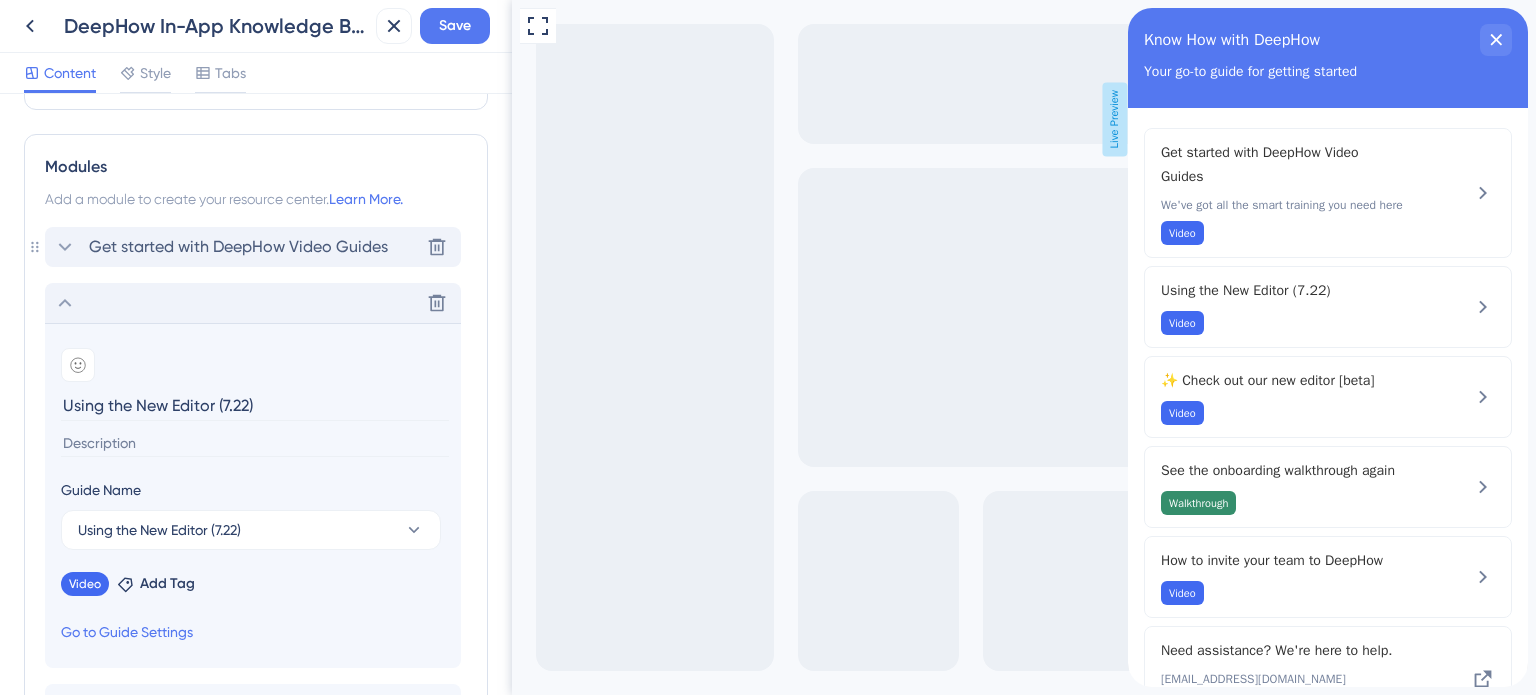 click on "Get started with DeepHow Video Guides" at bounding box center [238, 247] 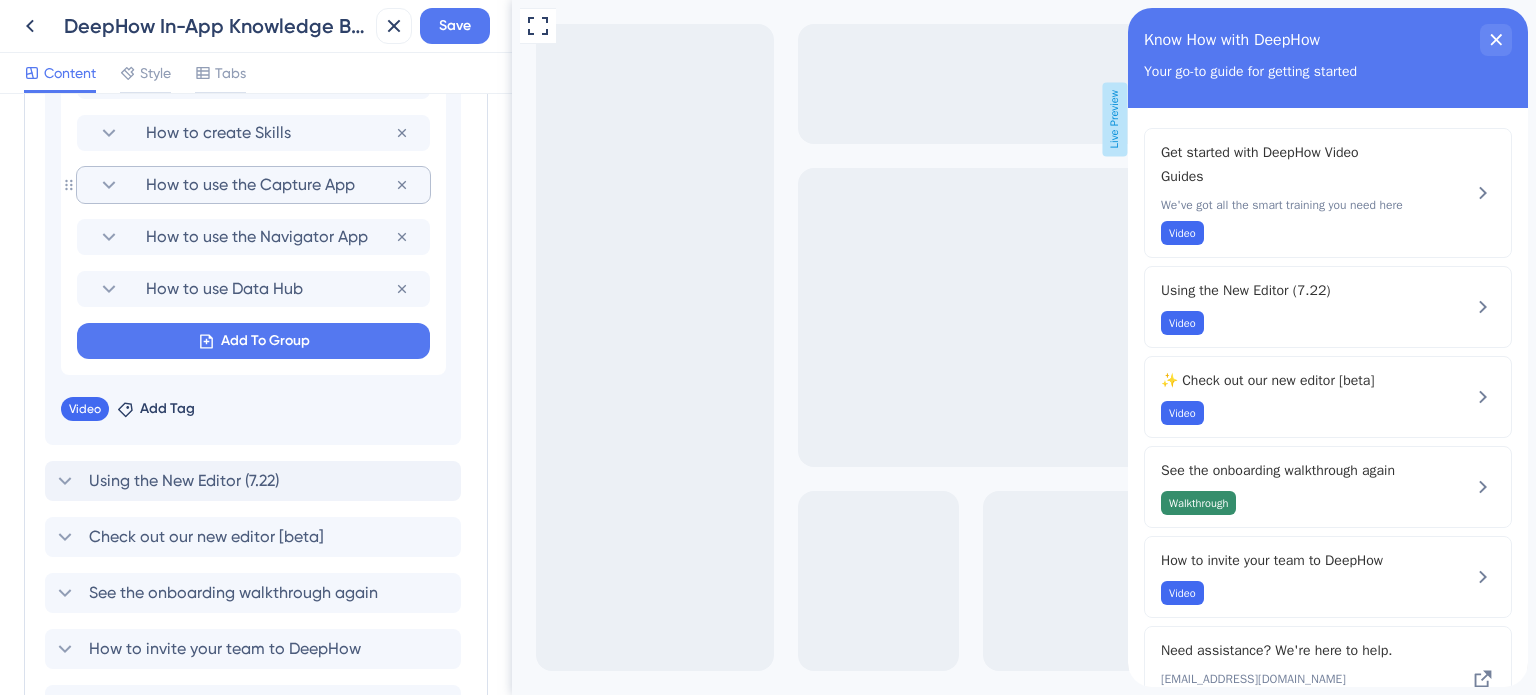 scroll, scrollTop: 984, scrollLeft: 0, axis: vertical 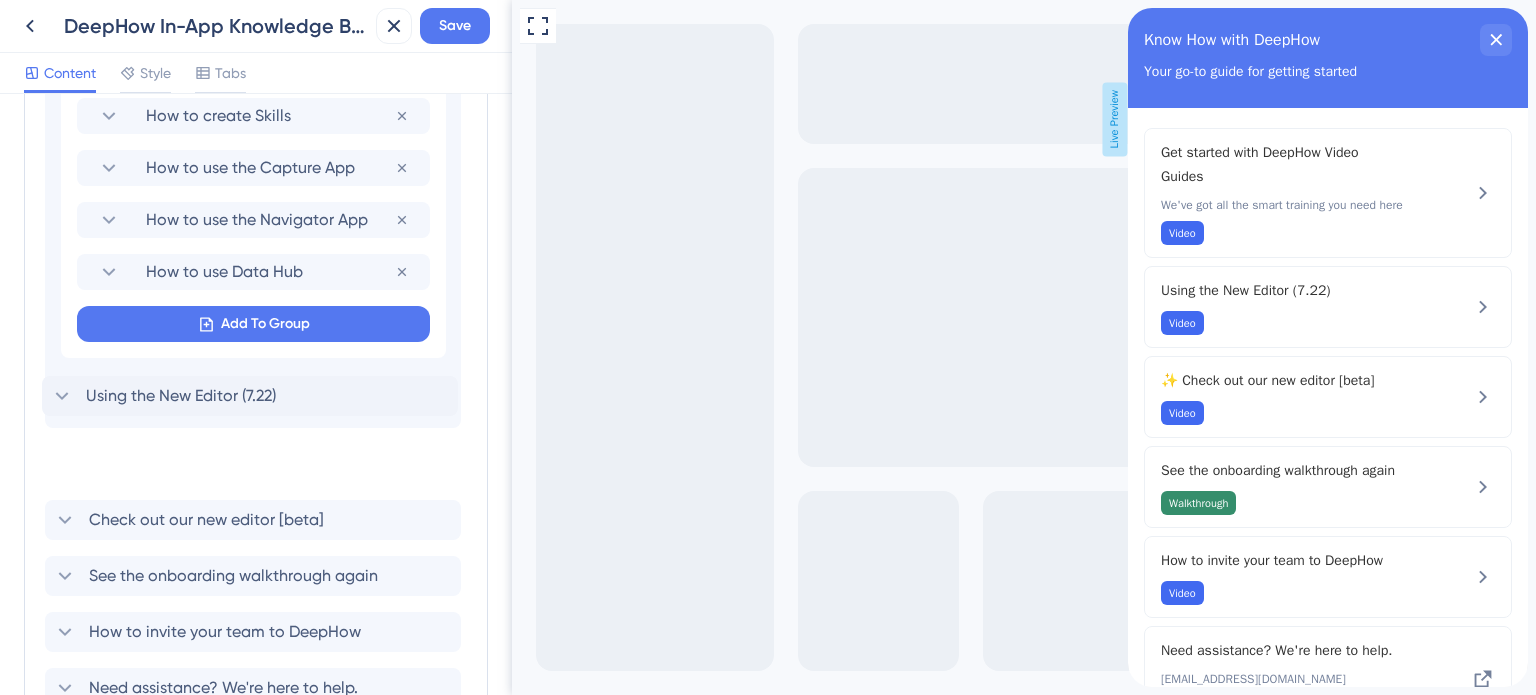 drag, startPoint x: 226, startPoint y: 463, endPoint x: 227, endPoint y: 411, distance: 52.009613 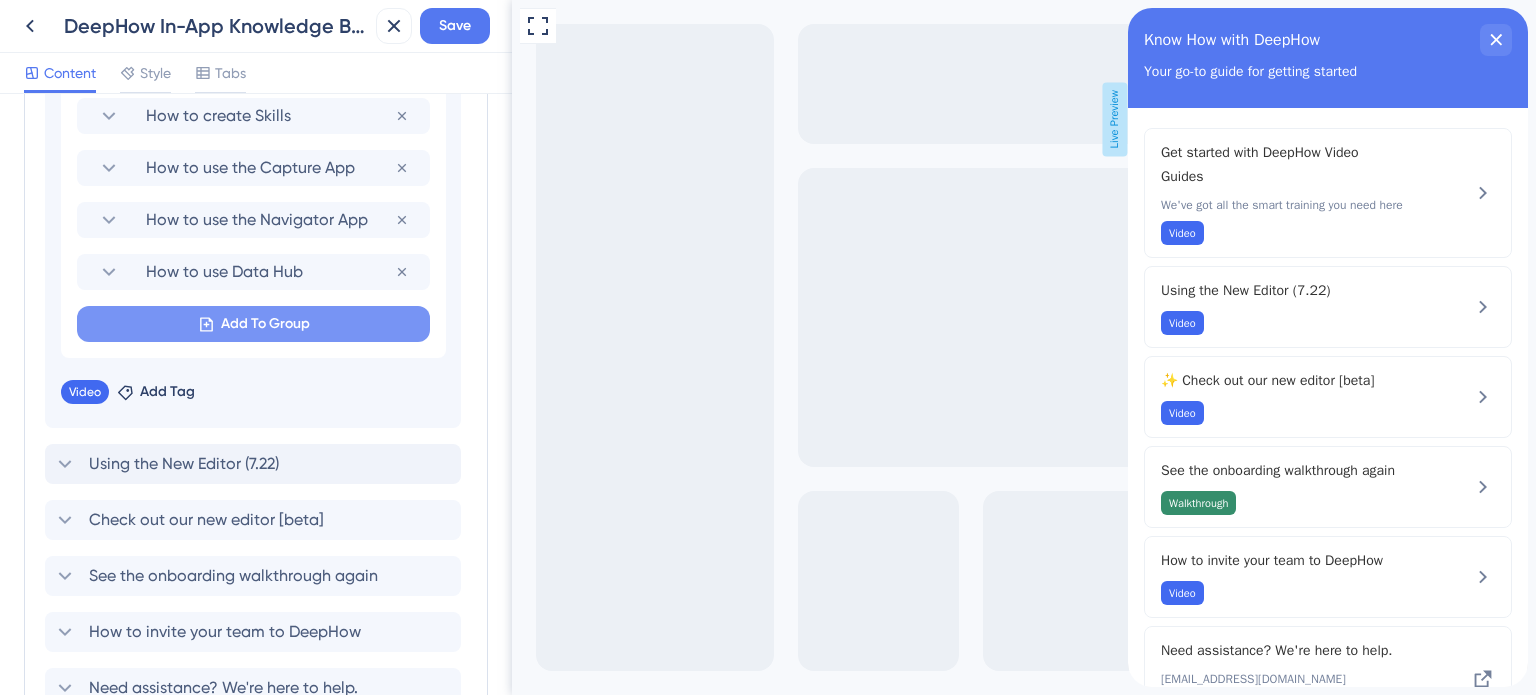 click on "Add To Group" at bounding box center (265, 324) 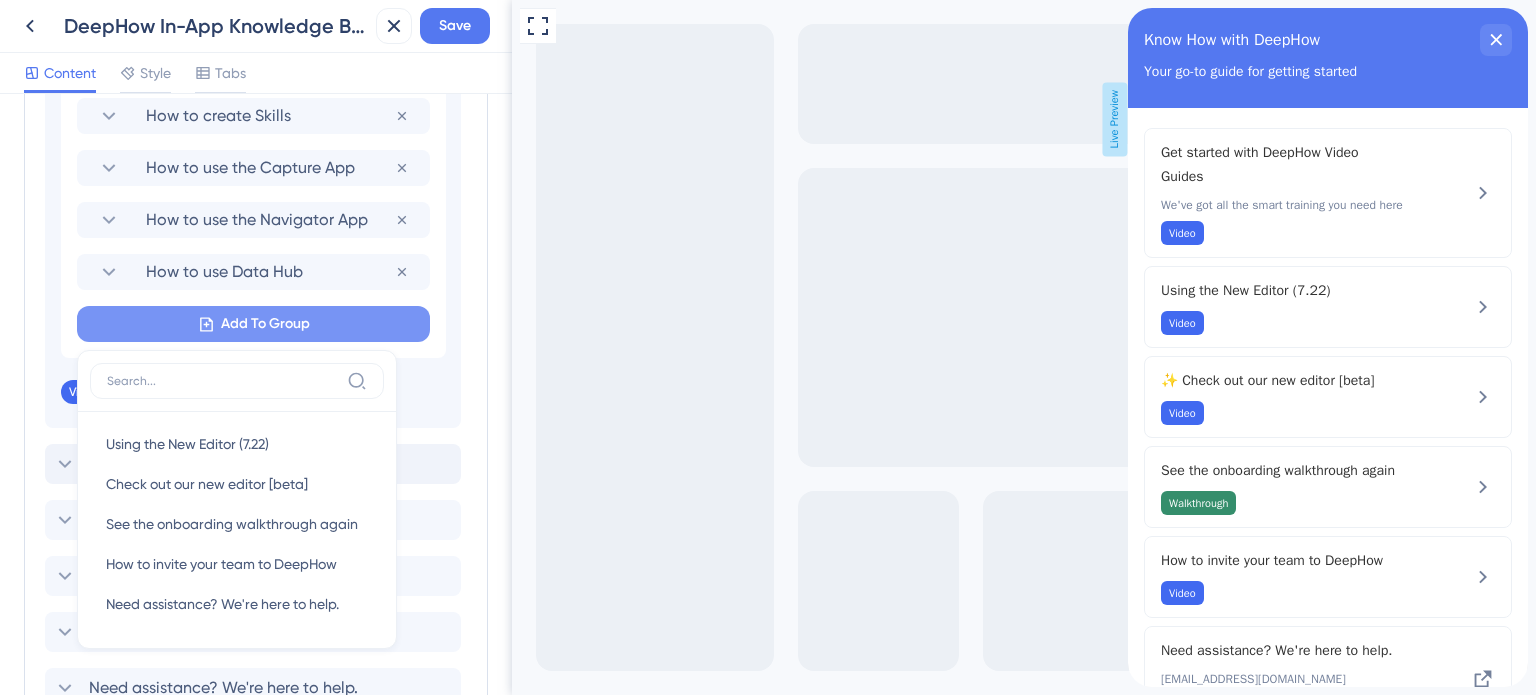 scroll, scrollTop: 1087, scrollLeft: 0, axis: vertical 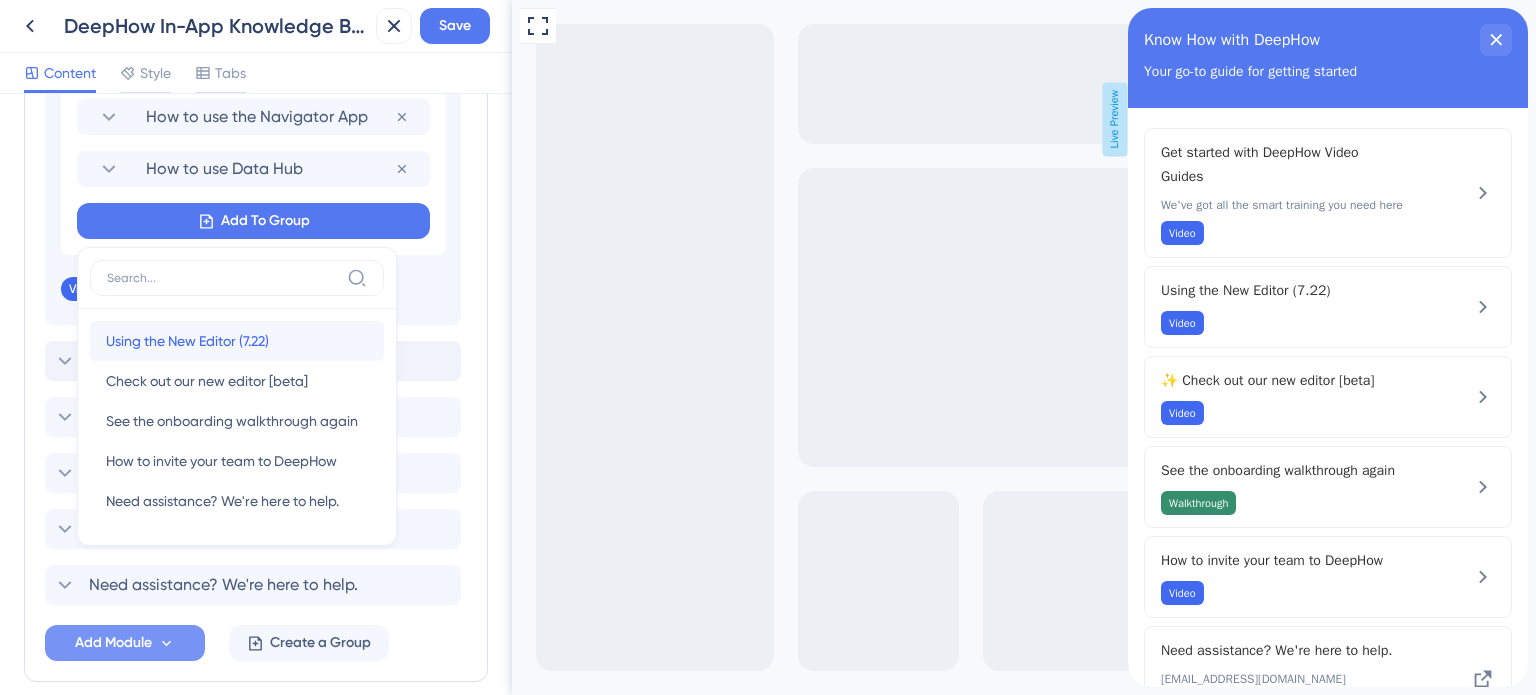 click on "Using the New Editor (7.22) Using the New Editor (7.22)" at bounding box center [237, 341] 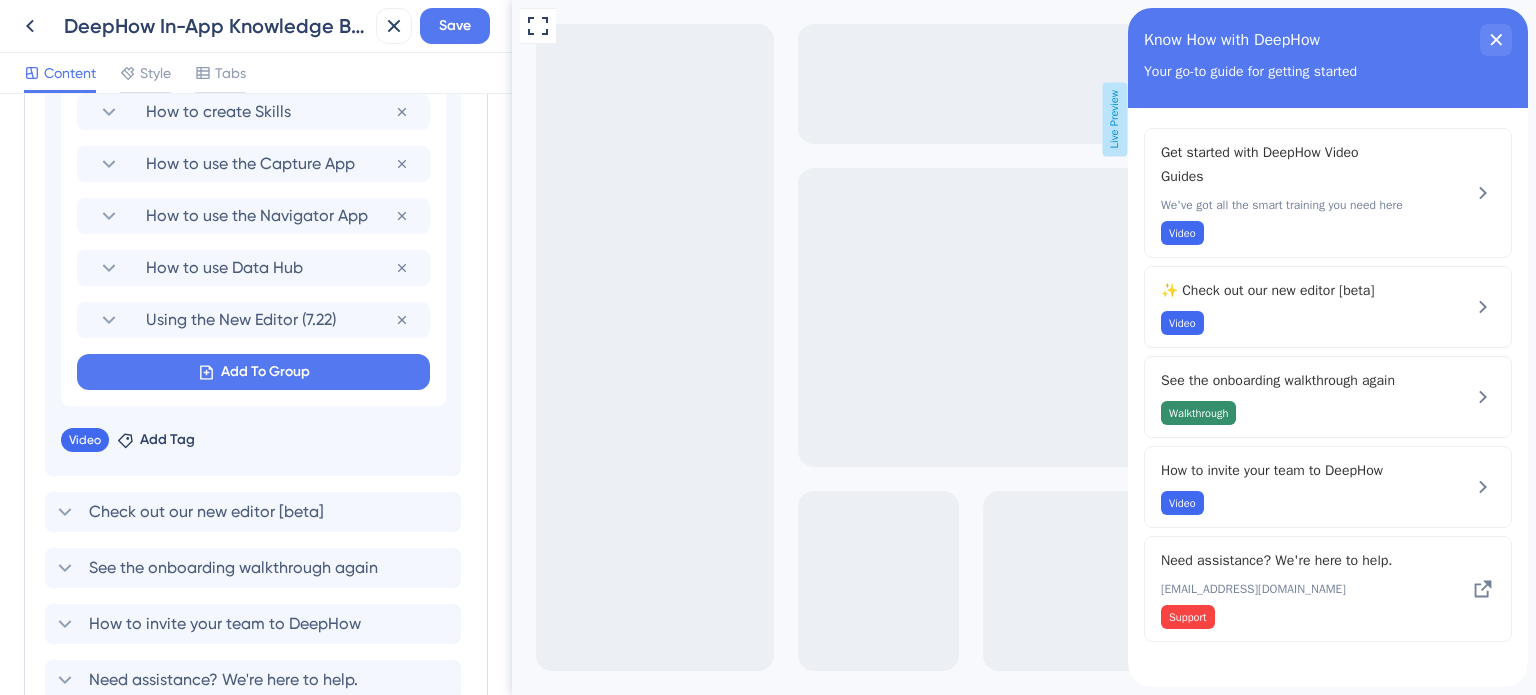 scroll, scrollTop: 987, scrollLeft: 0, axis: vertical 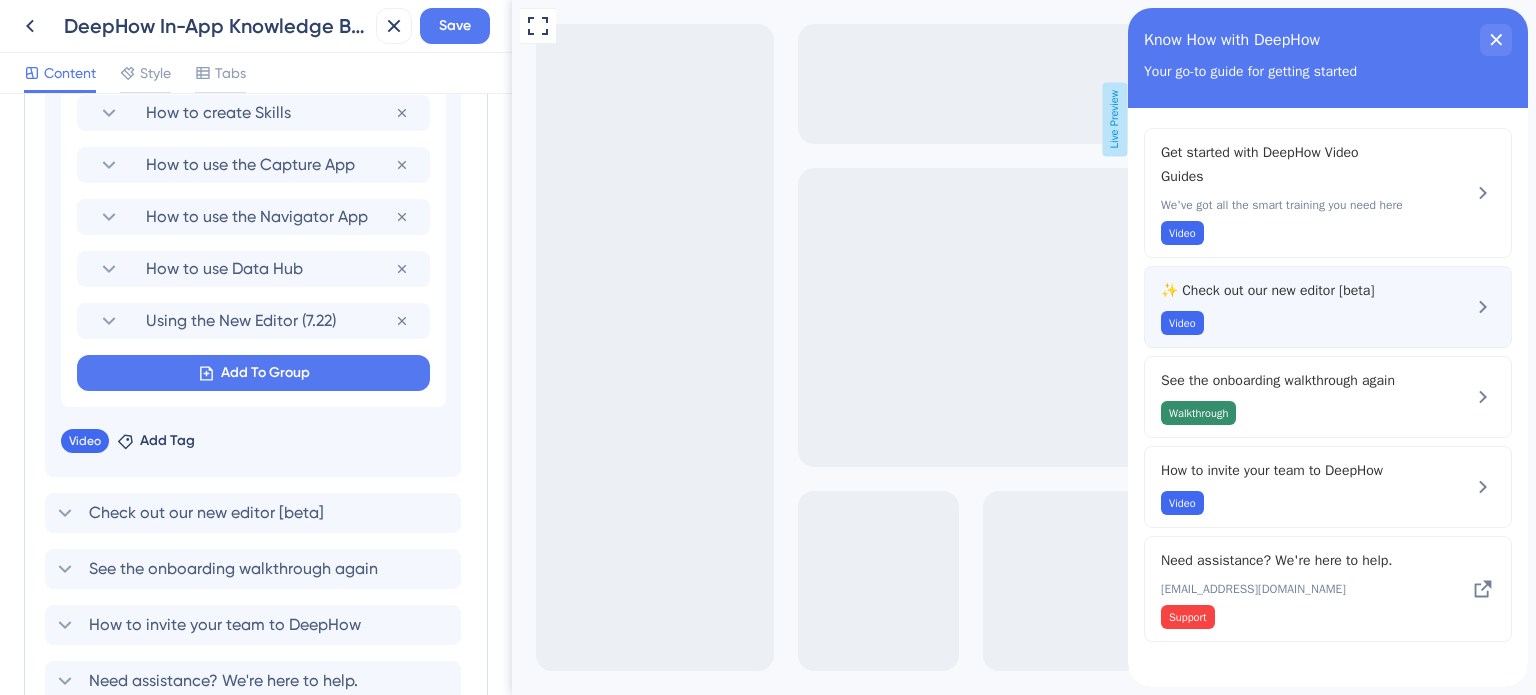 click on "✨   Check out our new editor [beta]" at bounding box center [1294, 291] 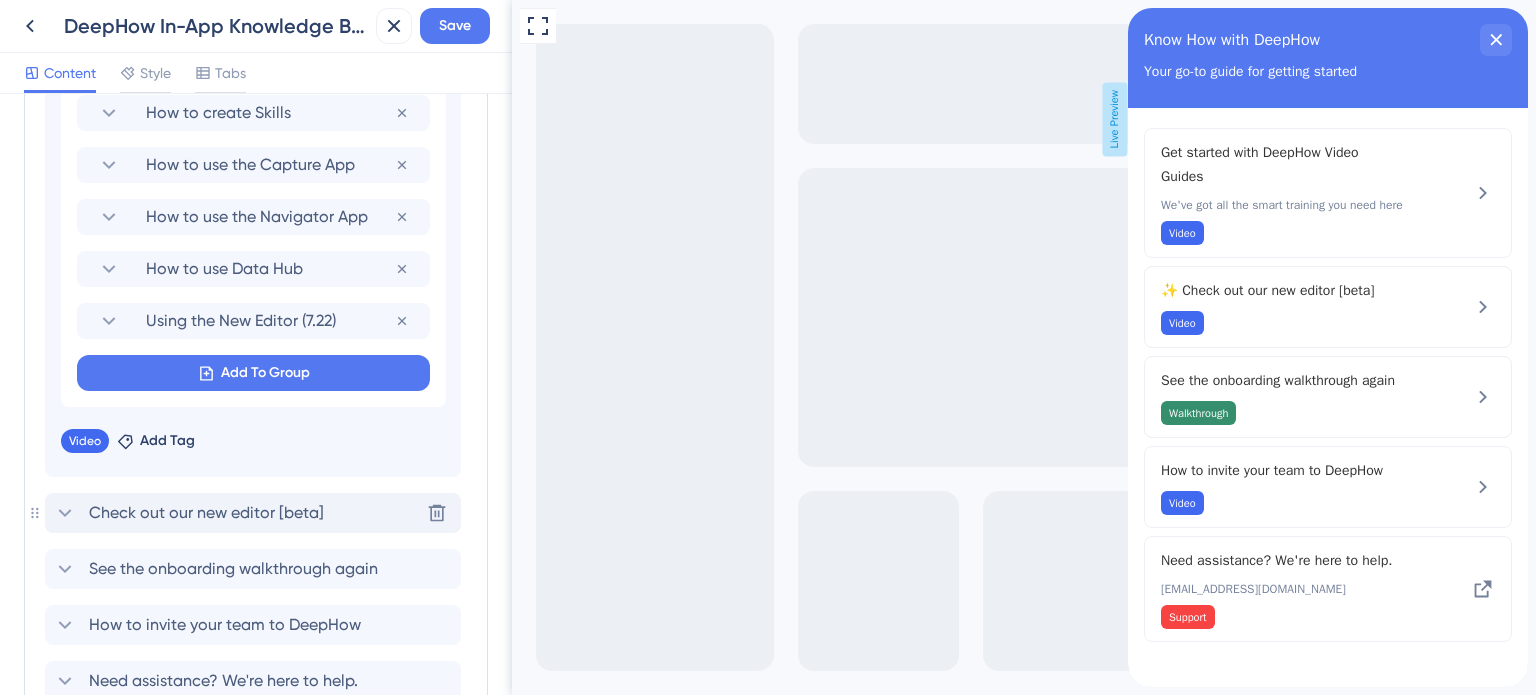 click on "Check out our new editor [beta] Delete" at bounding box center (253, 513) 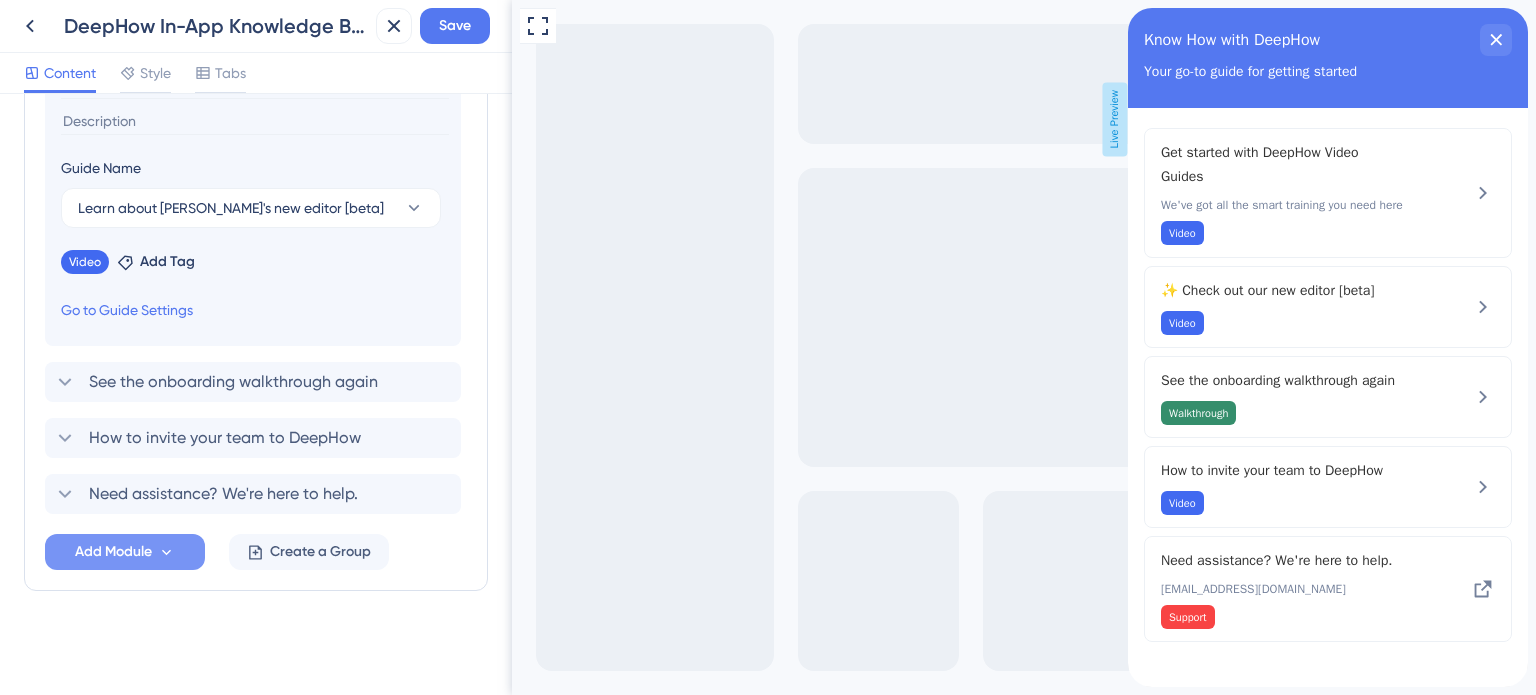 scroll, scrollTop: 676, scrollLeft: 0, axis: vertical 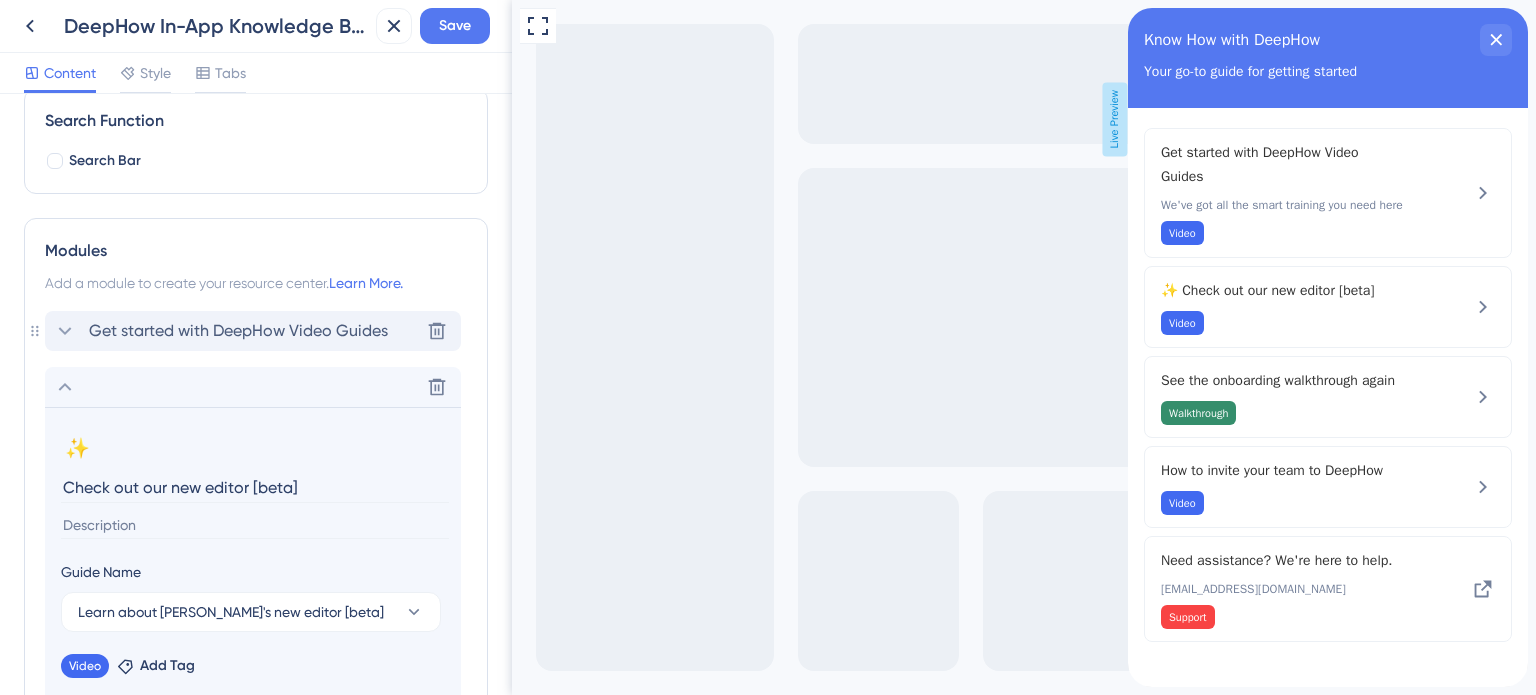 click 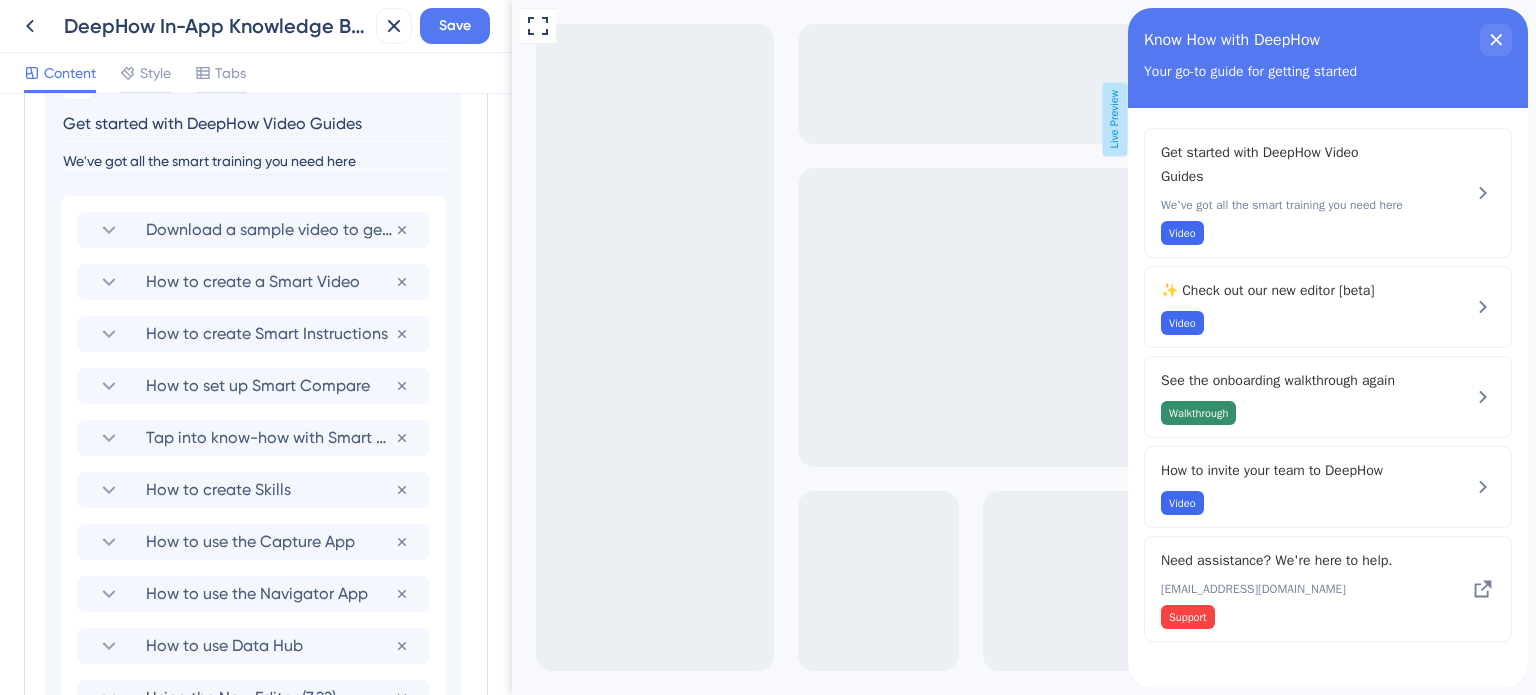 scroll, scrollTop: 700, scrollLeft: 0, axis: vertical 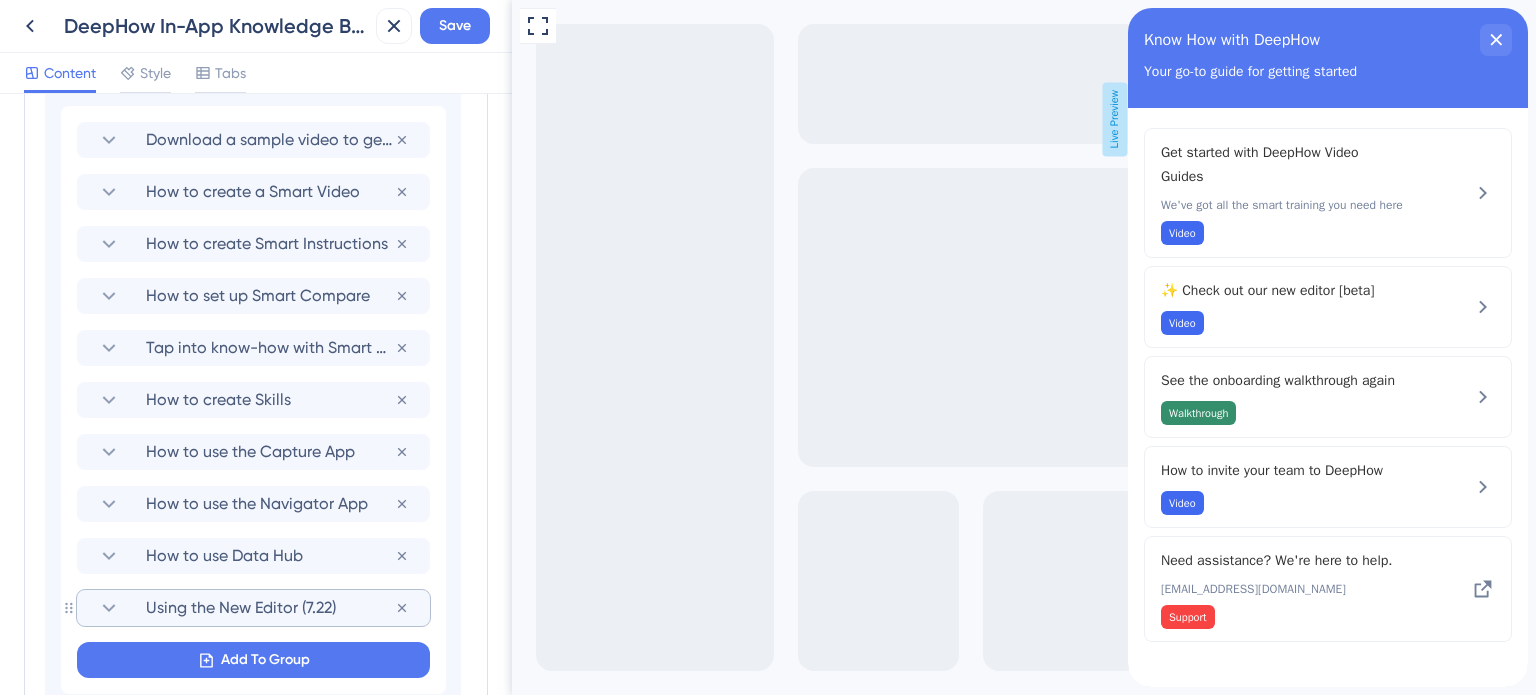 click on "Using the New Editor (7.22)" at bounding box center (270, 608) 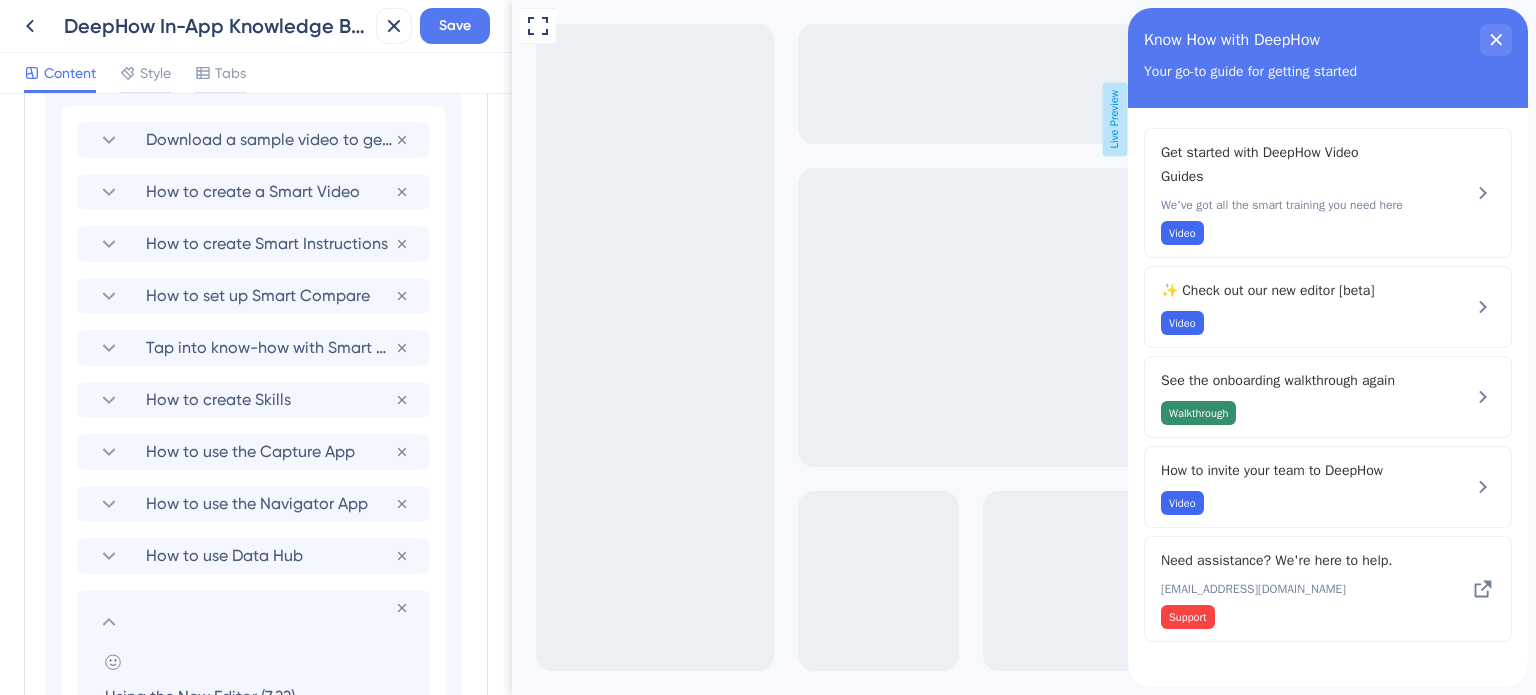 scroll, scrollTop: 713, scrollLeft: 0, axis: vertical 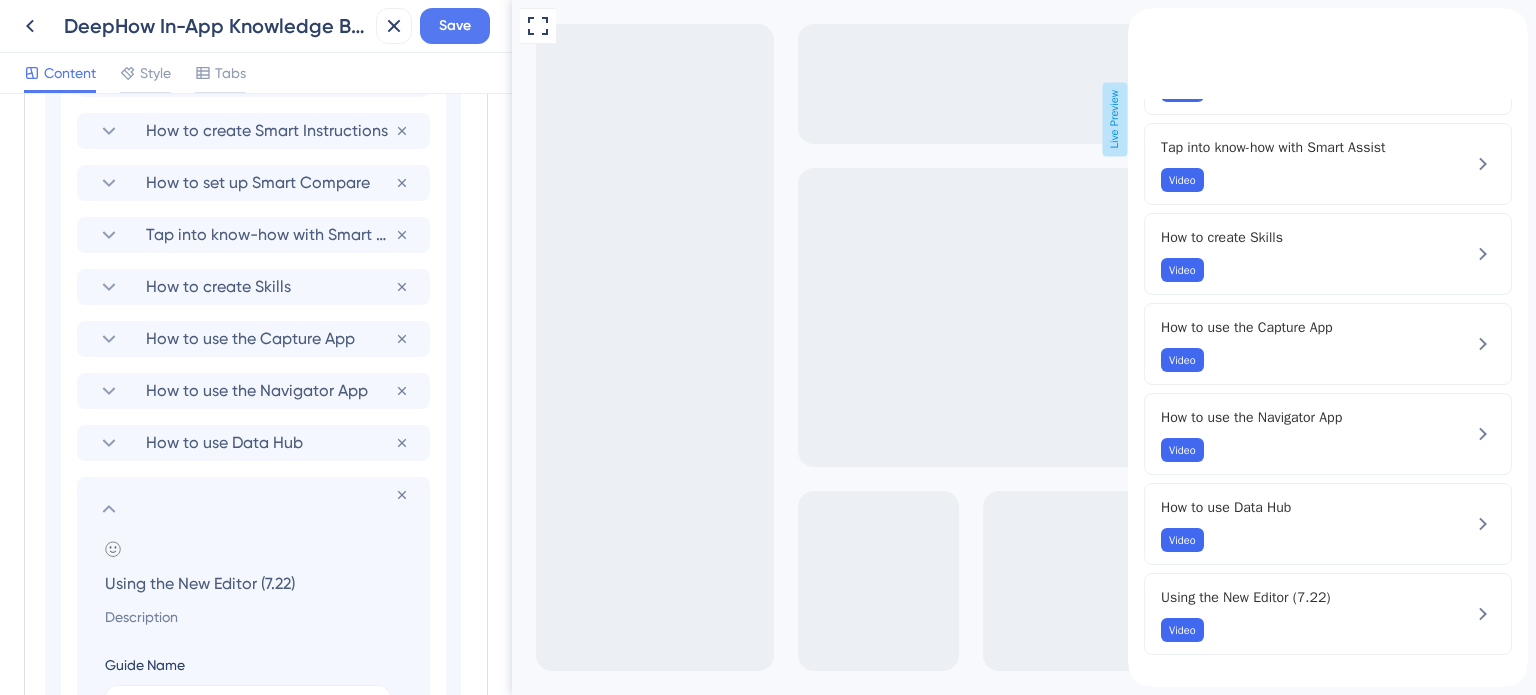 click on "Using the New Editor (7.22)" at bounding box center [257, 583] 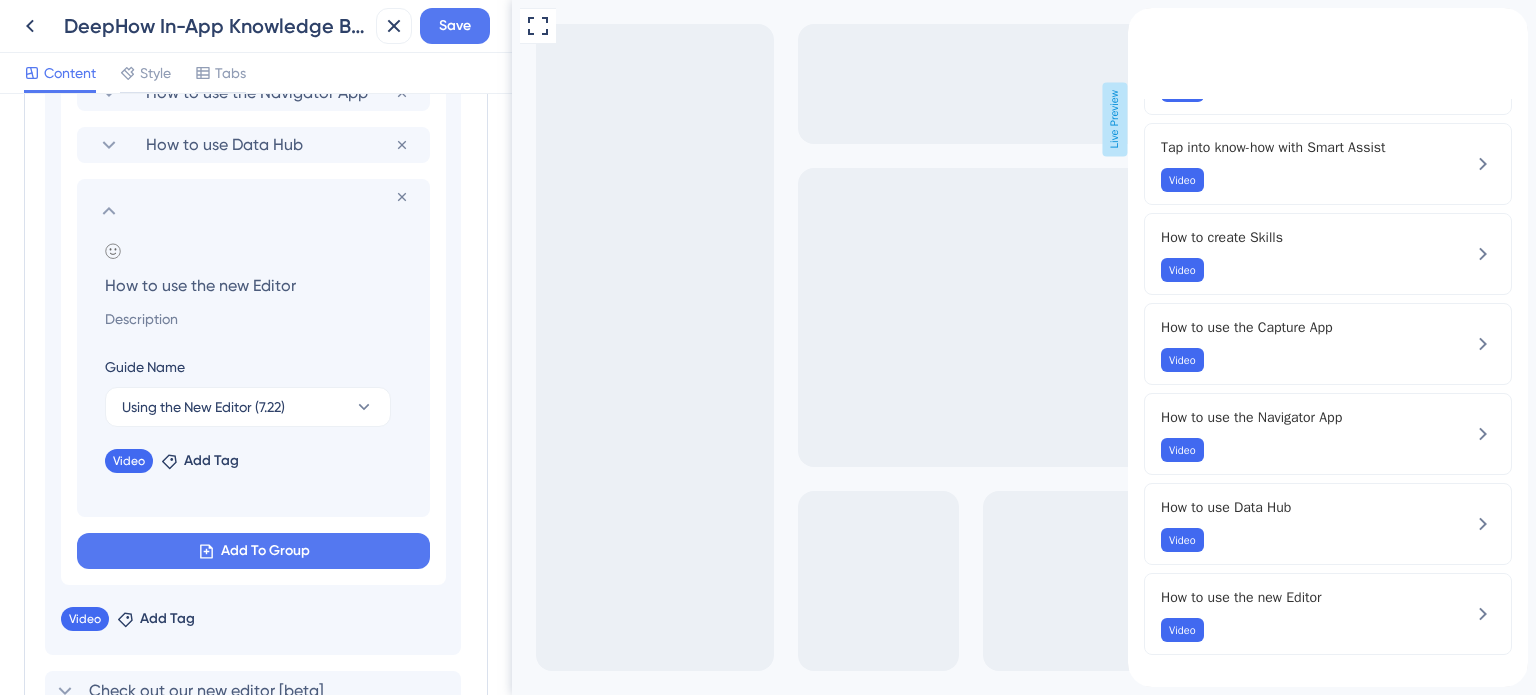 scroll, scrollTop: 1213, scrollLeft: 0, axis: vertical 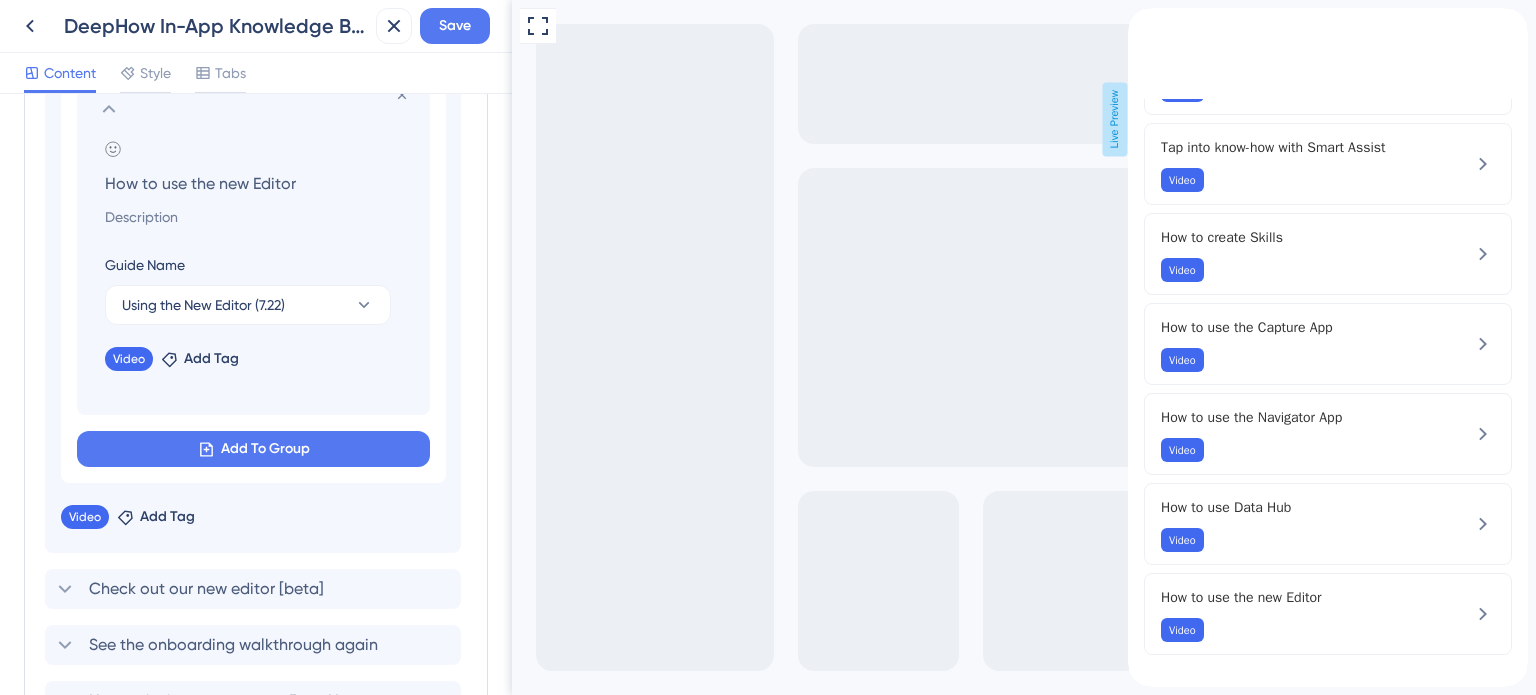 type on "How to use the new Editor" 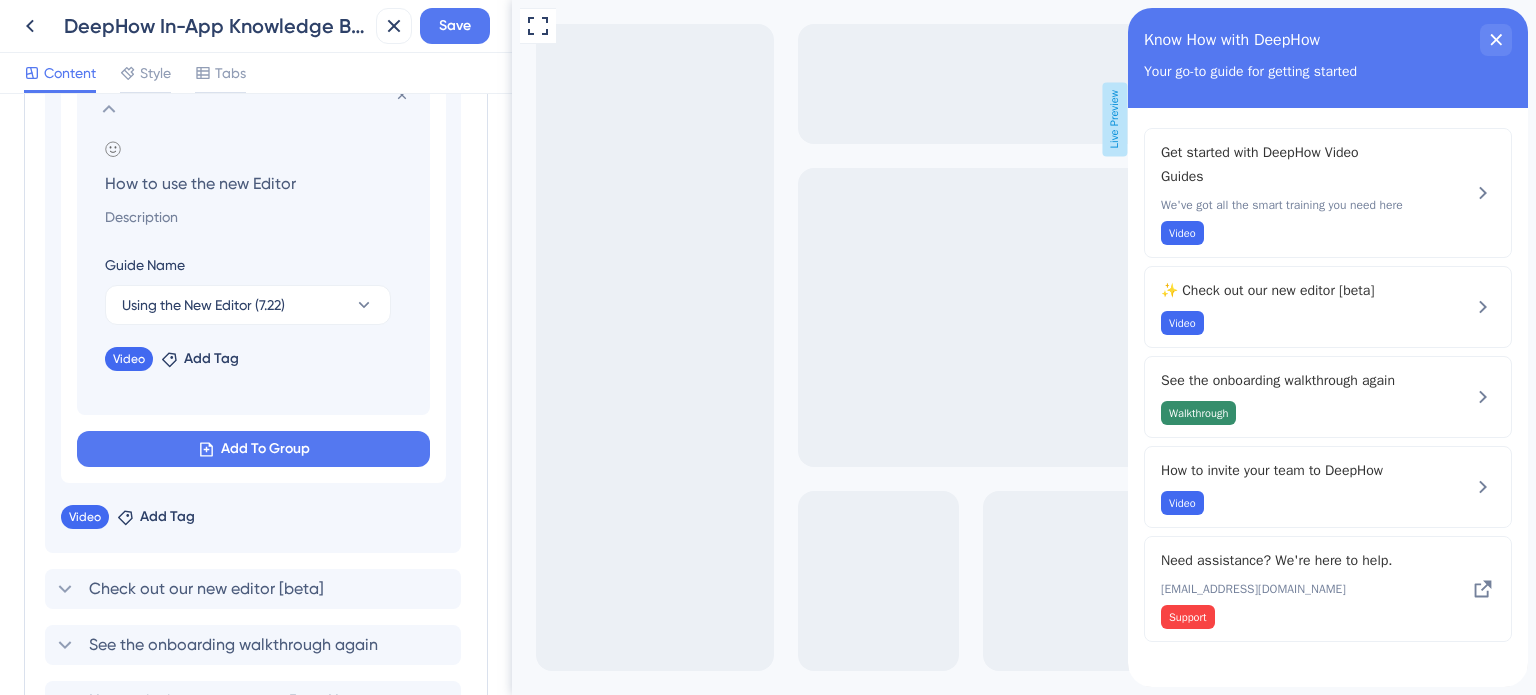 scroll, scrollTop: 8, scrollLeft: 0, axis: vertical 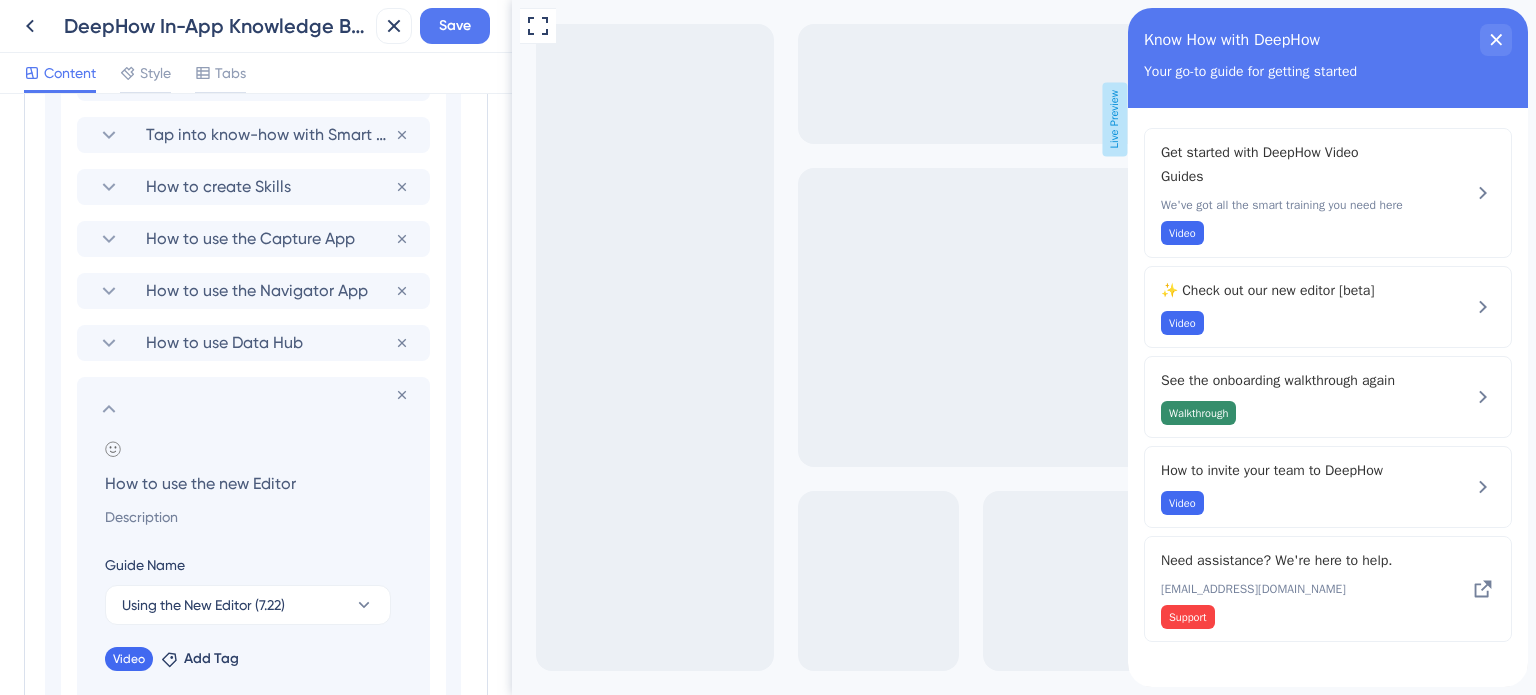 click 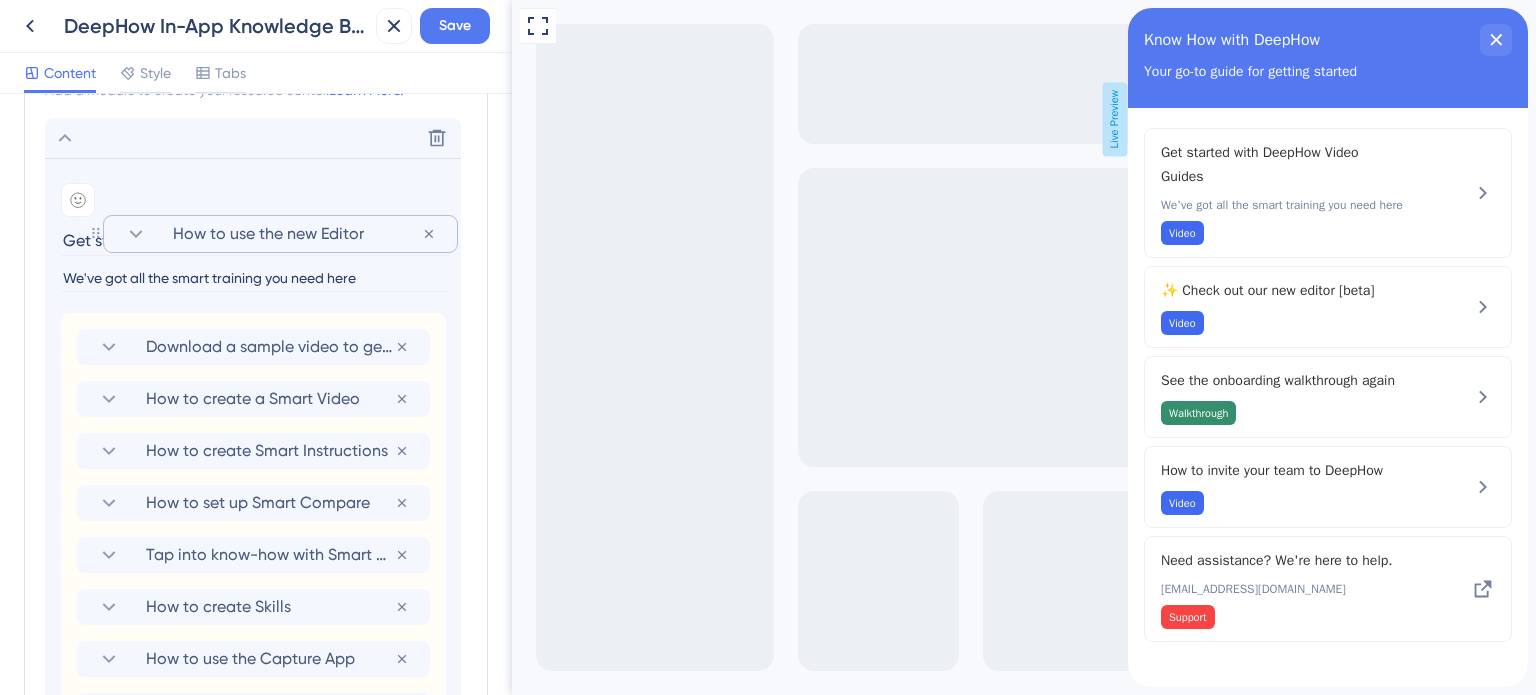 scroll, scrollTop: 488, scrollLeft: 0, axis: vertical 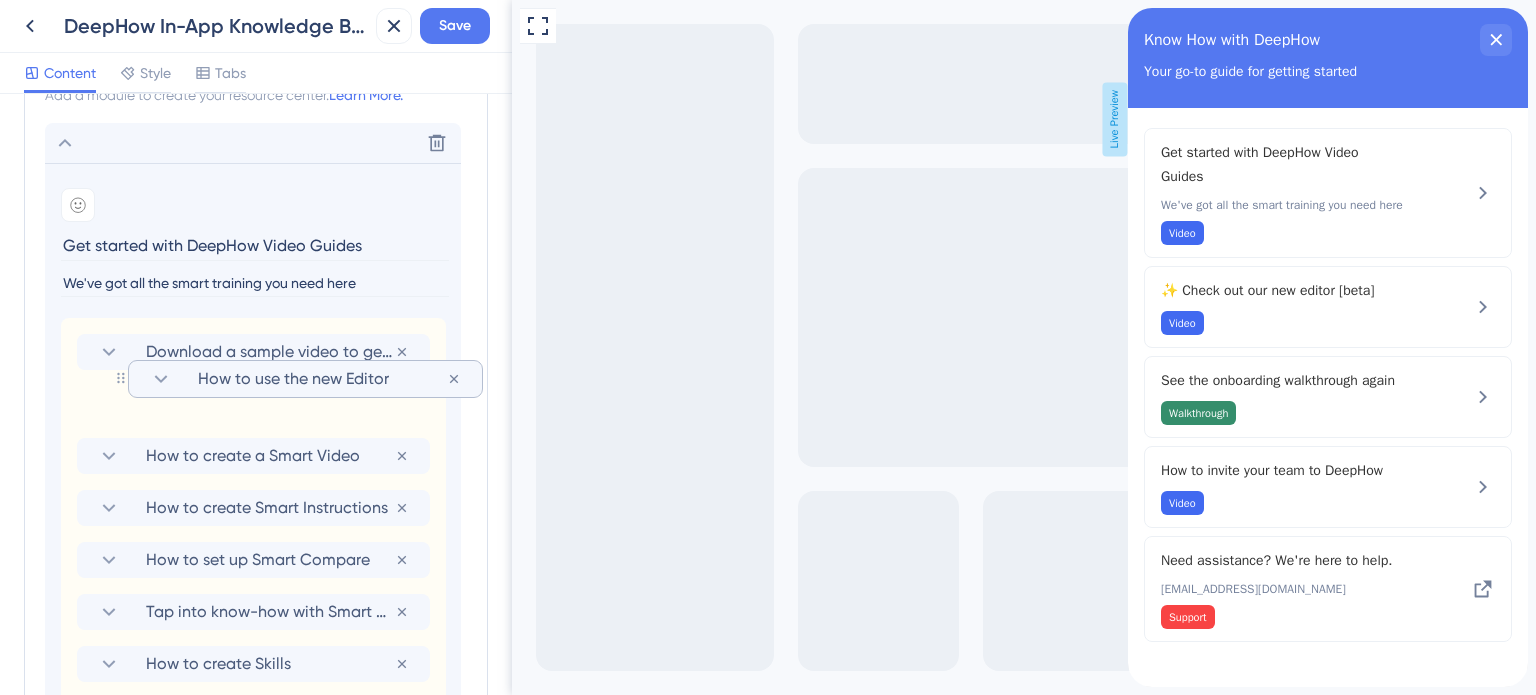 drag, startPoint x: 253, startPoint y: 503, endPoint x: 305, endPoint y: 381, distance: 132.61975 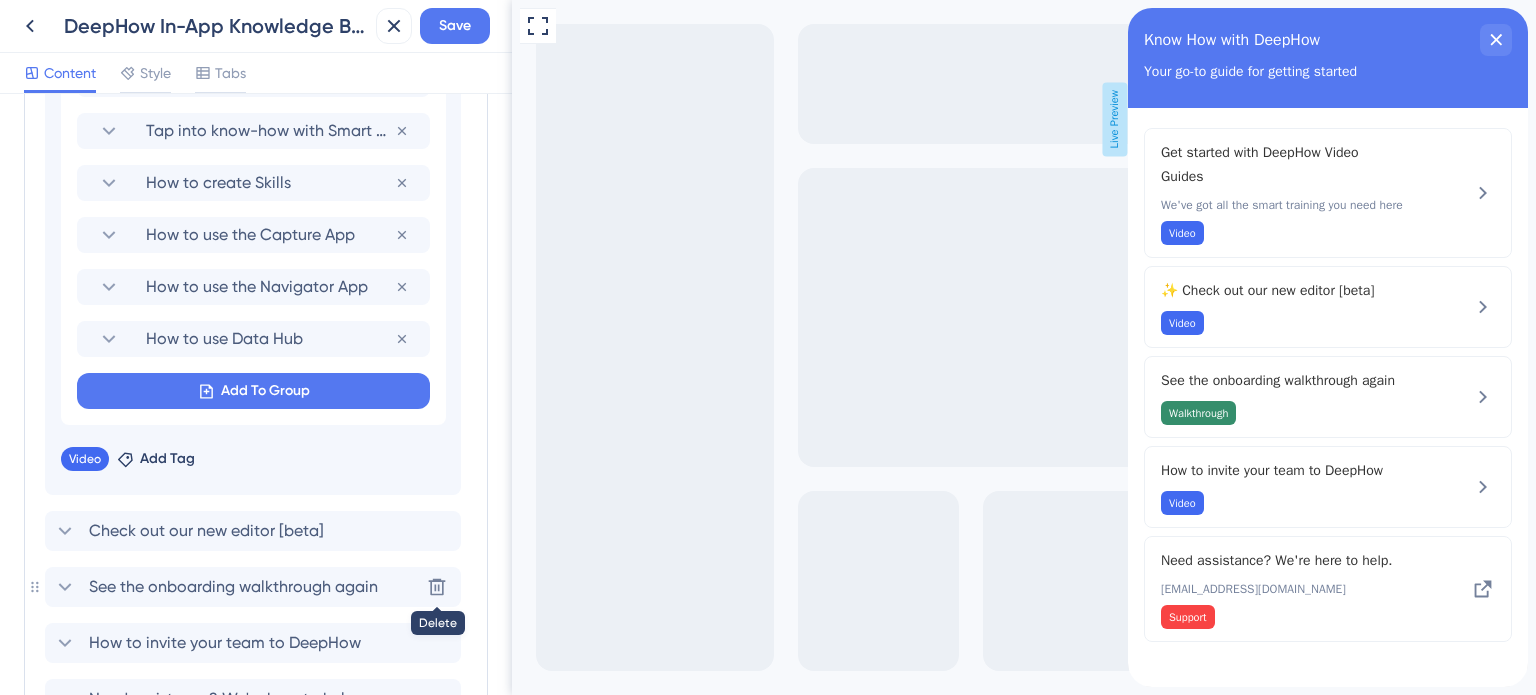scroll, scrollTop: 1088, scrollLeft: 0, axis: vertical 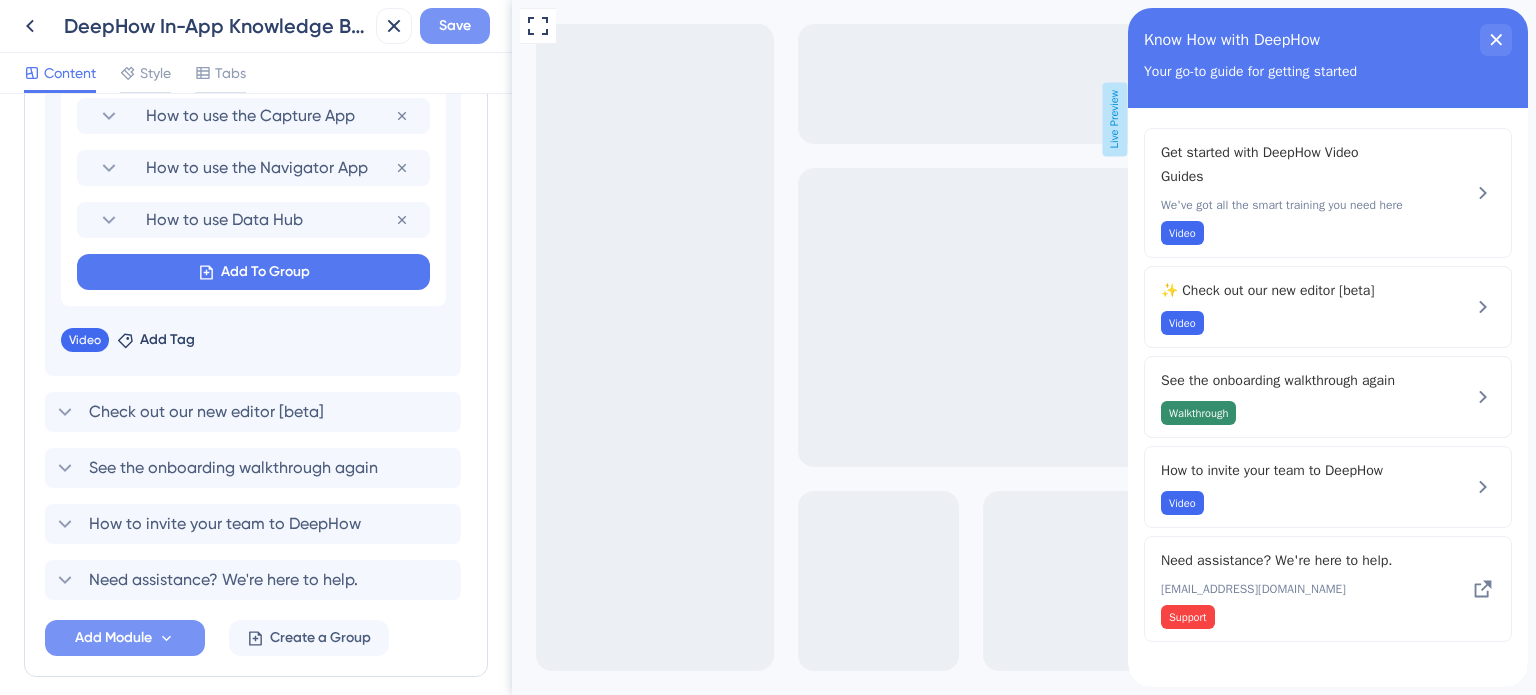 click on "Save" at bounding box center [455, 26] 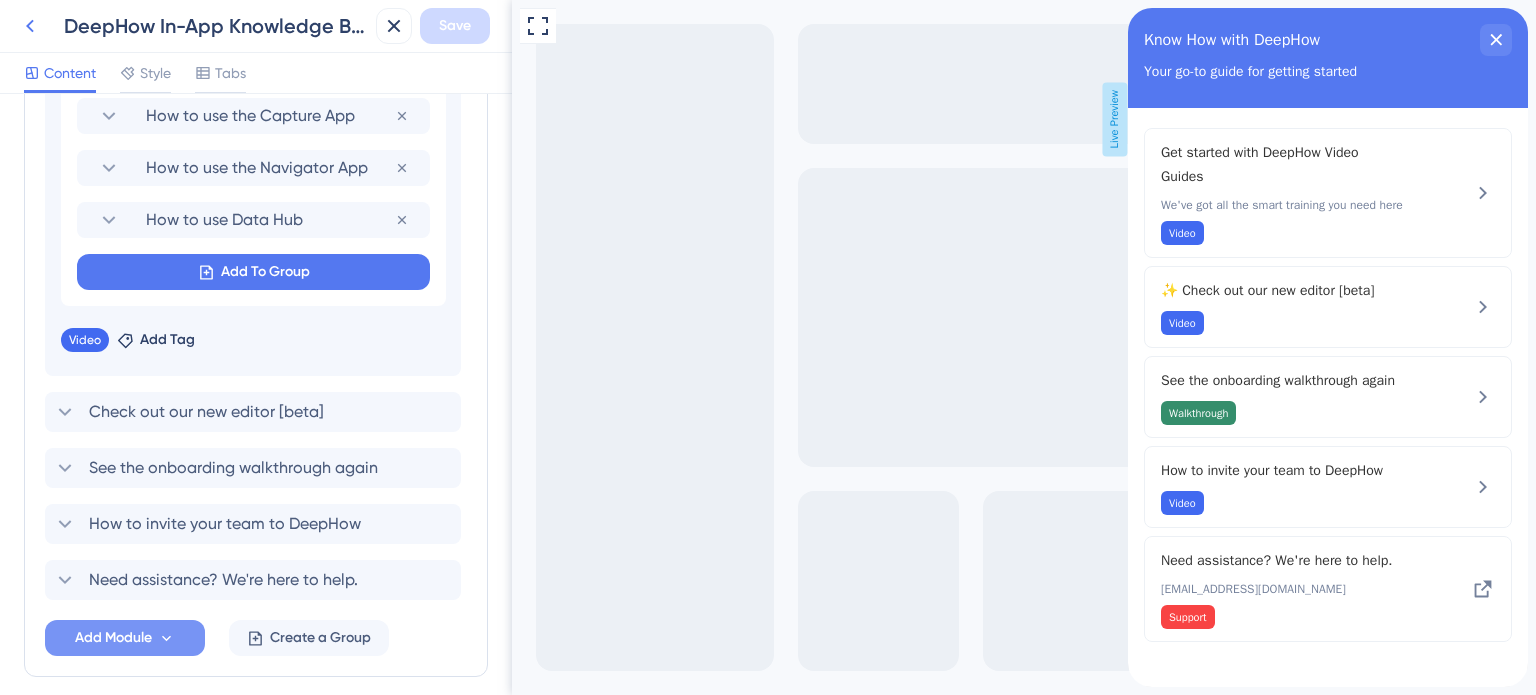 click 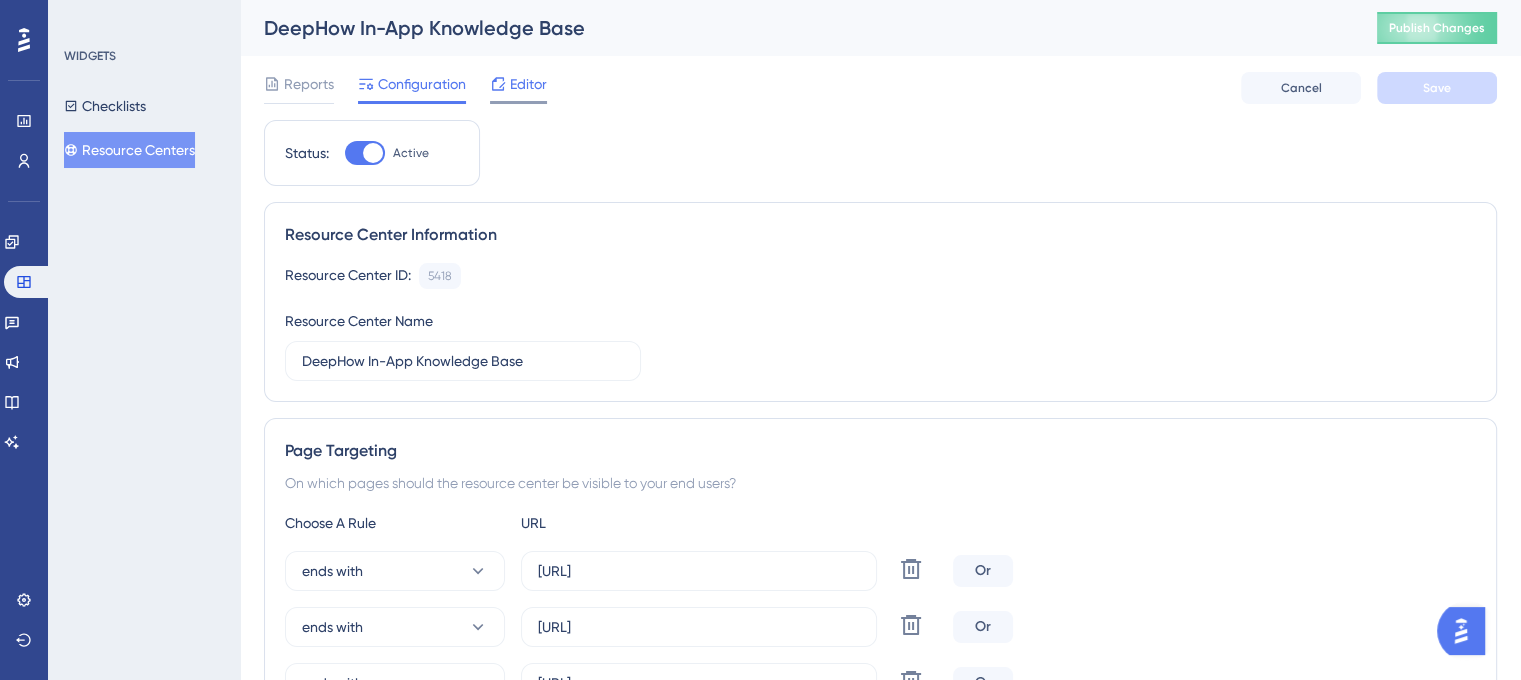 click 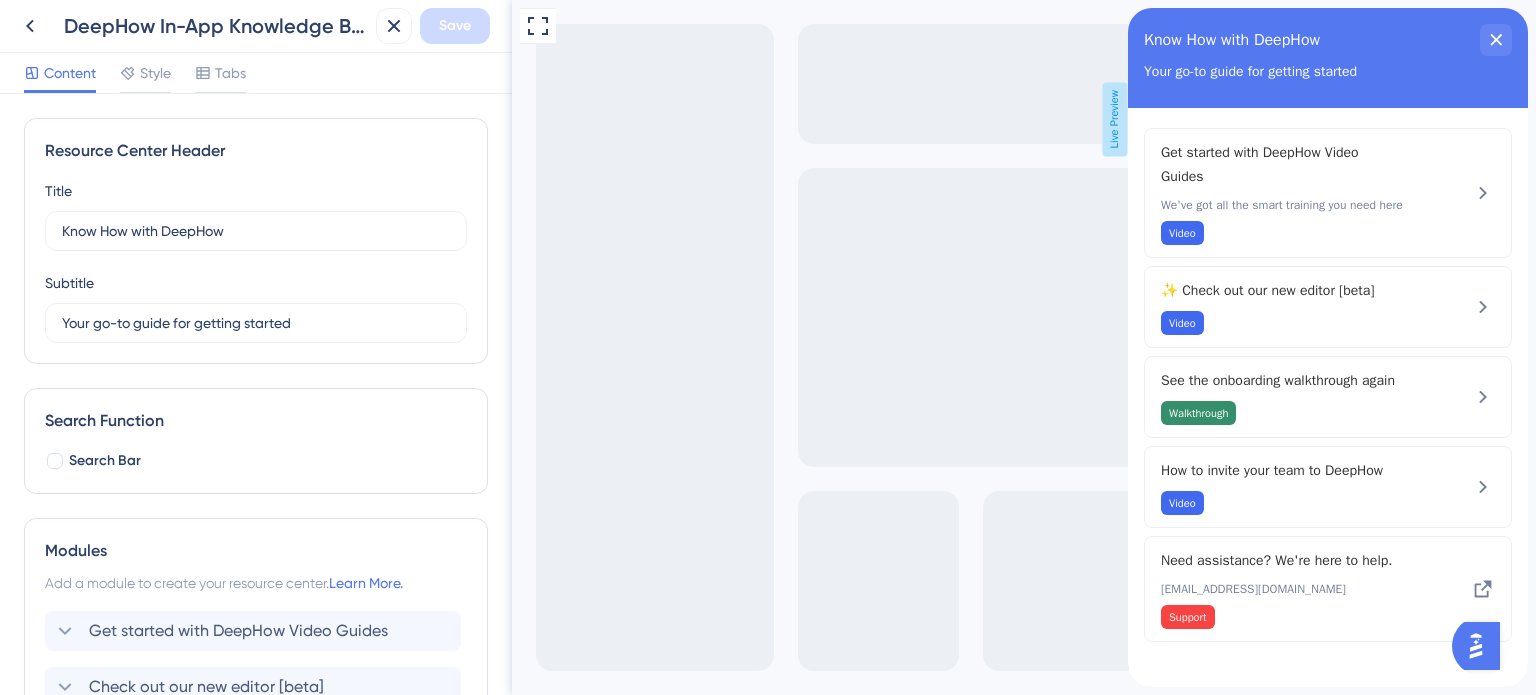 scroll, scrollTop: 0, scrollLeft: 0, axis: both 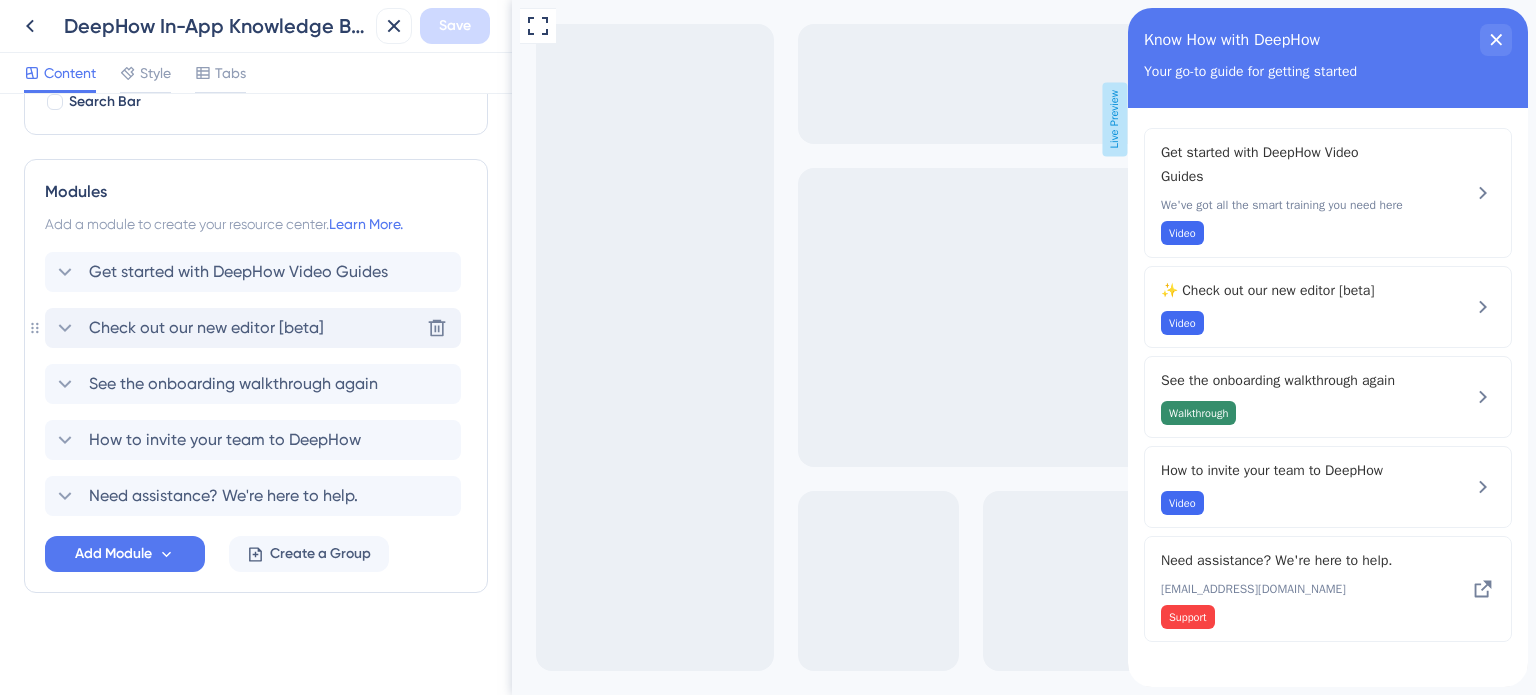 click on "Check out our new editor [beta] Delete" at bounding box center (253, 328) 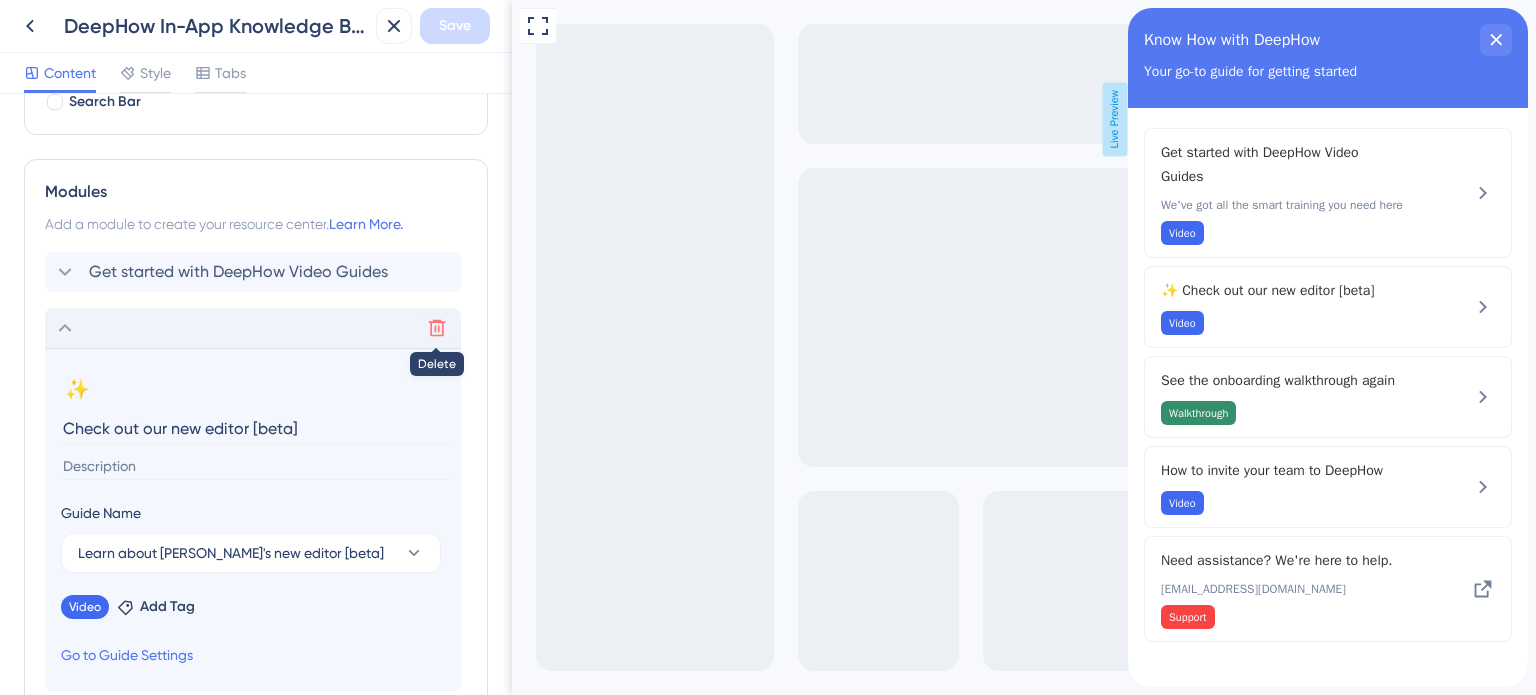 click at bounding box center (437, 328) 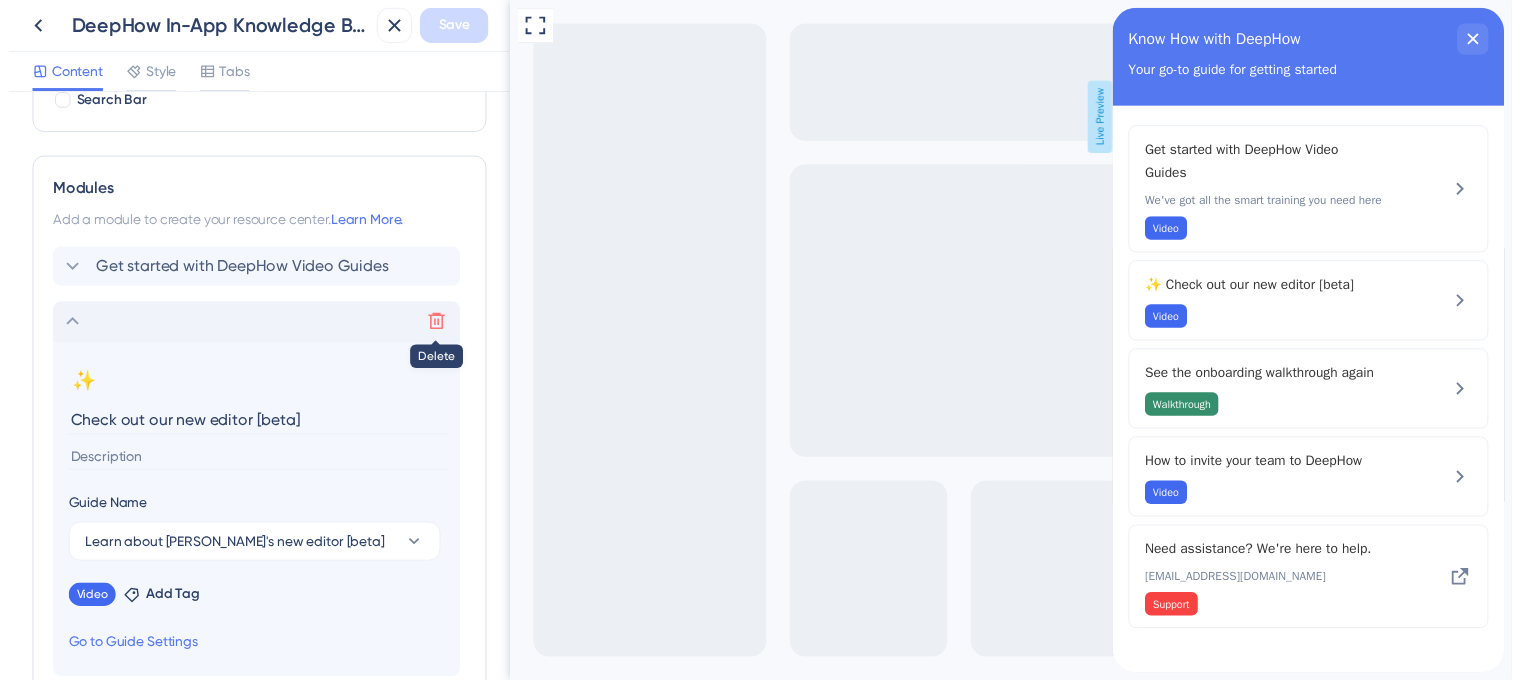 scroll, scrollTop: 303, scrollLeft: 0, axis: vertical 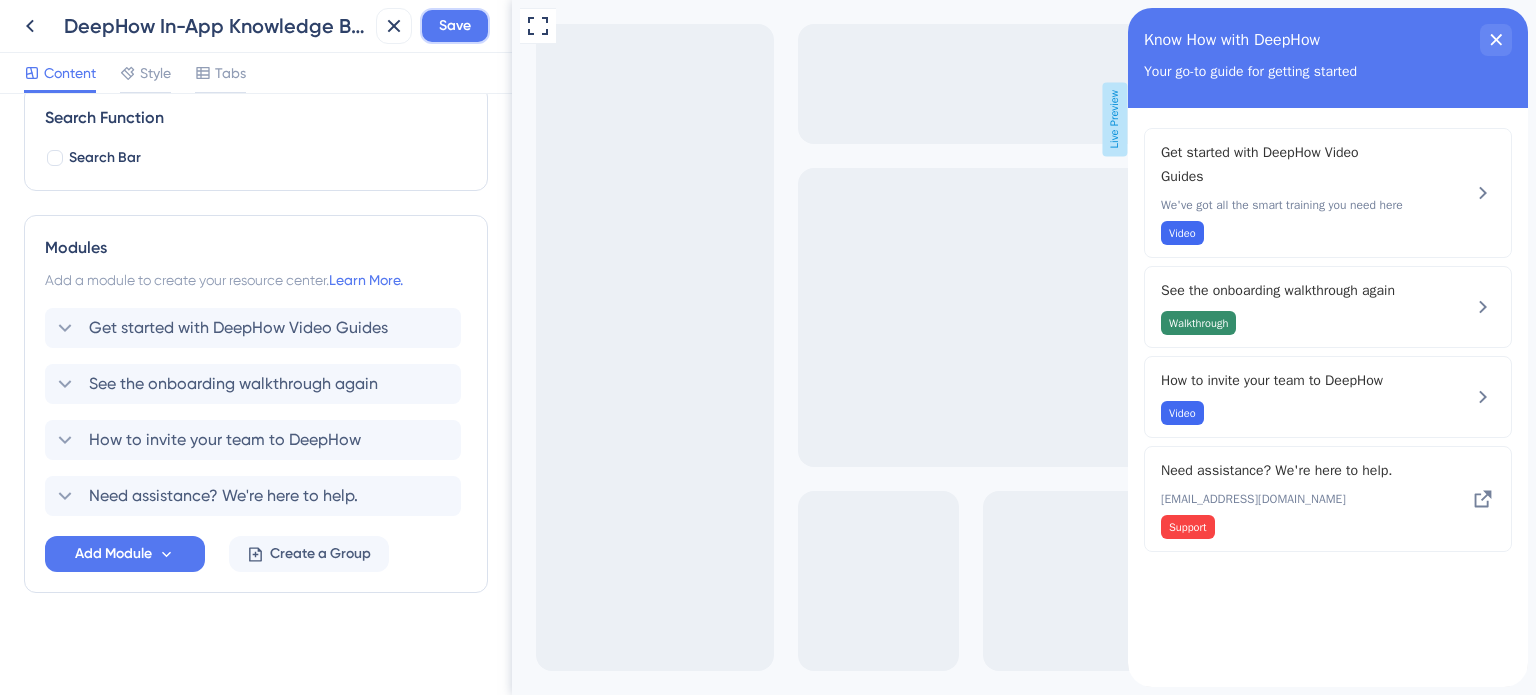 click on "Save" at bounding box center (455, 26) 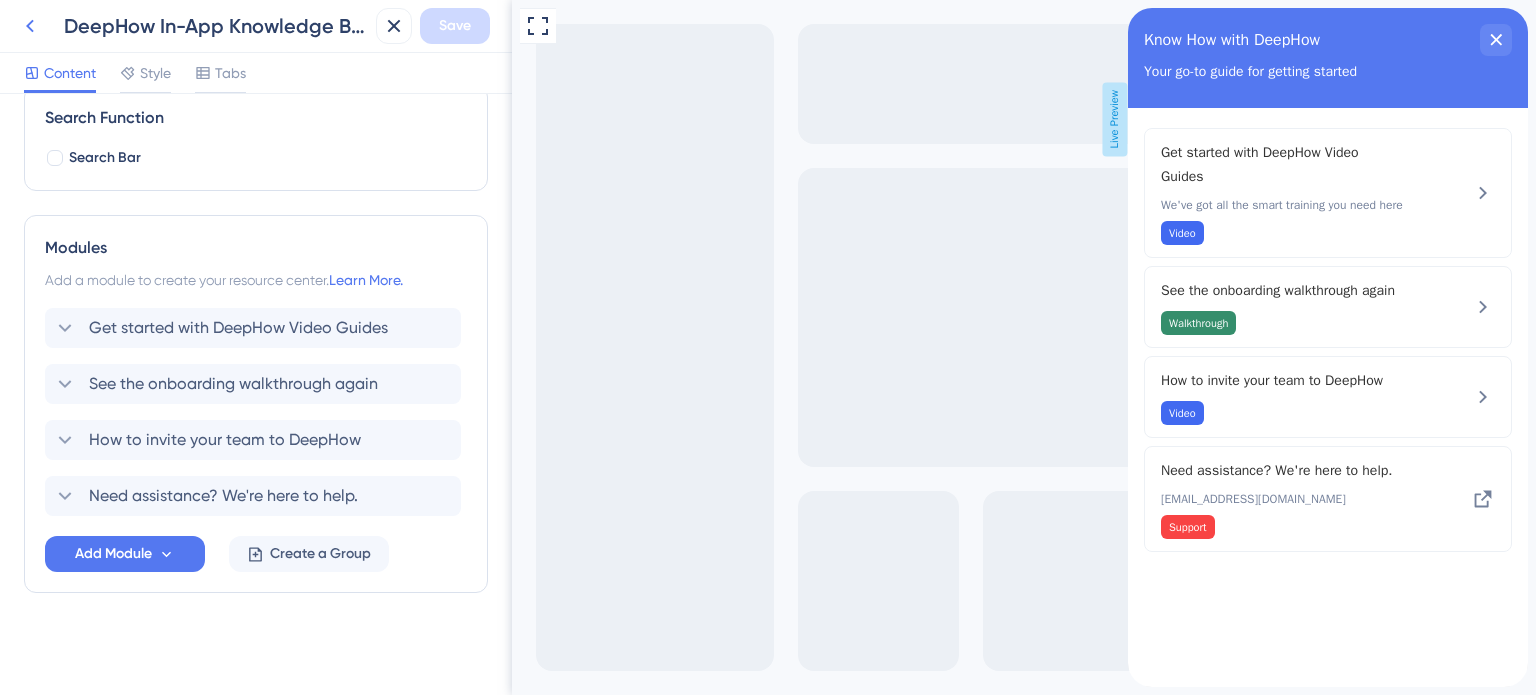 click 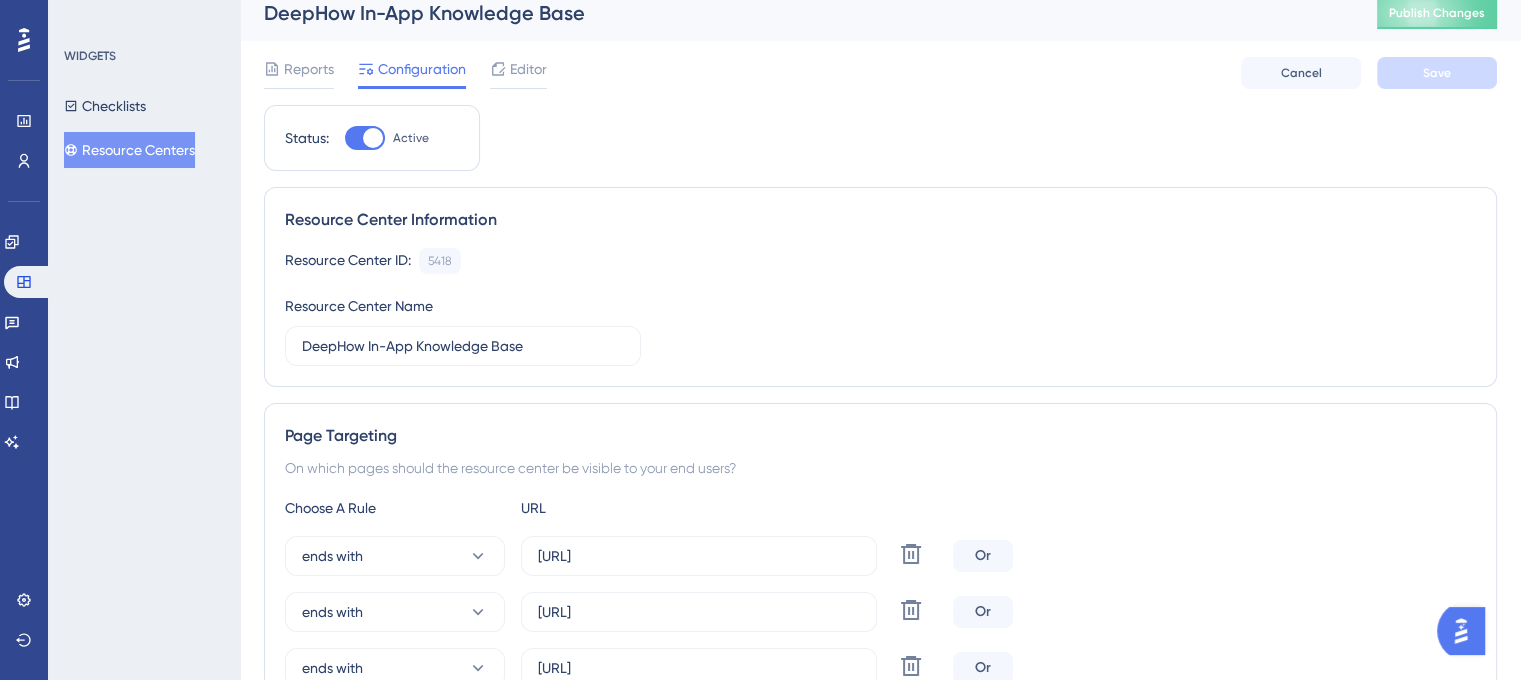 scroll, scrollTop: 0, scrollLeft: 0, axis: both 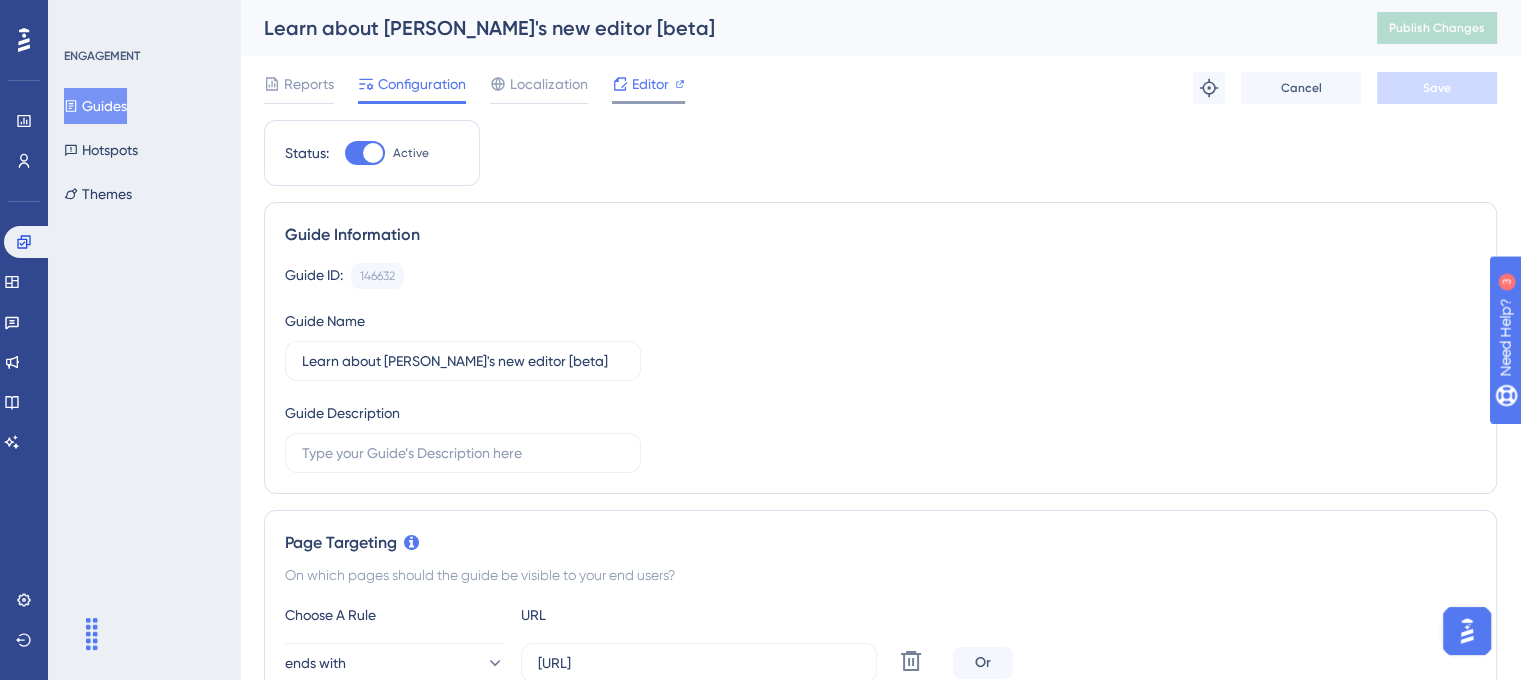 click on "Editor" at bounding box center (650, 84) 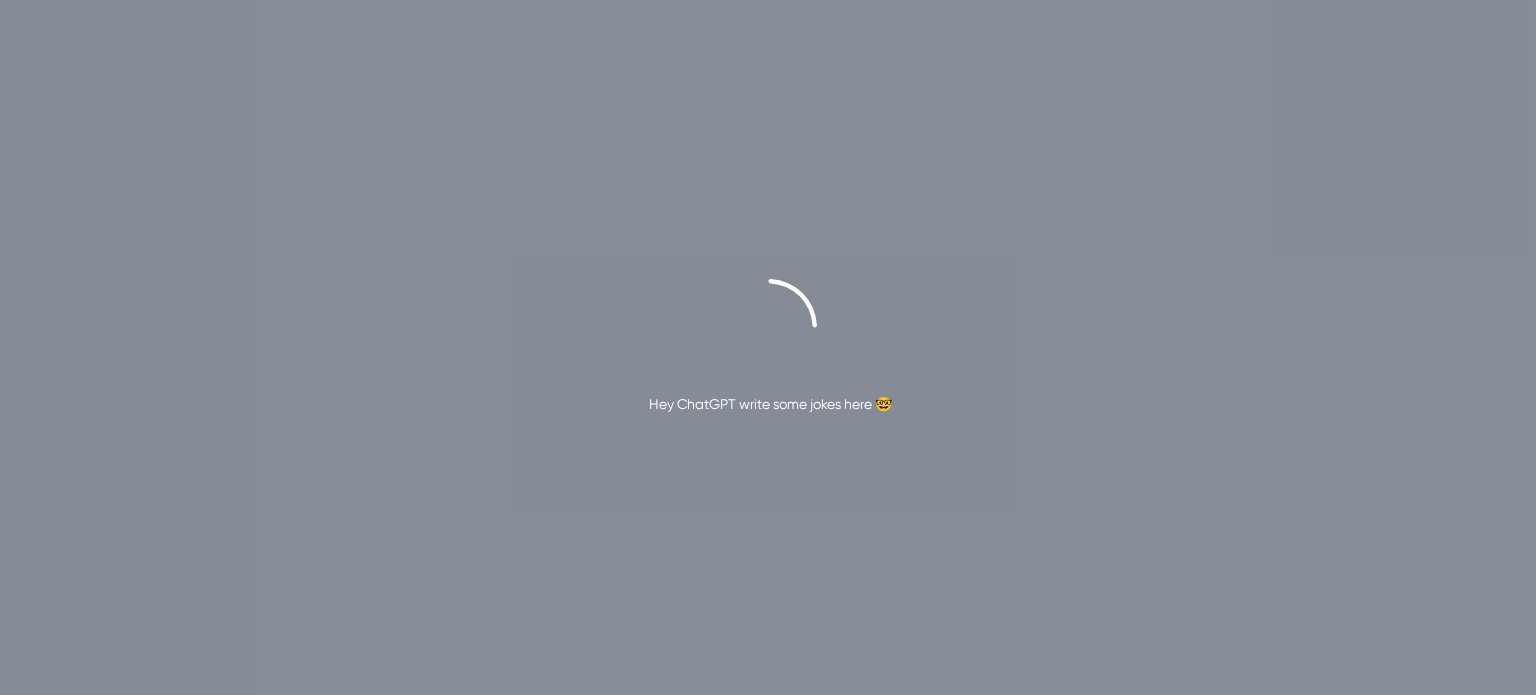 scroll, scrollTop: 0, scrollLeft: 0, axis: both 